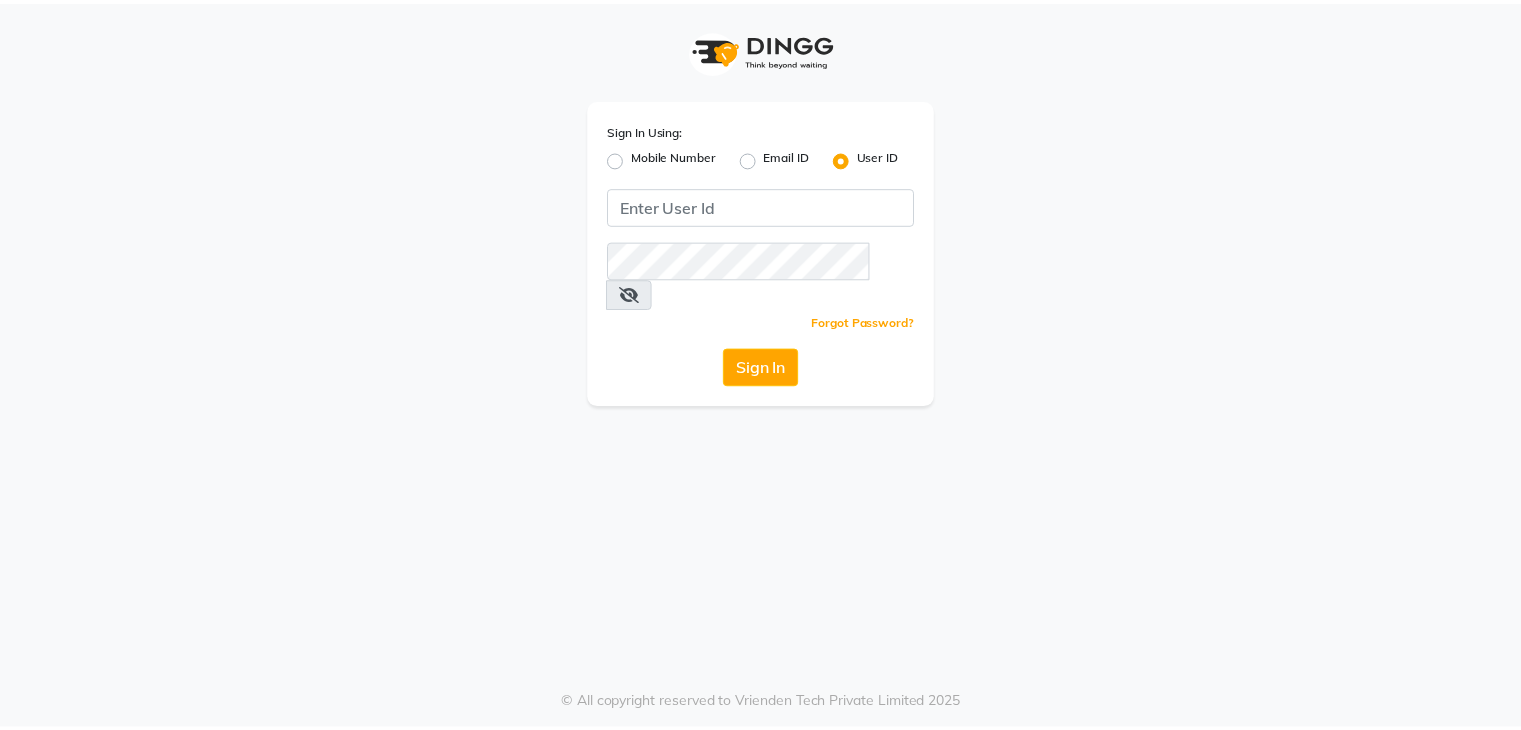 scroll, scrollTop: 0, scrollLeft: 0, axis: both 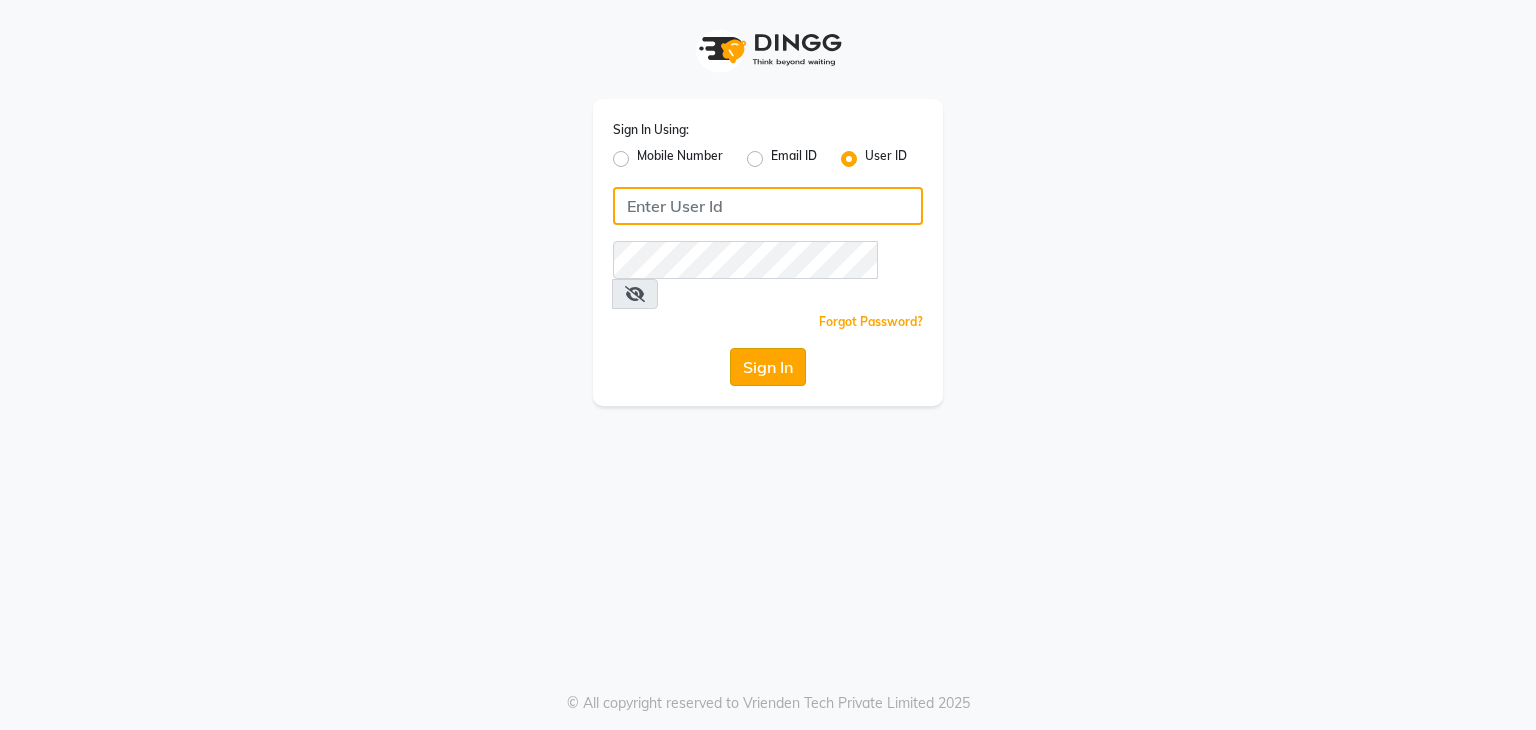 type on "shradzzzstudio" 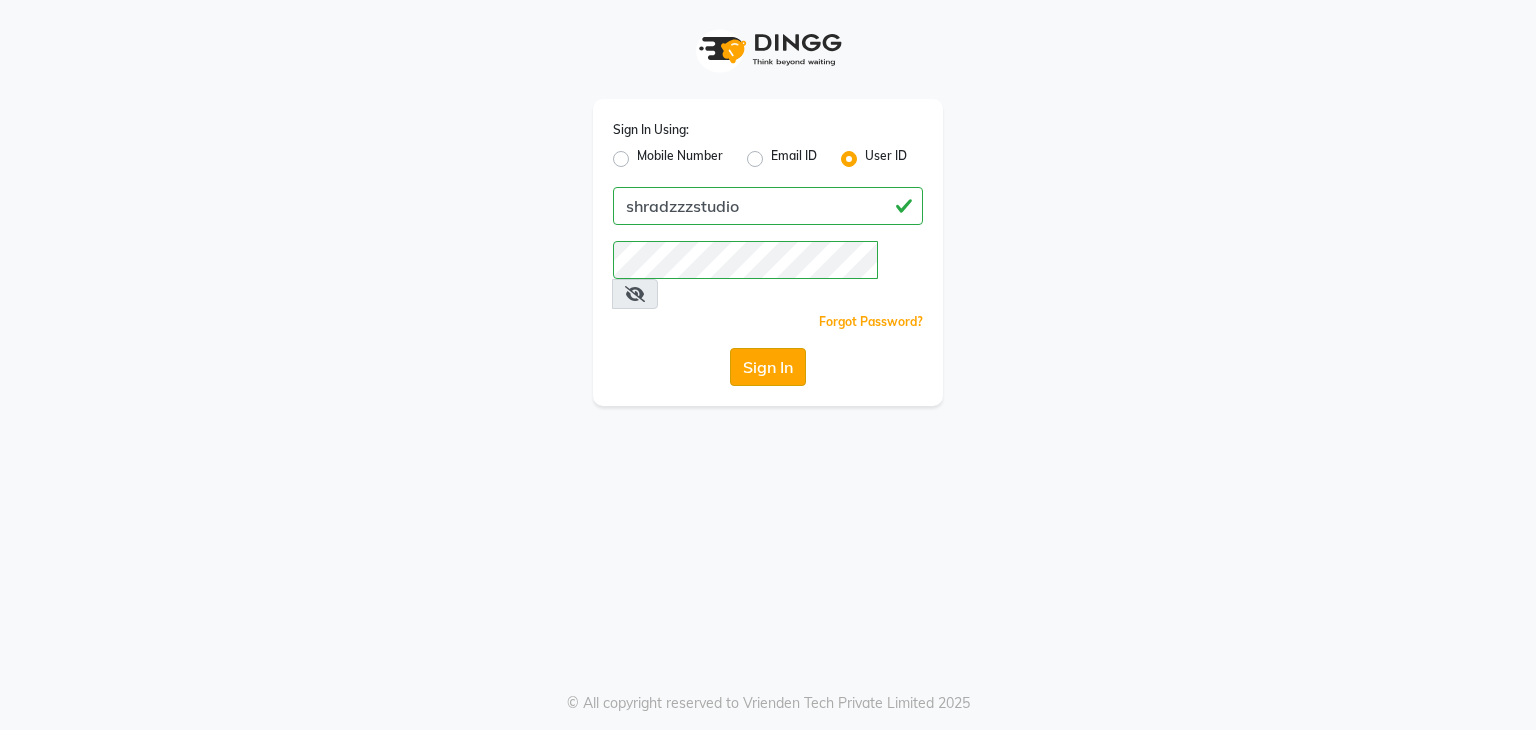 click on "Sign In" 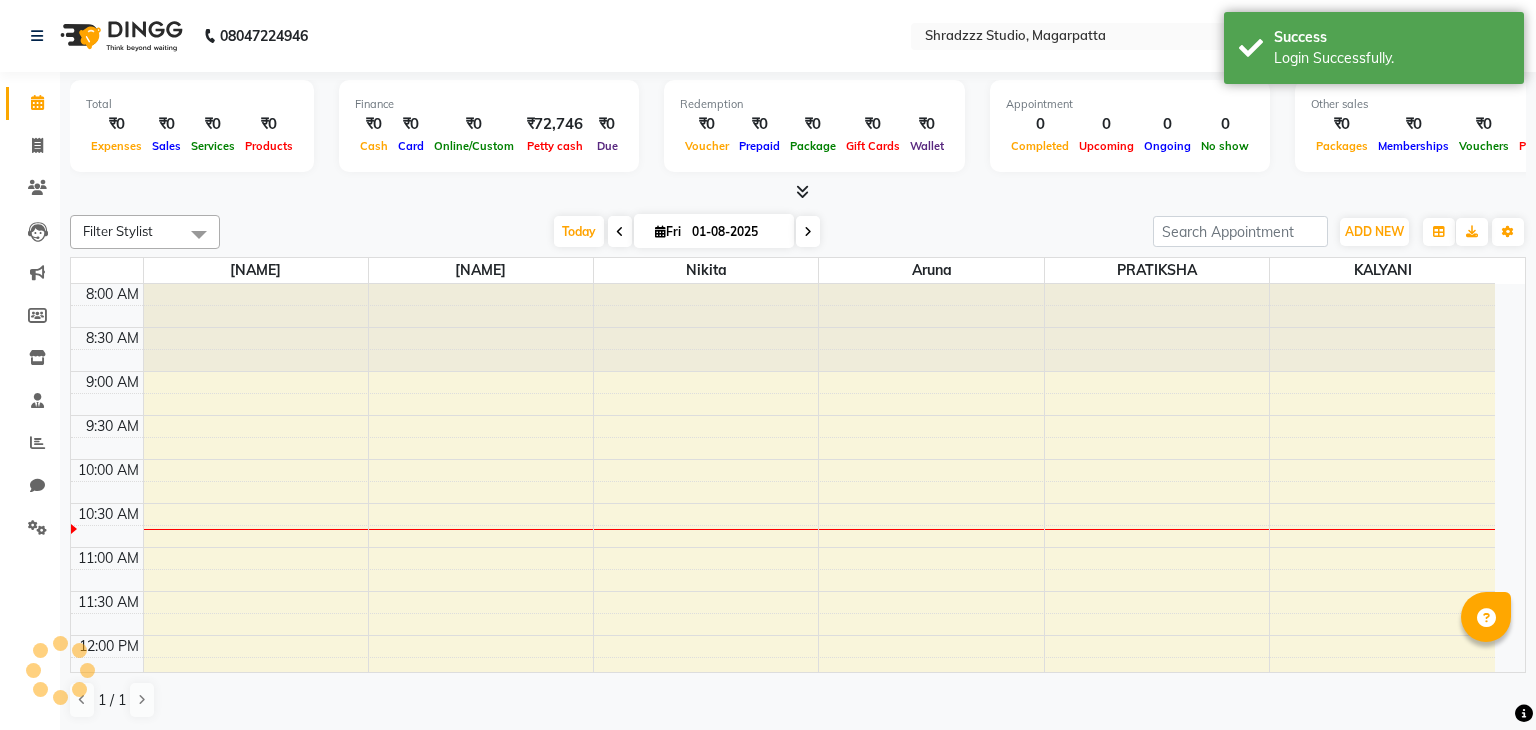 select on "en" 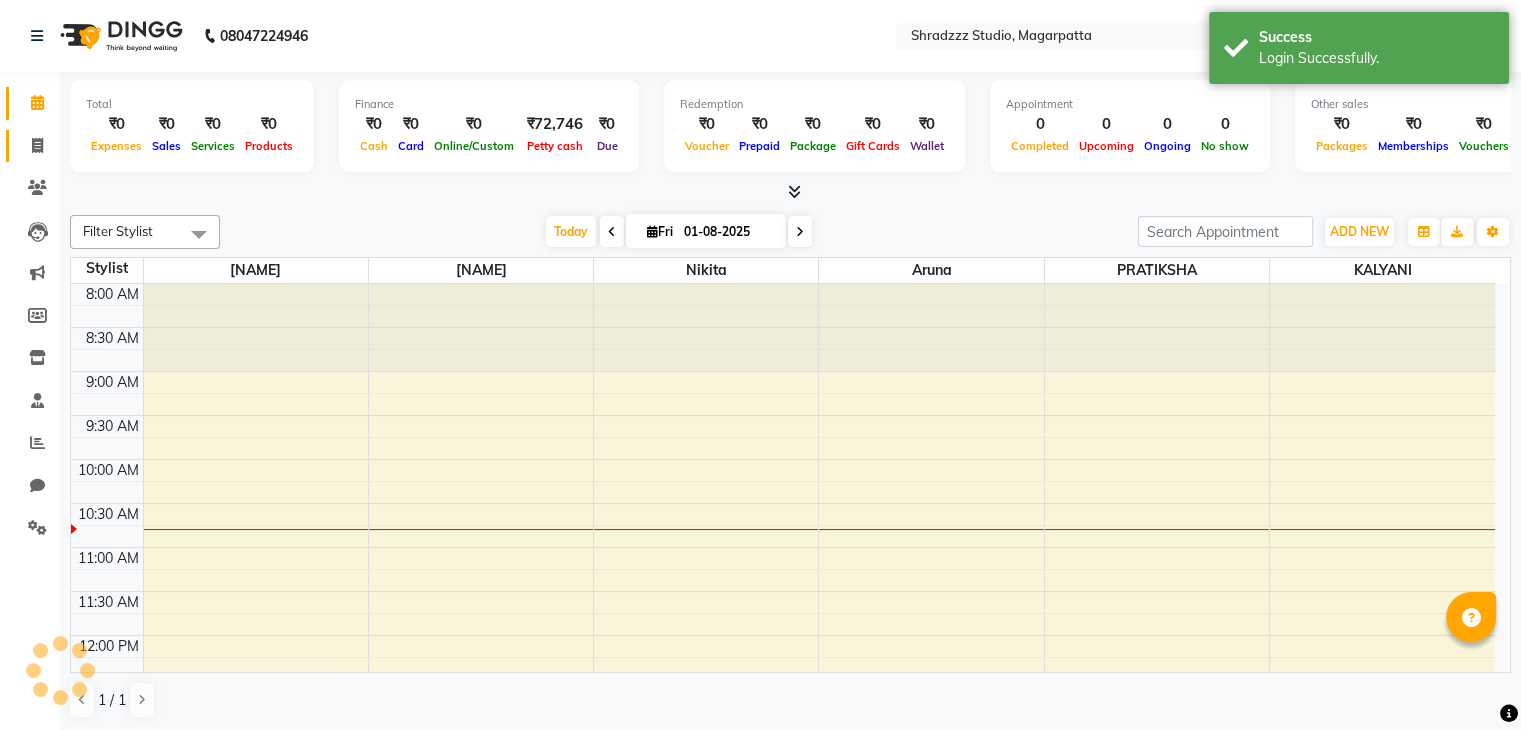 scroll, scrollTop: 0, scrollLeft: 0, axis: both 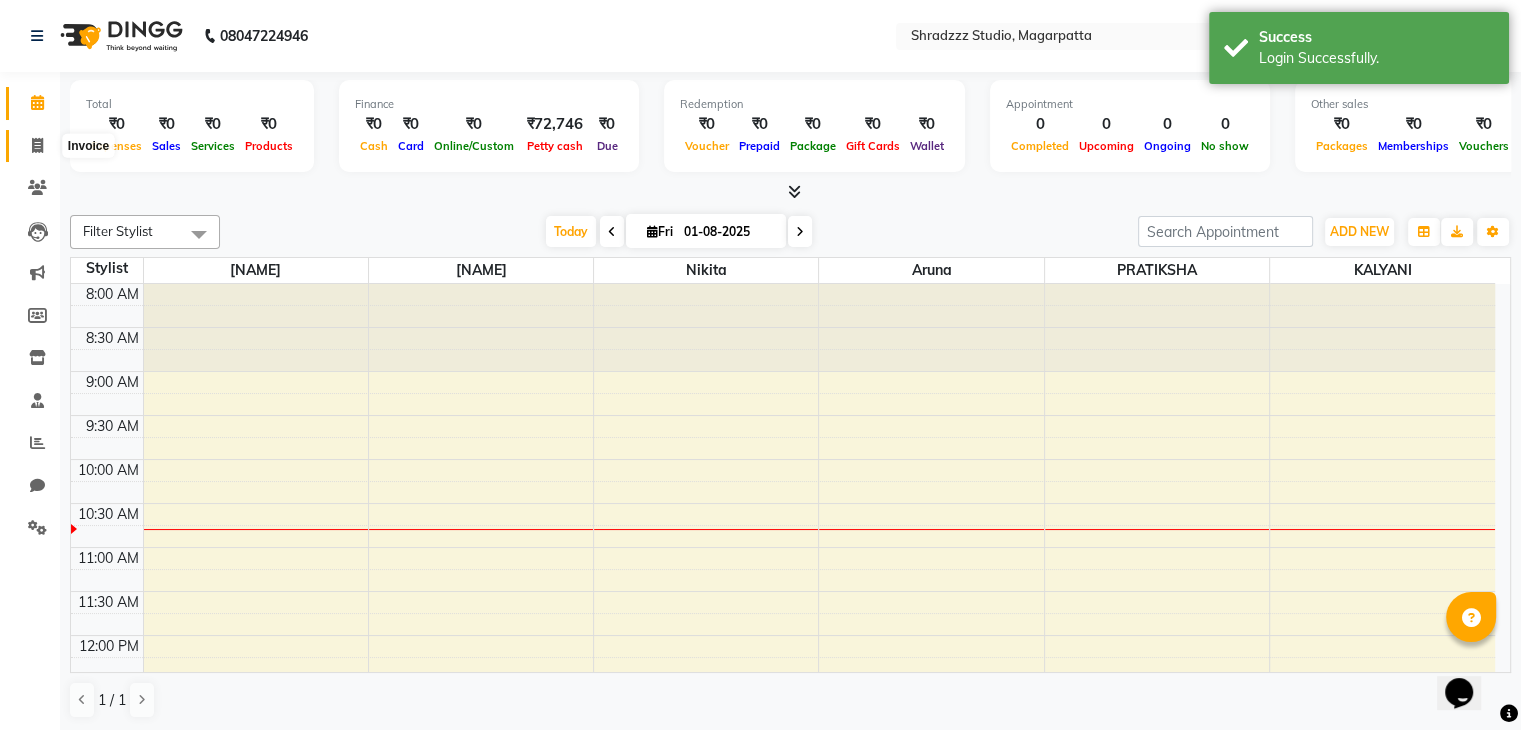 click 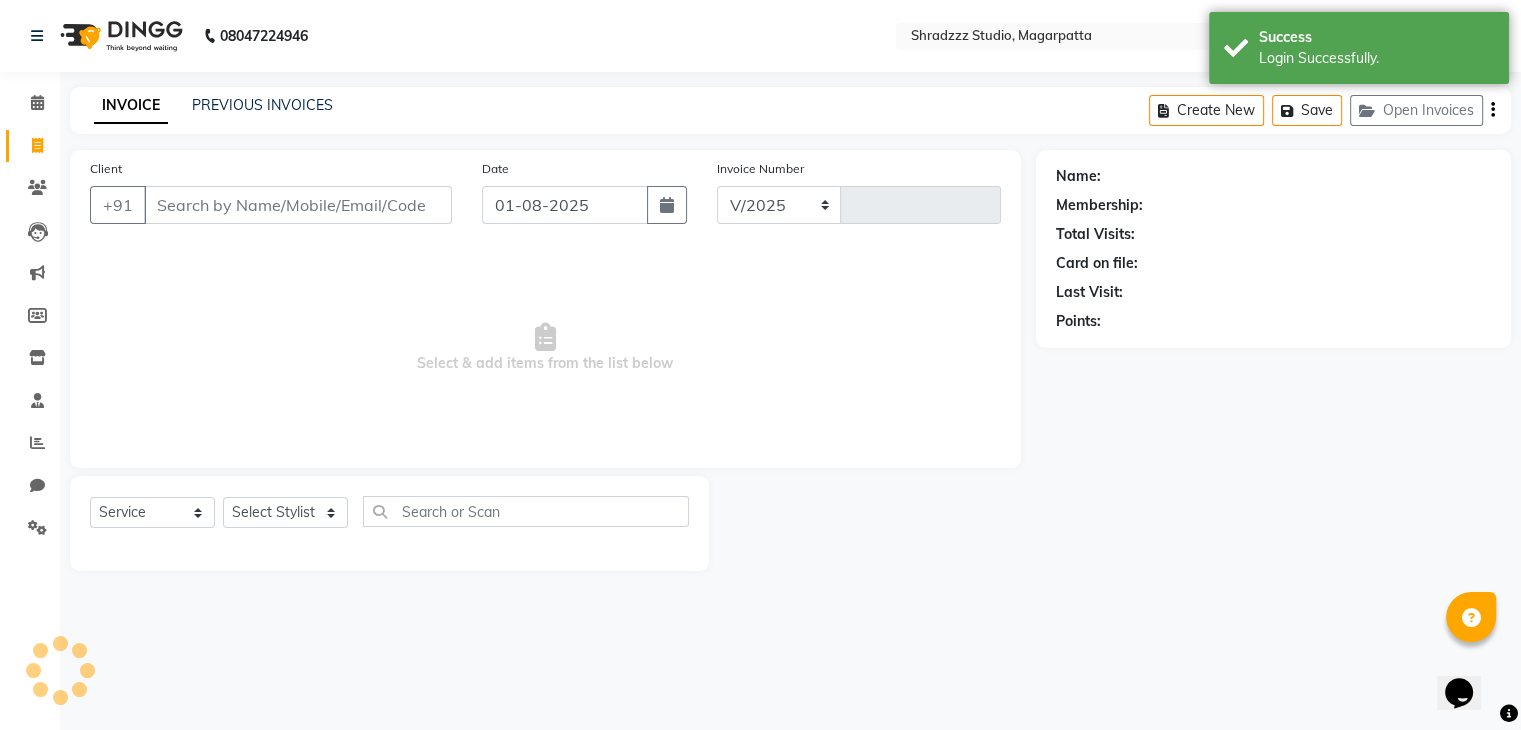 select on "4544" 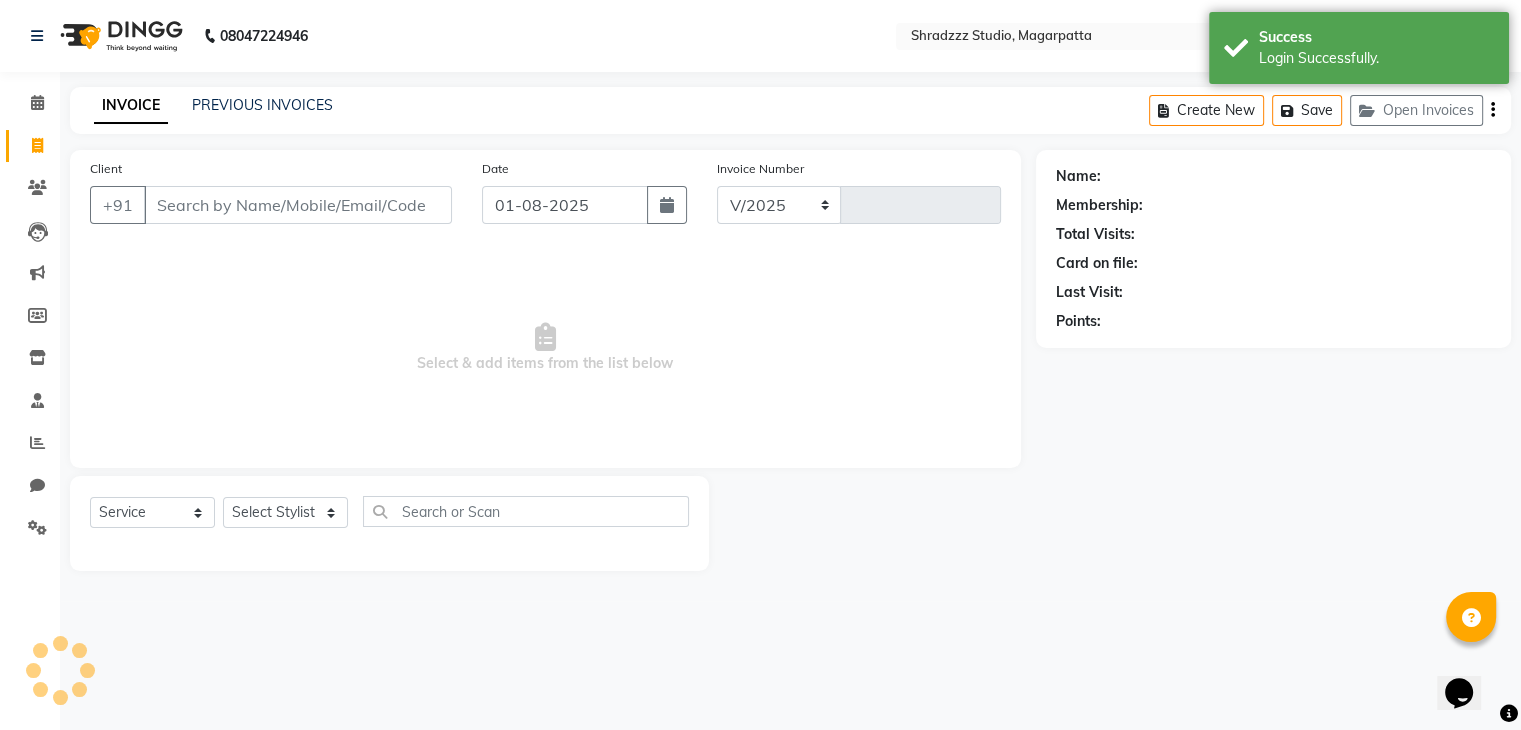 type on "0726" 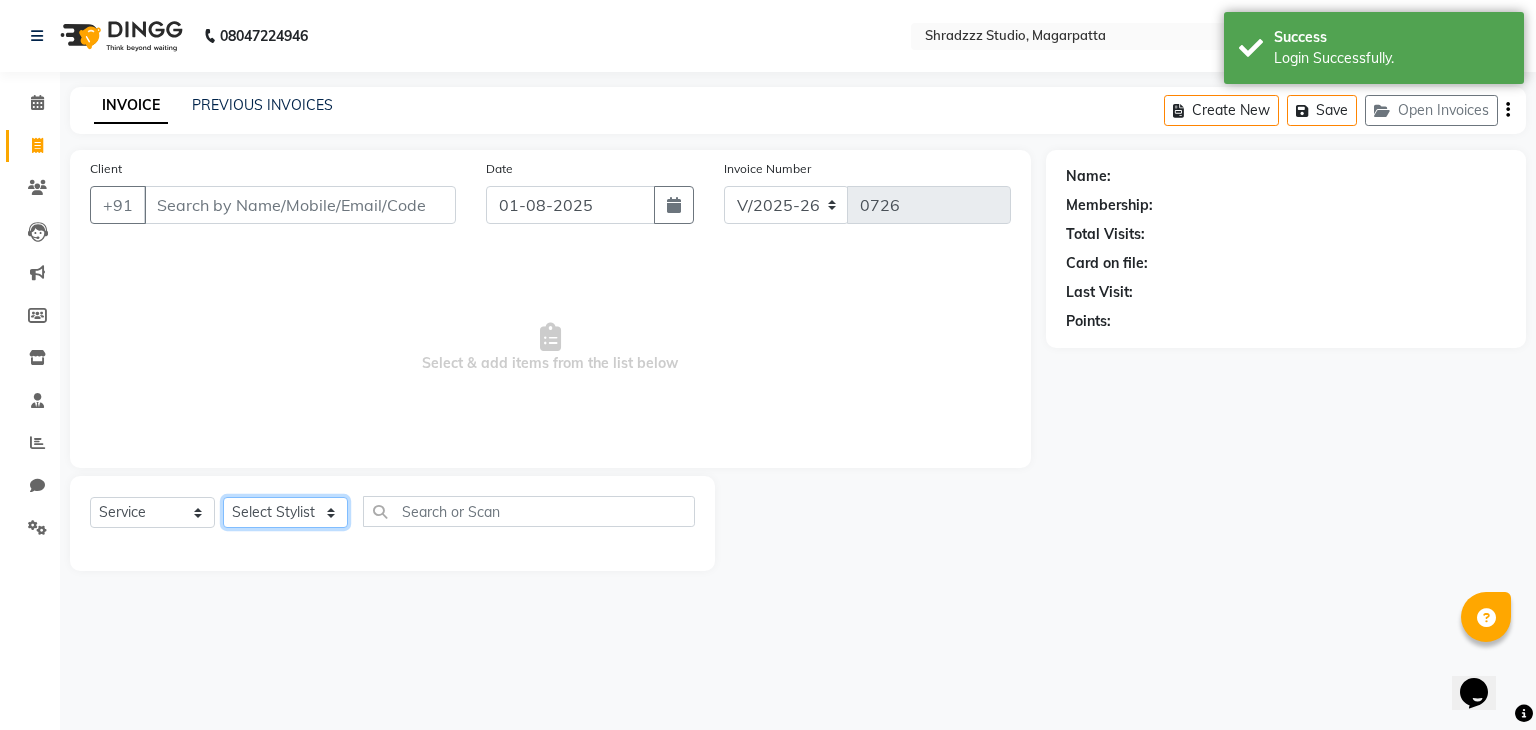 click on "Select Stylist Aruna   KALYANI  Manager nikita PRATIKSHA   Sameer shaikh Sarojini swami" 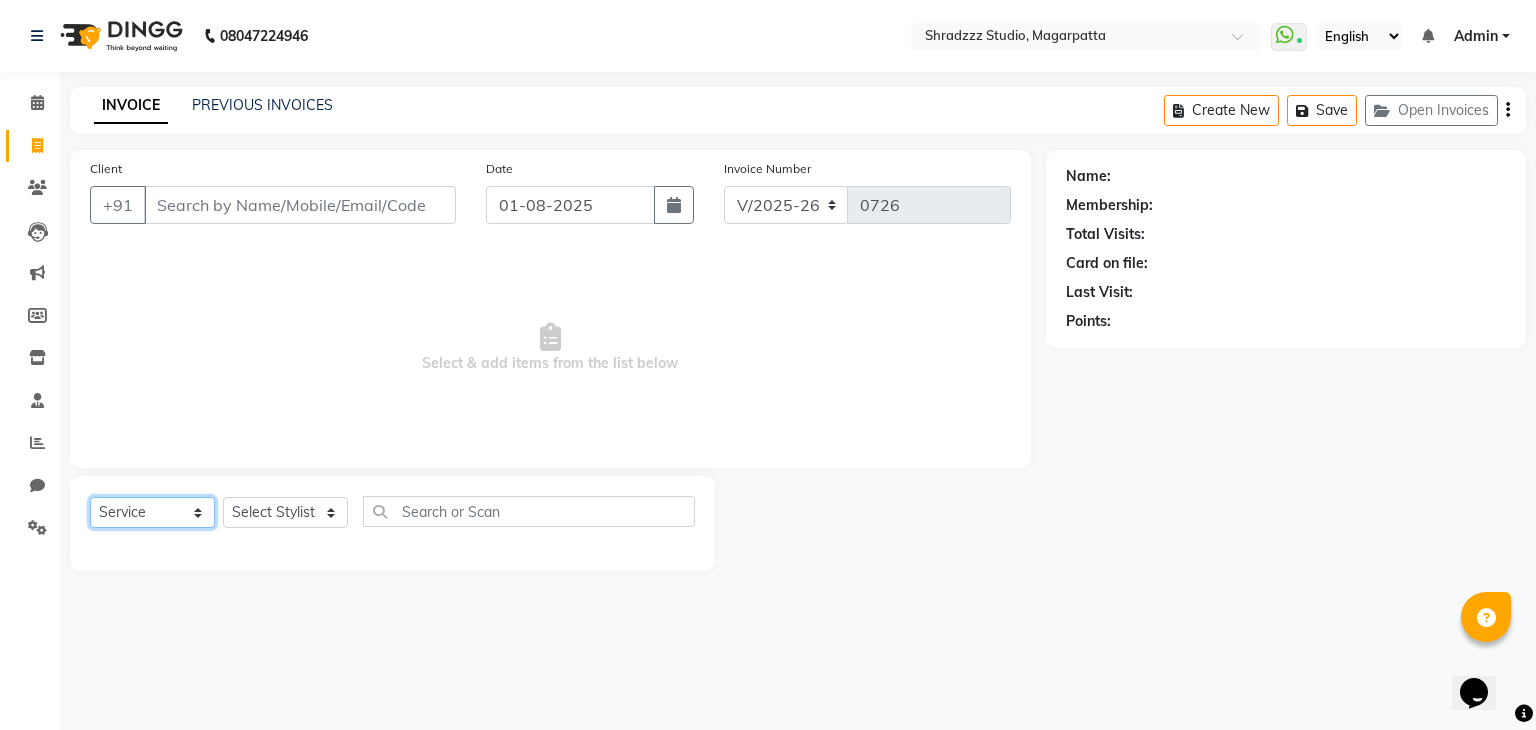 click on "Select  Service  Product  Membership  Package Voucher Prepaid Gift Card" 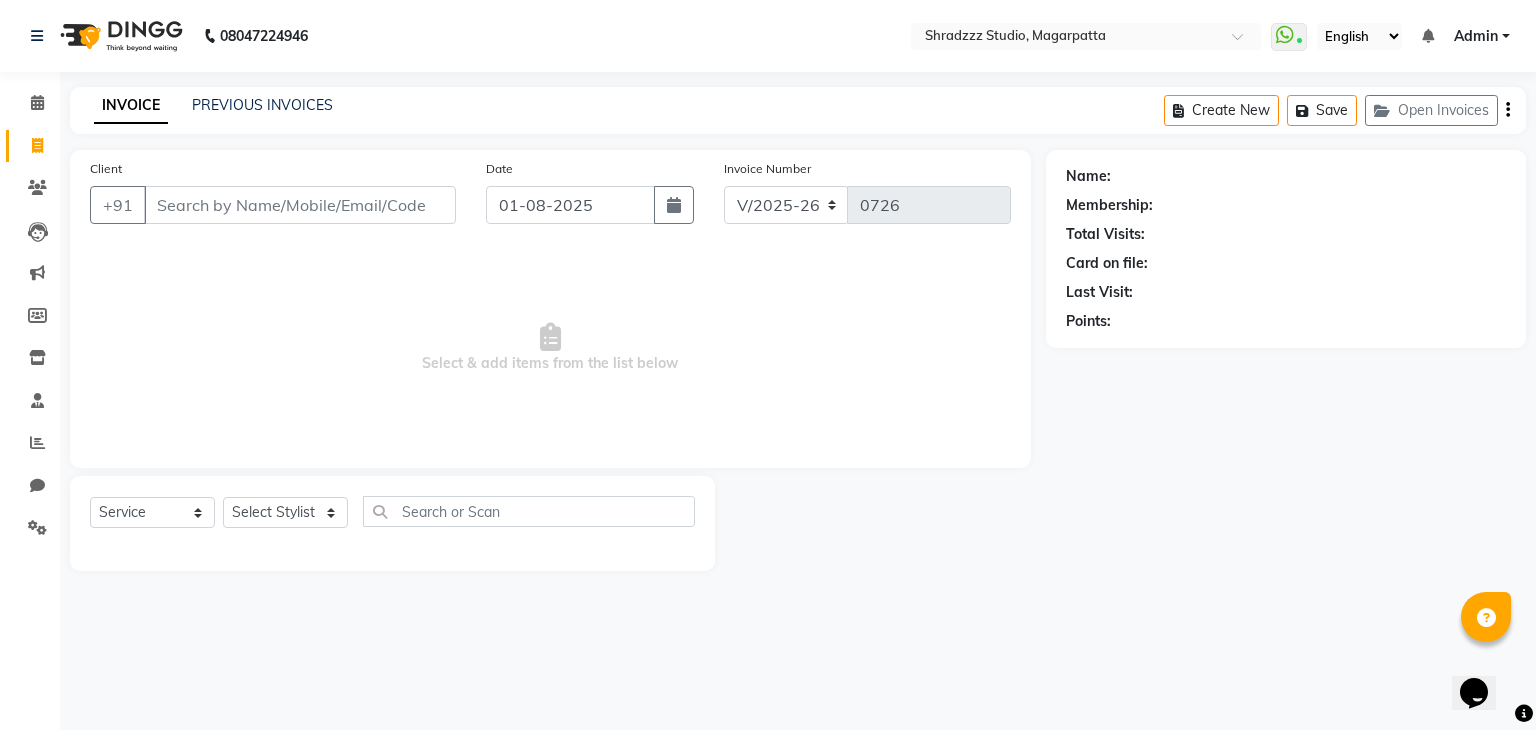 click on "08047224946 Select Location × Shradzzz Studio, Magarpatta   WhatsApp Status  ✕ Status:  Connected Most Recent Message: 01-08-2025     10:49 AM Recent Service Activity: 01-08-2025     10:48 AM English ENGLISH Español العربية मराठी हिंदी ગુજરાતી தமிழ் 中文 Notifications nothing to show Admin Manage Profile Change Password Sign out  Version:3.15.11  ☀ Shradzzz Studio, Magarpatta   Calendar  Invoice  Clients  Leads   Marketing  Members  Inventory  Staff  Reports  Chat  Settings Completed InProgress Upcoming Dropped Tentative Check-In Confirm Bookings Generate Report Segments Page Builder INVOICE PREVIOUS INVOICES Create New   Save   Open Invoices  Client +91 Date 01-08-2025 Invoice Number V/2025 V/2025-26 0726  Select & add items from the list below  Select  Service  Product  Membership  Package Voucher Prepaid Gift Card  Select Stylist Aruna   KALYANI  Manager nikita PRATIKSHA   Sameer shaikh Sarojini swami Name: Membership: Total Visits:" at bounding box center (768, 365) 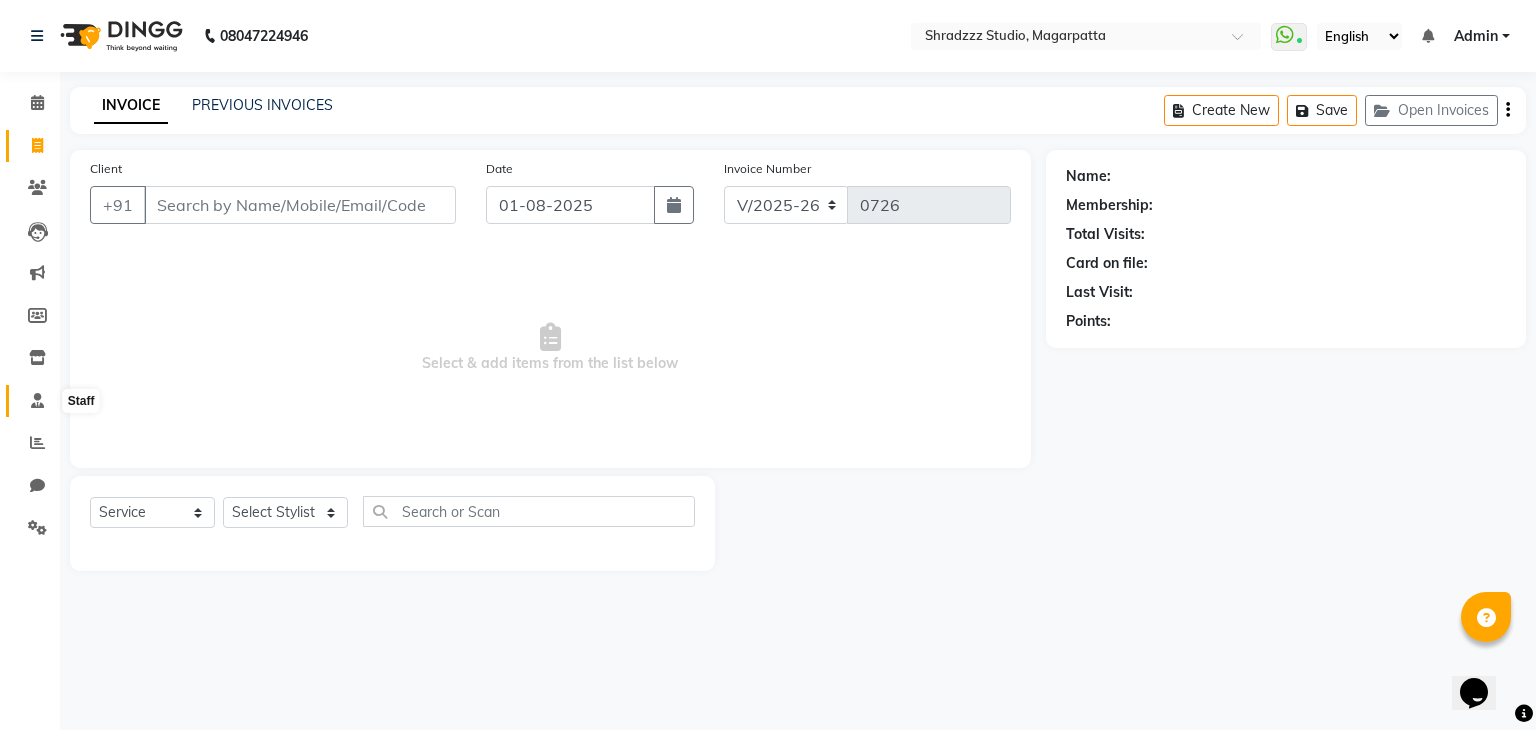 click 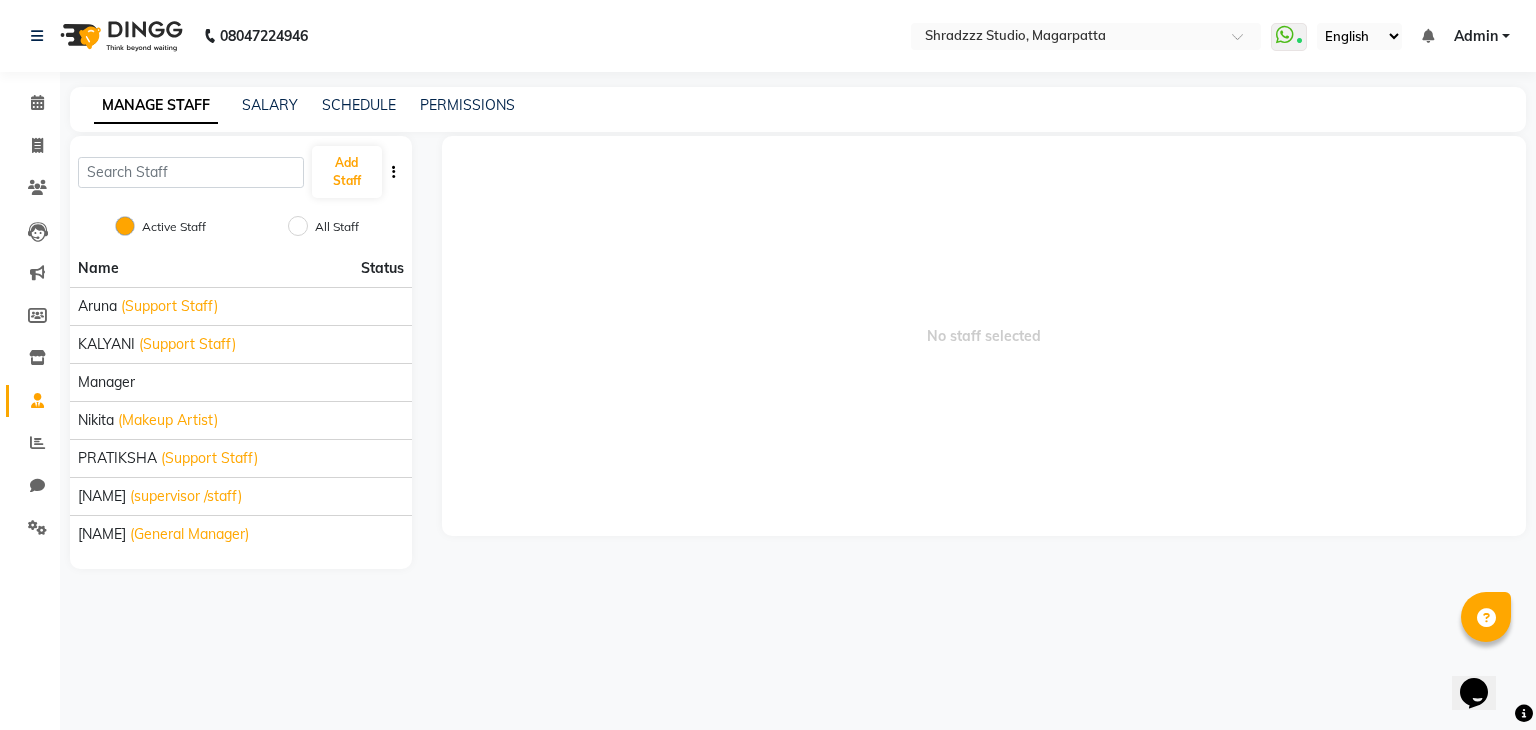 click on "All Staff" at bounding box center [298, 226] 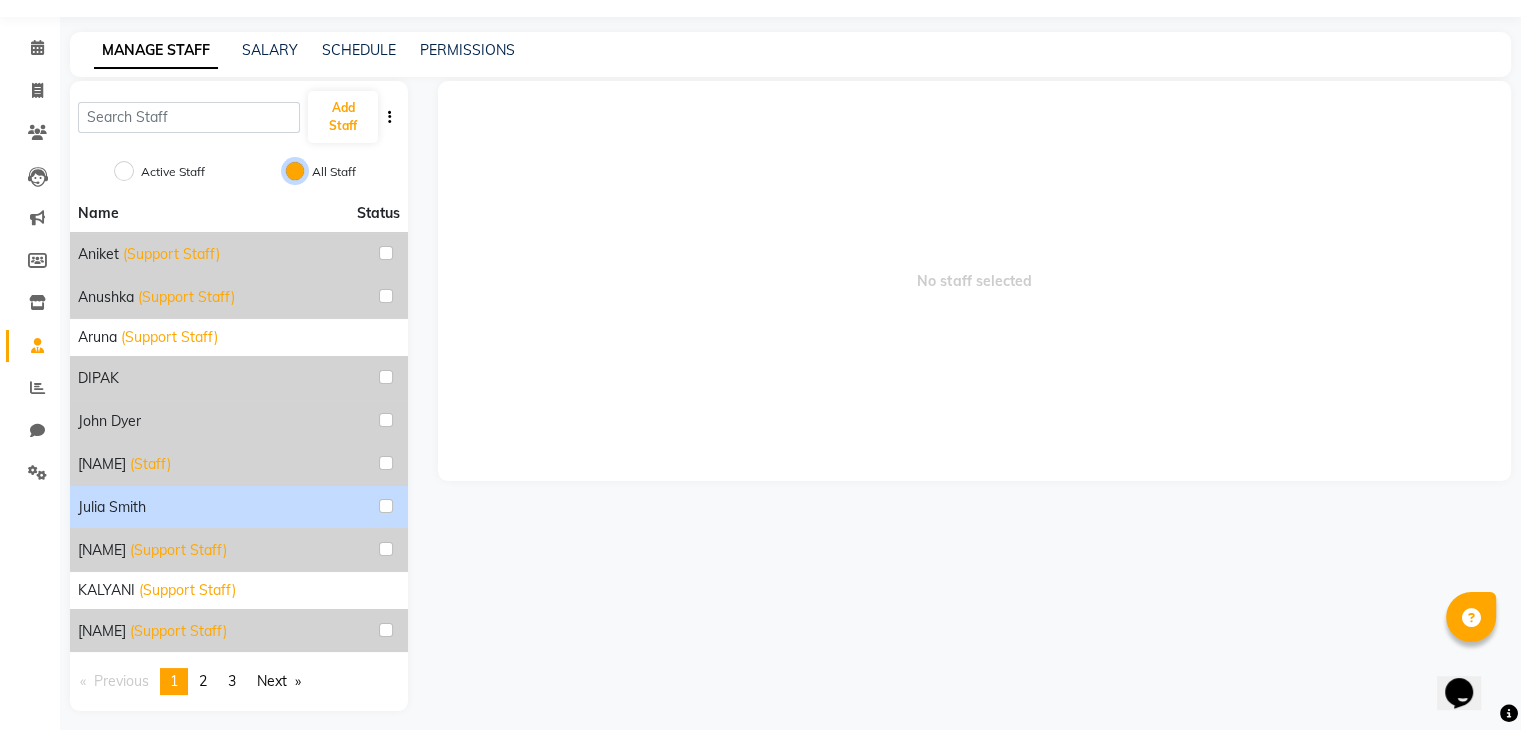 scroll, scrollTop: 64, scrollLeft: 0, axis: vertical 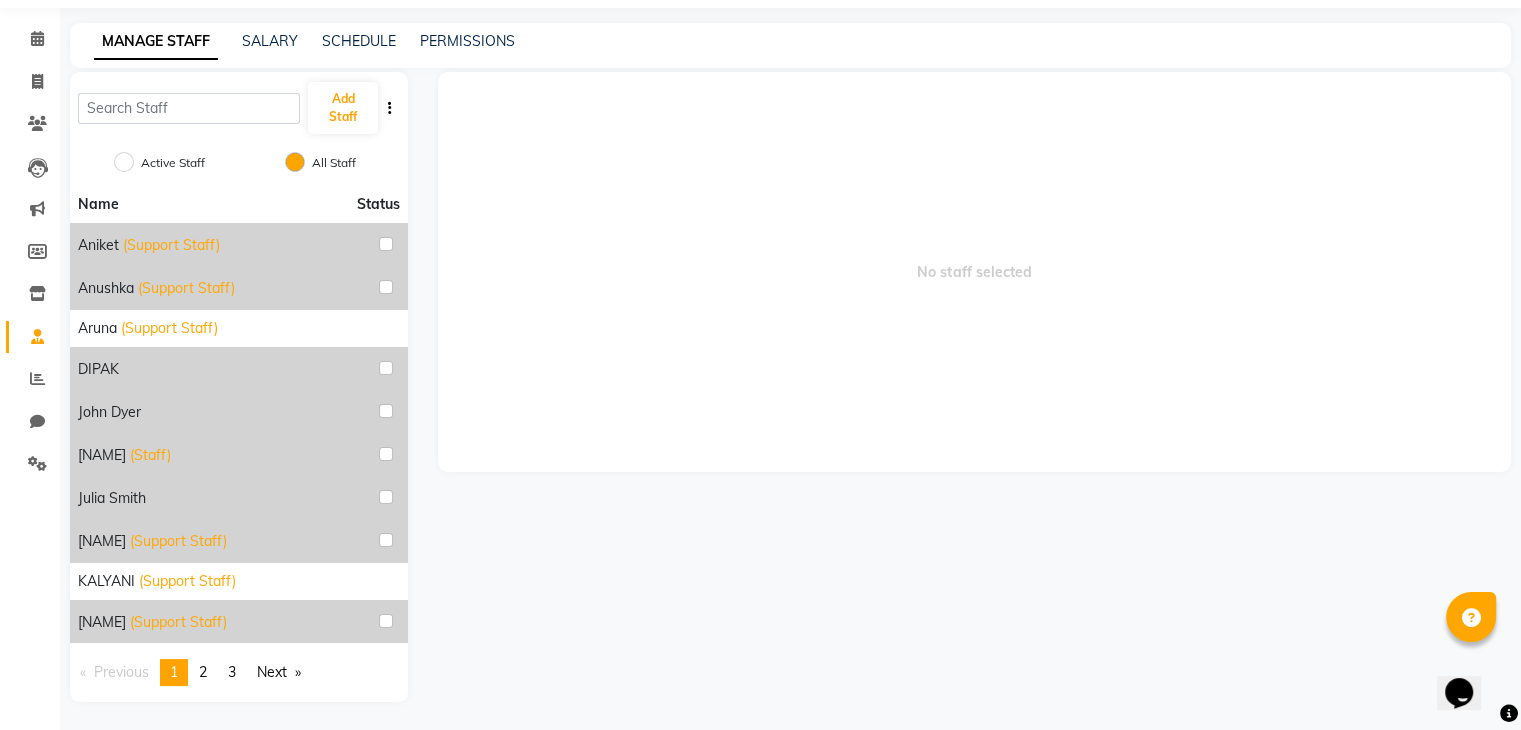 click on "You're on page  1" at bounding box center (174, 672) 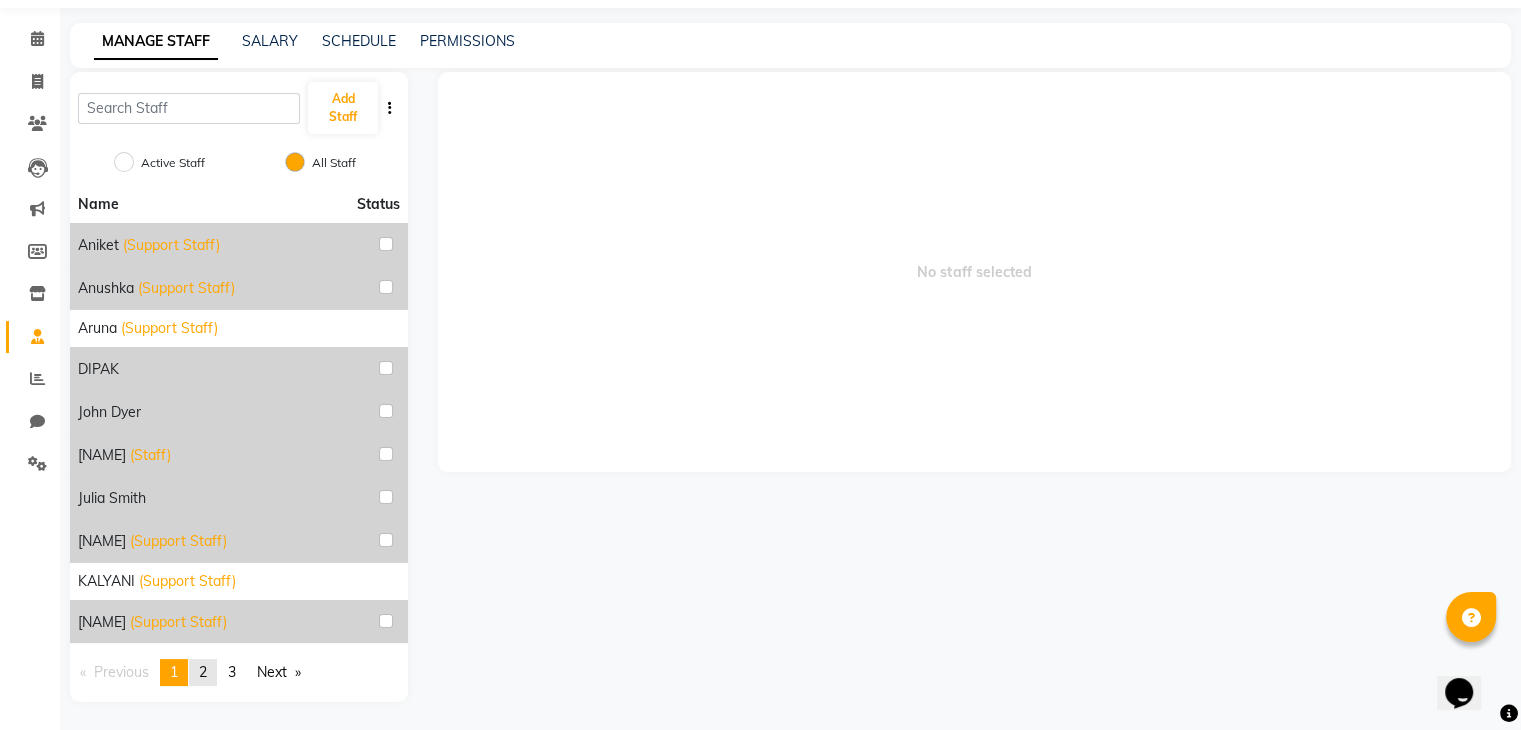 click on "page  2" at bounding box center (203, 672) 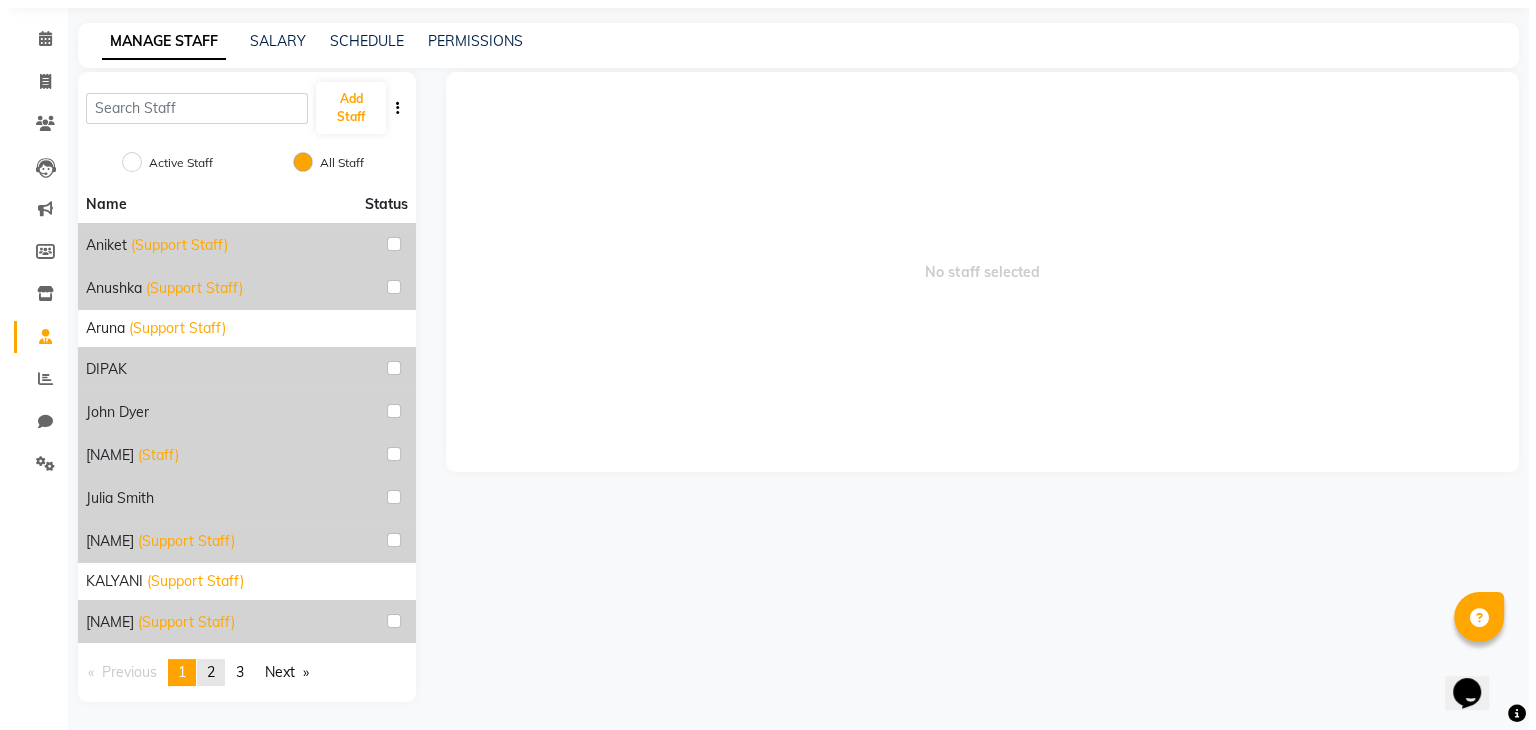 scroll, scrollTop: 49, scrollLeft: 0, axis: vertical 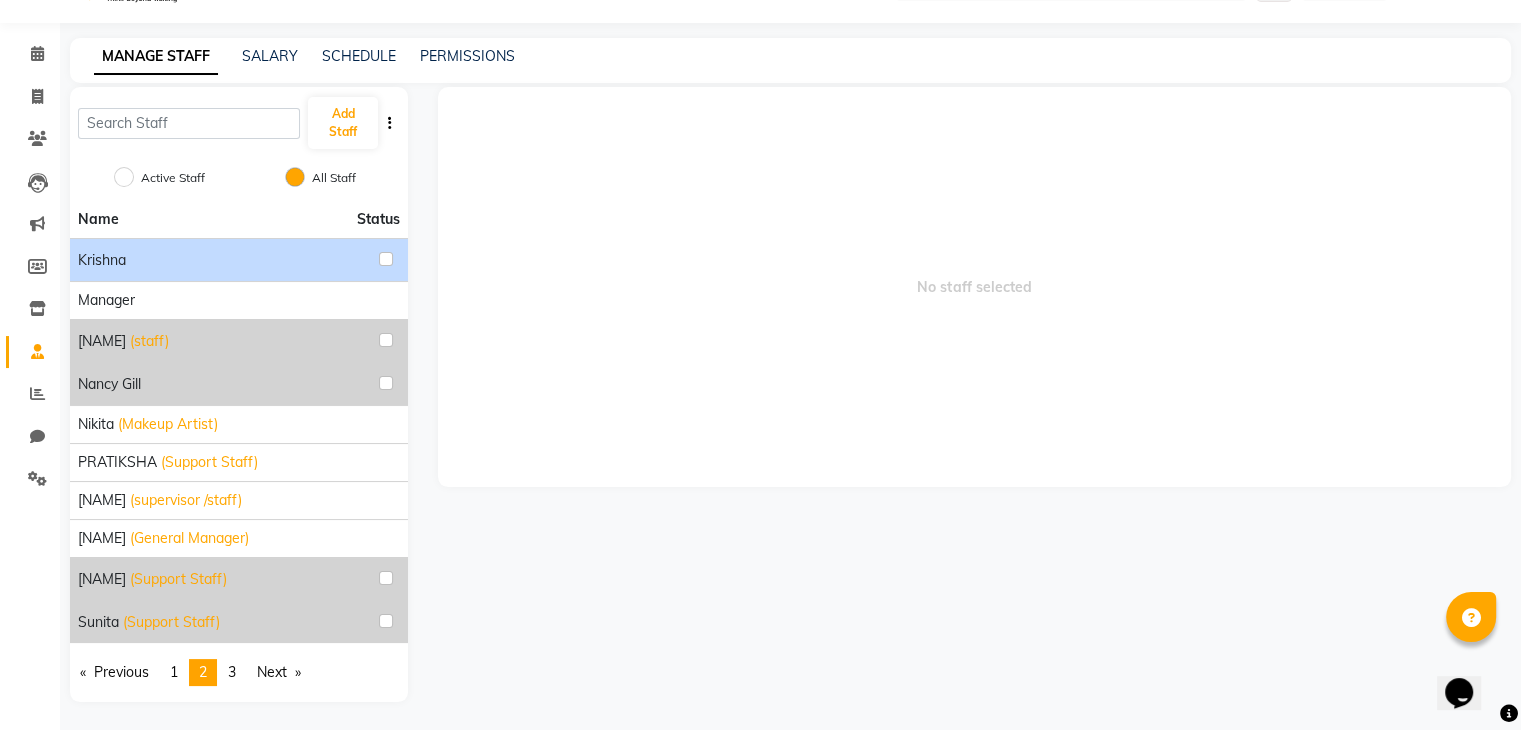 click on "krishna" 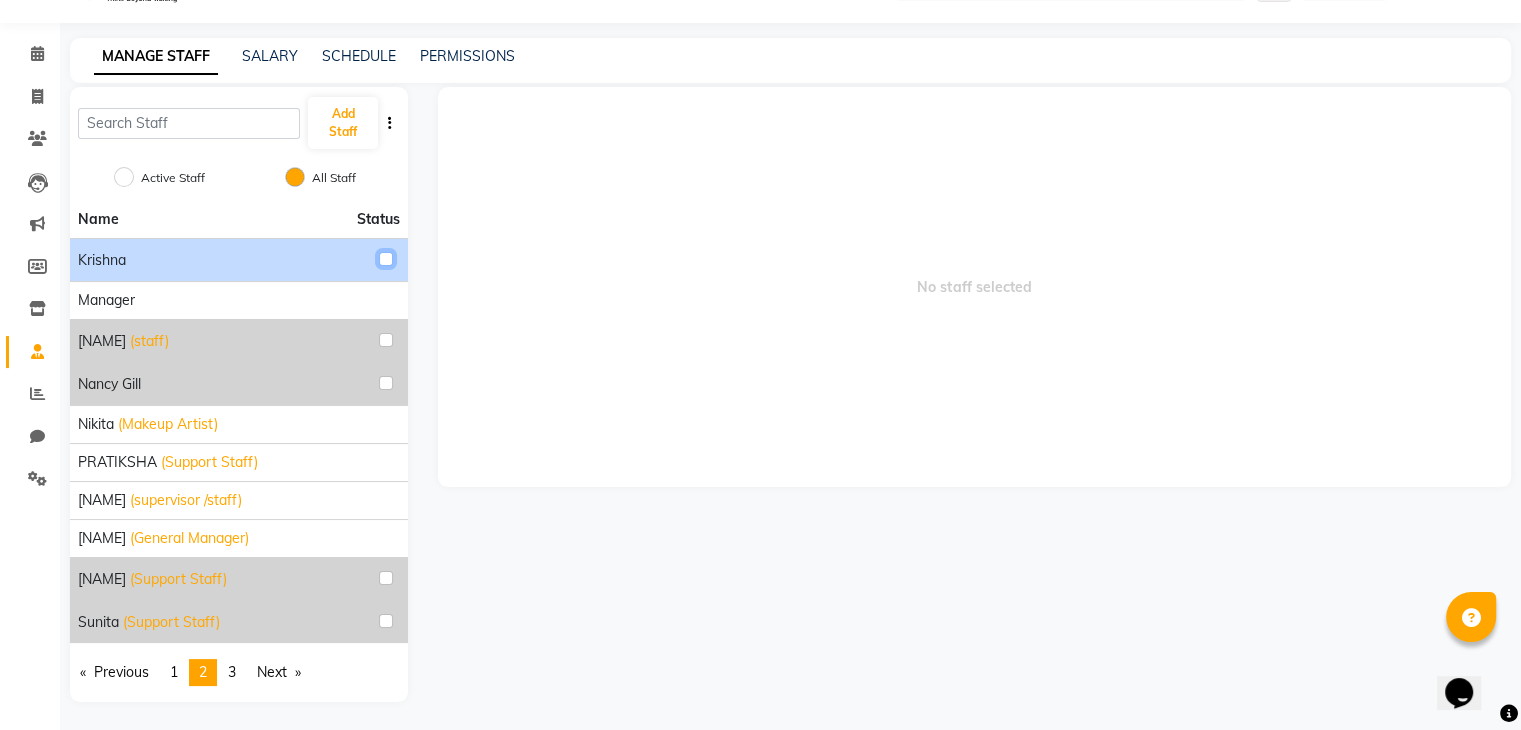 click at bounding box center [386, 259] 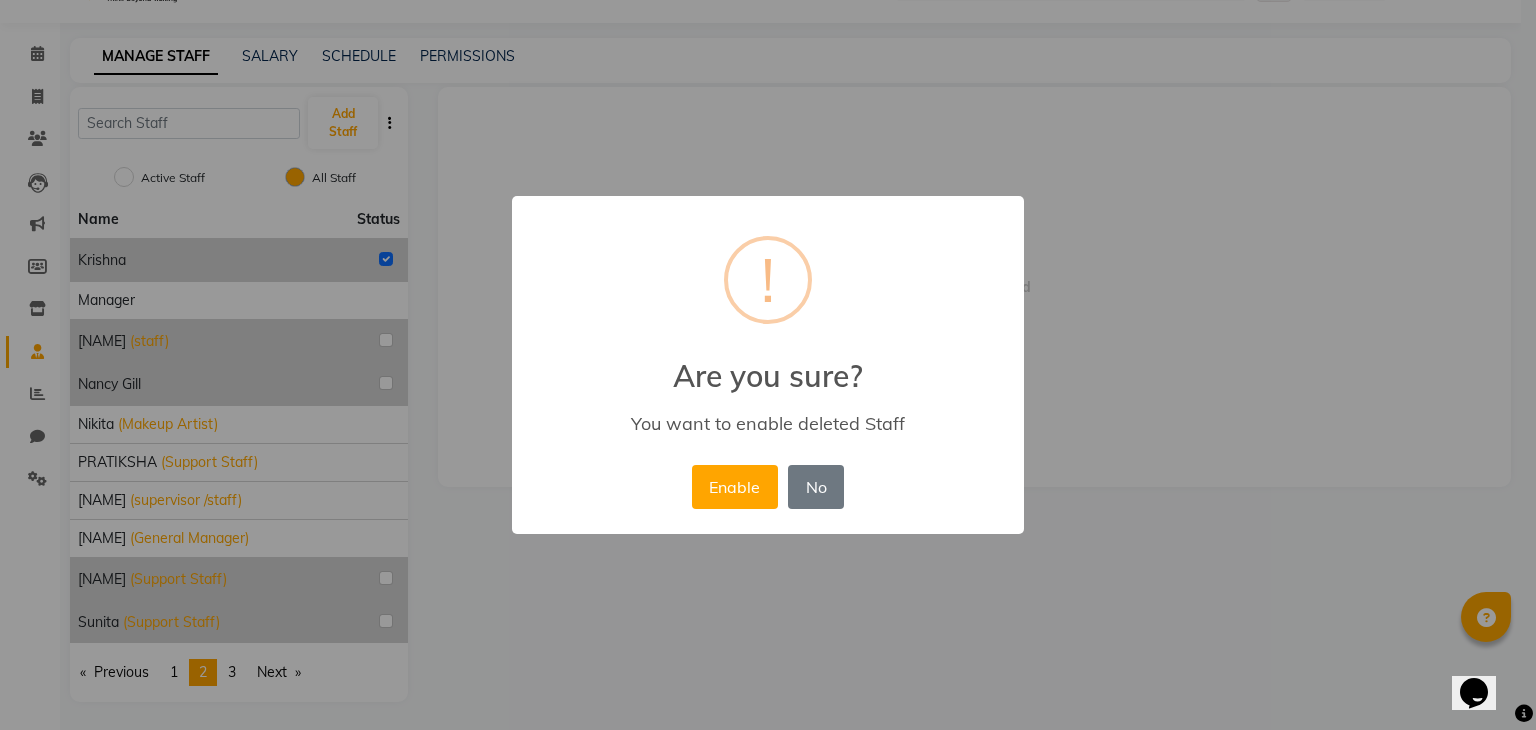 click on "× ! Are you sure? You want to enable deleted Staff Enable No No" at bounding box center (768, 365) 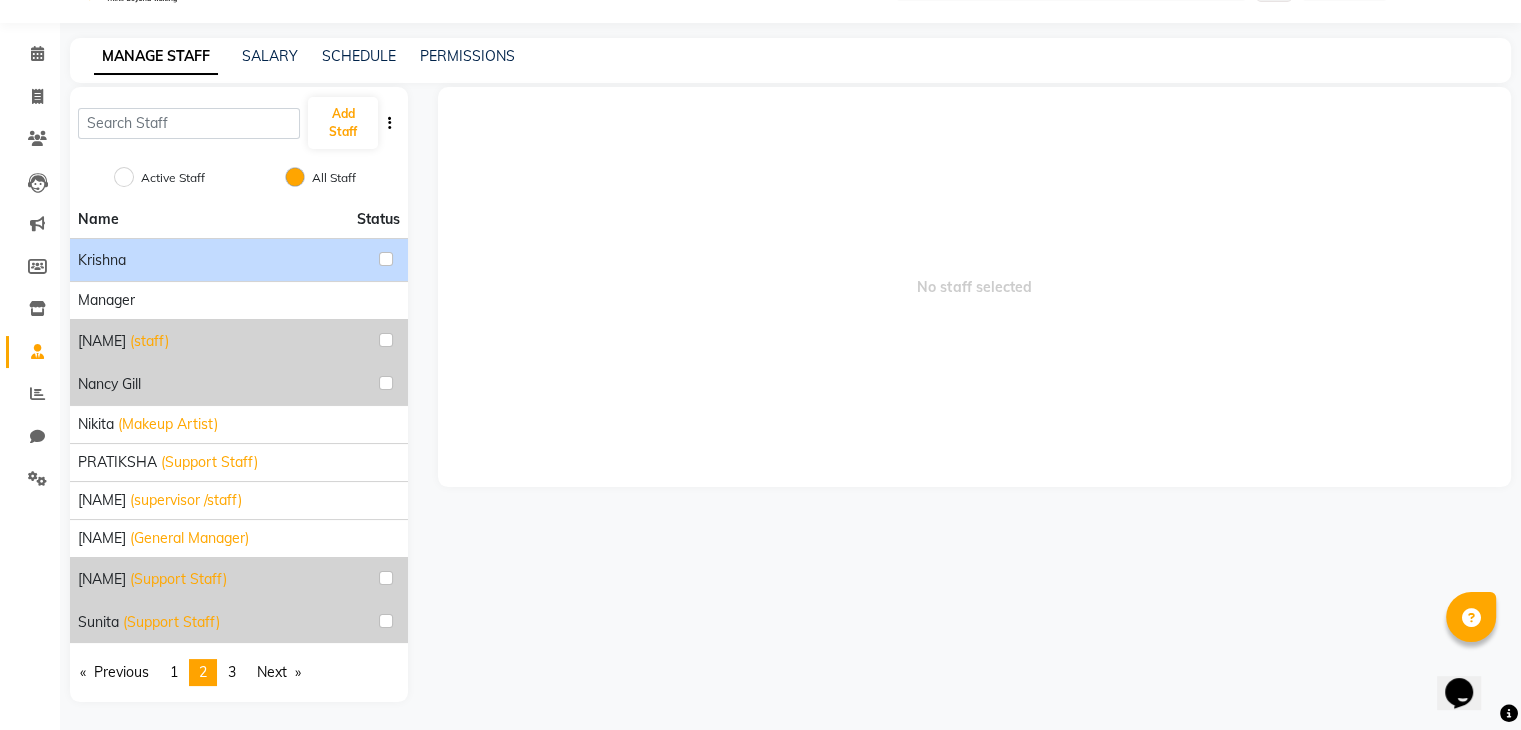 click on "krishna" 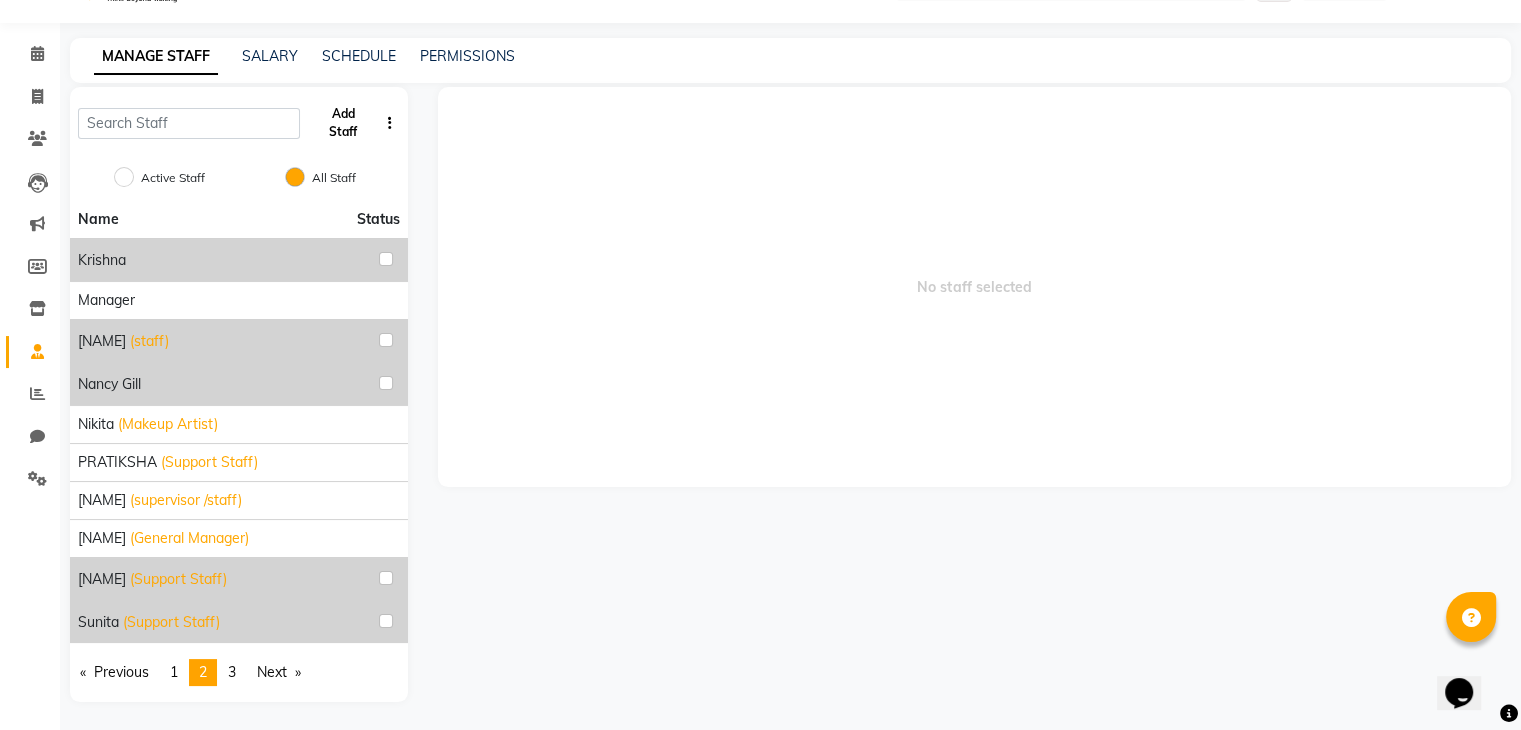 click on "Add Staff" 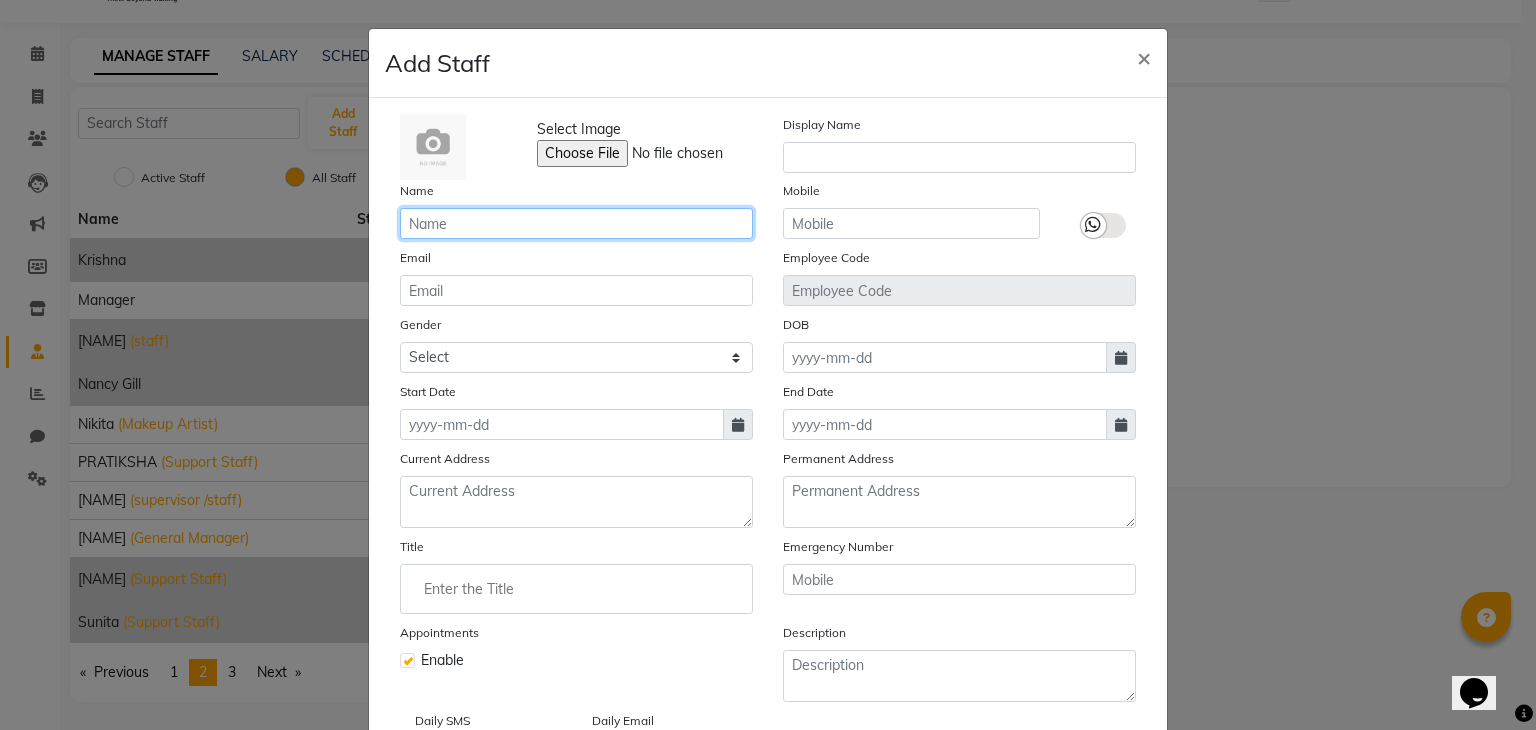 click 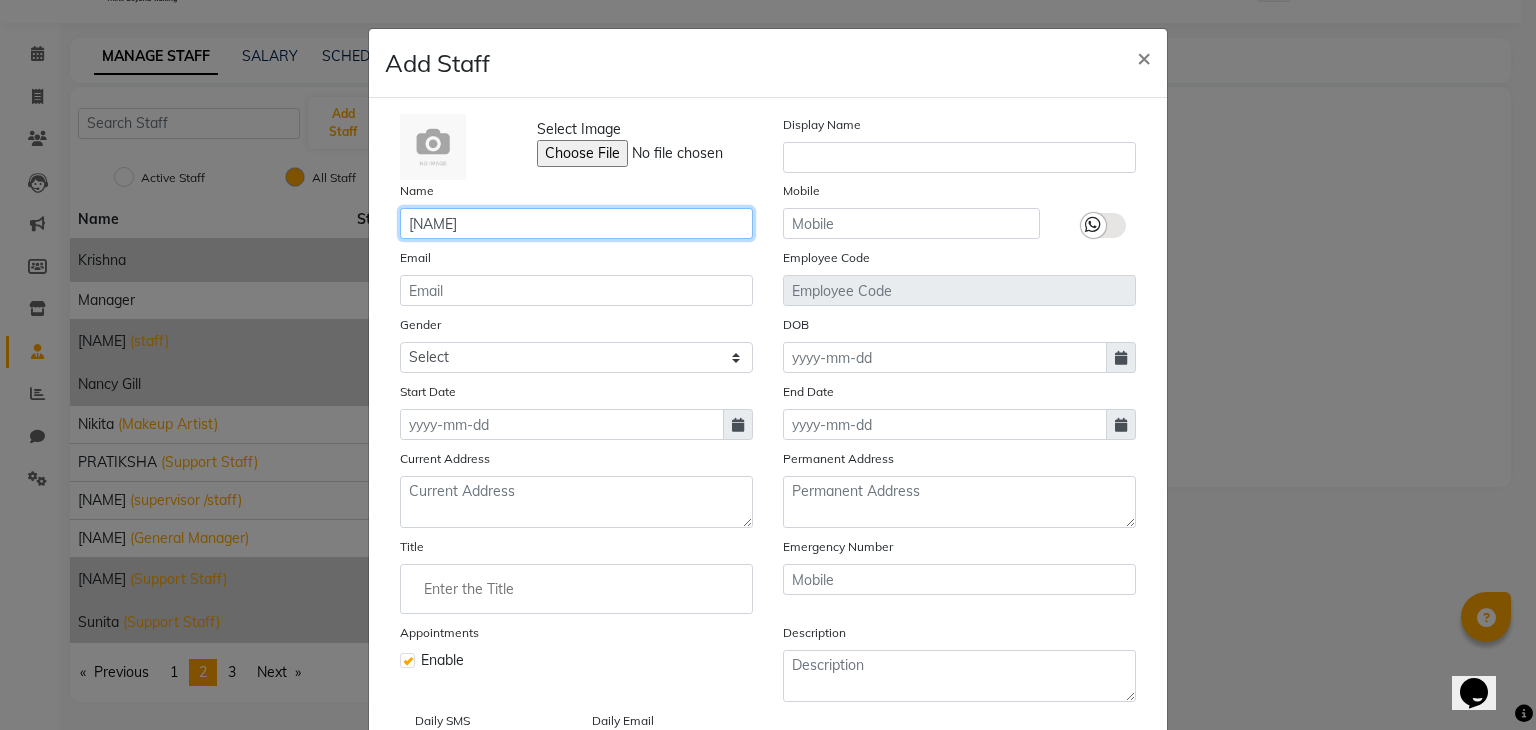 type on "[NAME]" 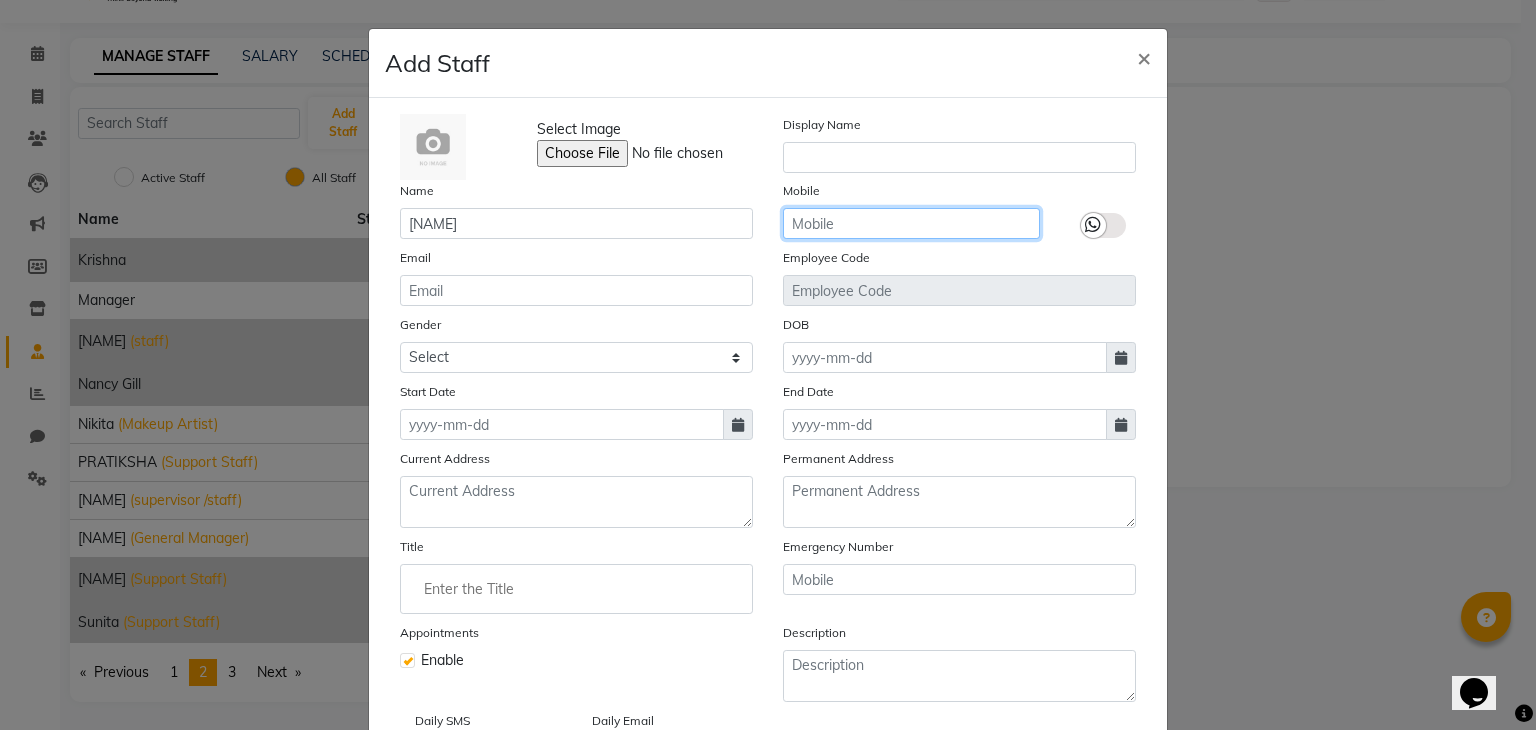 click 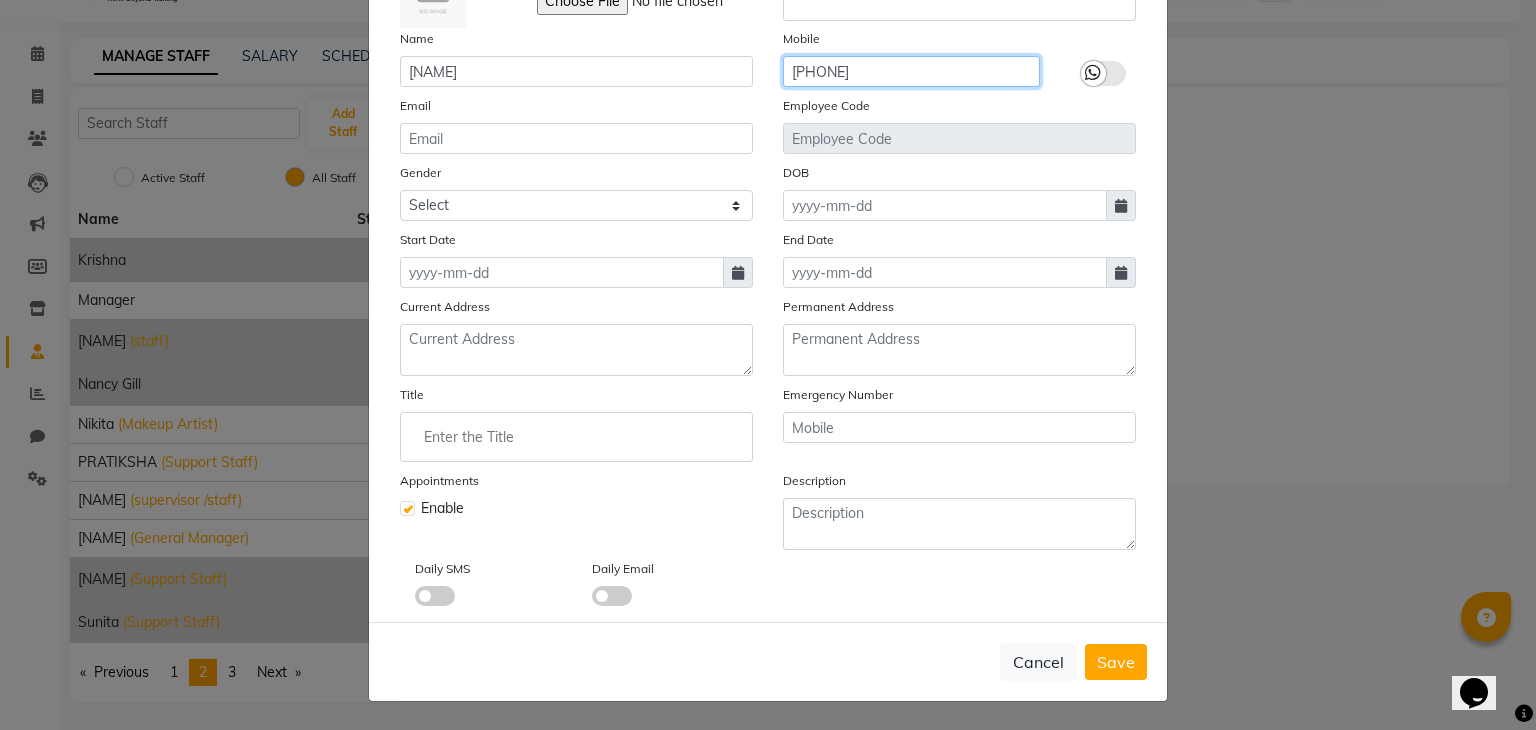 scroll, scrollTop: 160, scrollLeft: 0, axis: vertical 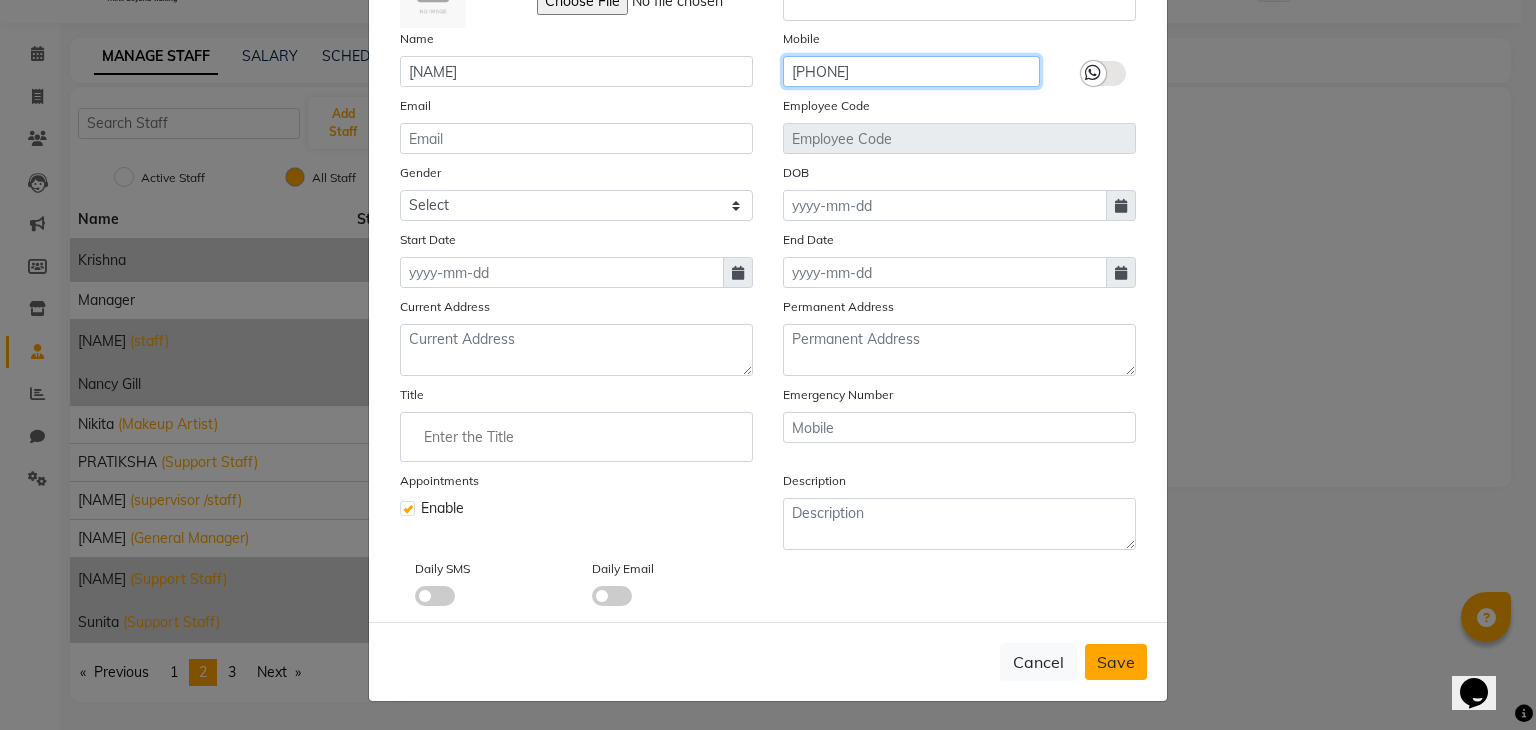 type on "9370650195" 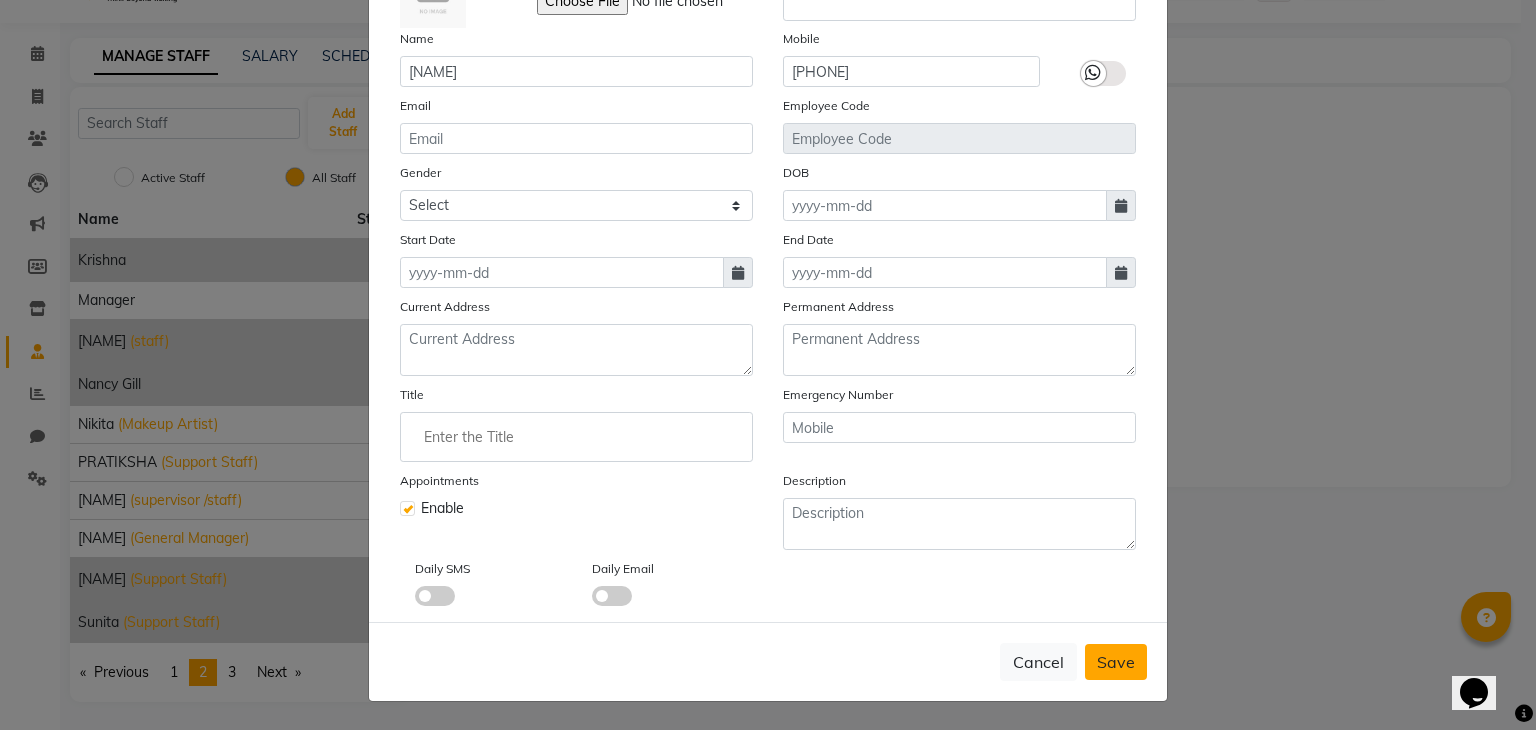 click on "Save" at bounding box center (1116, 662) 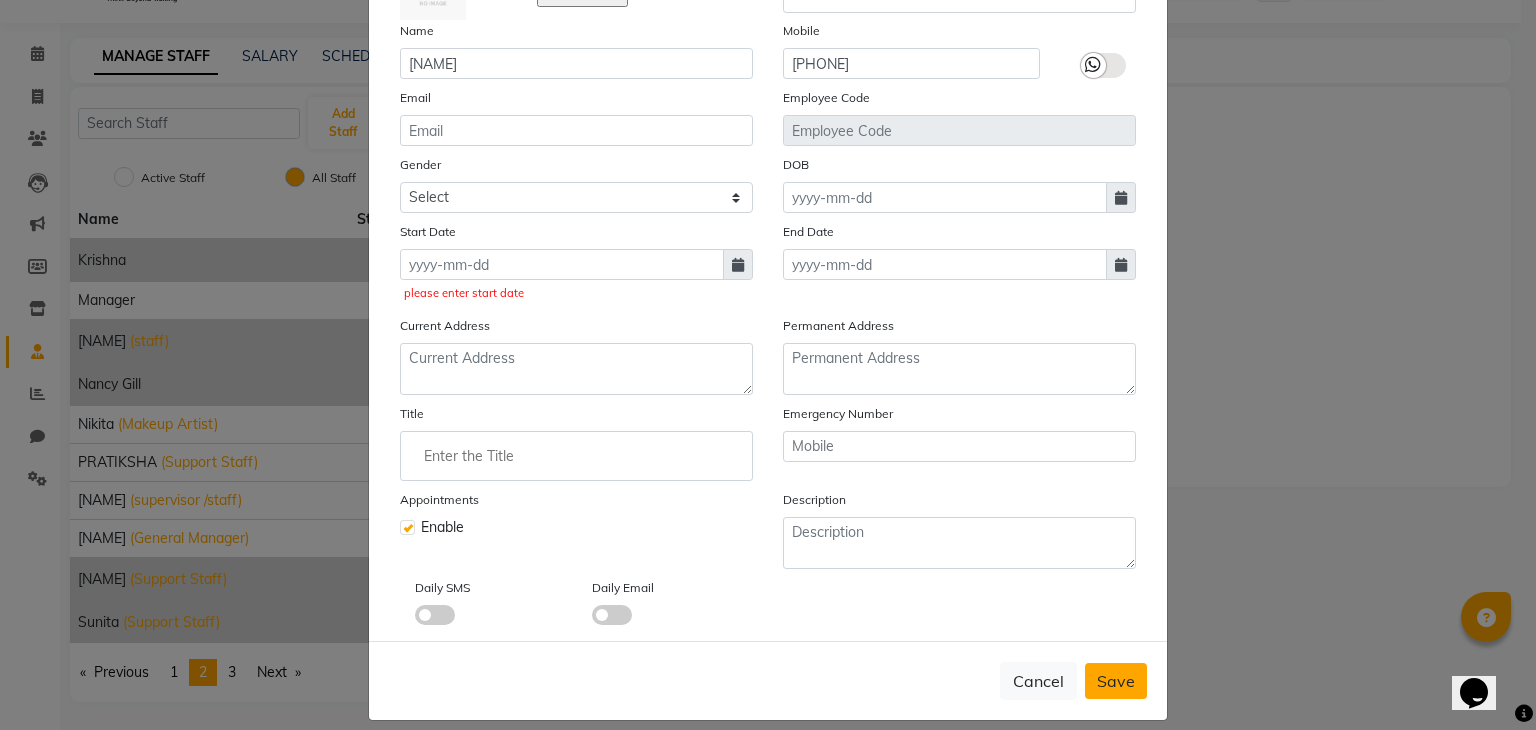 click on "Save" at bounding box center [1116, 681] 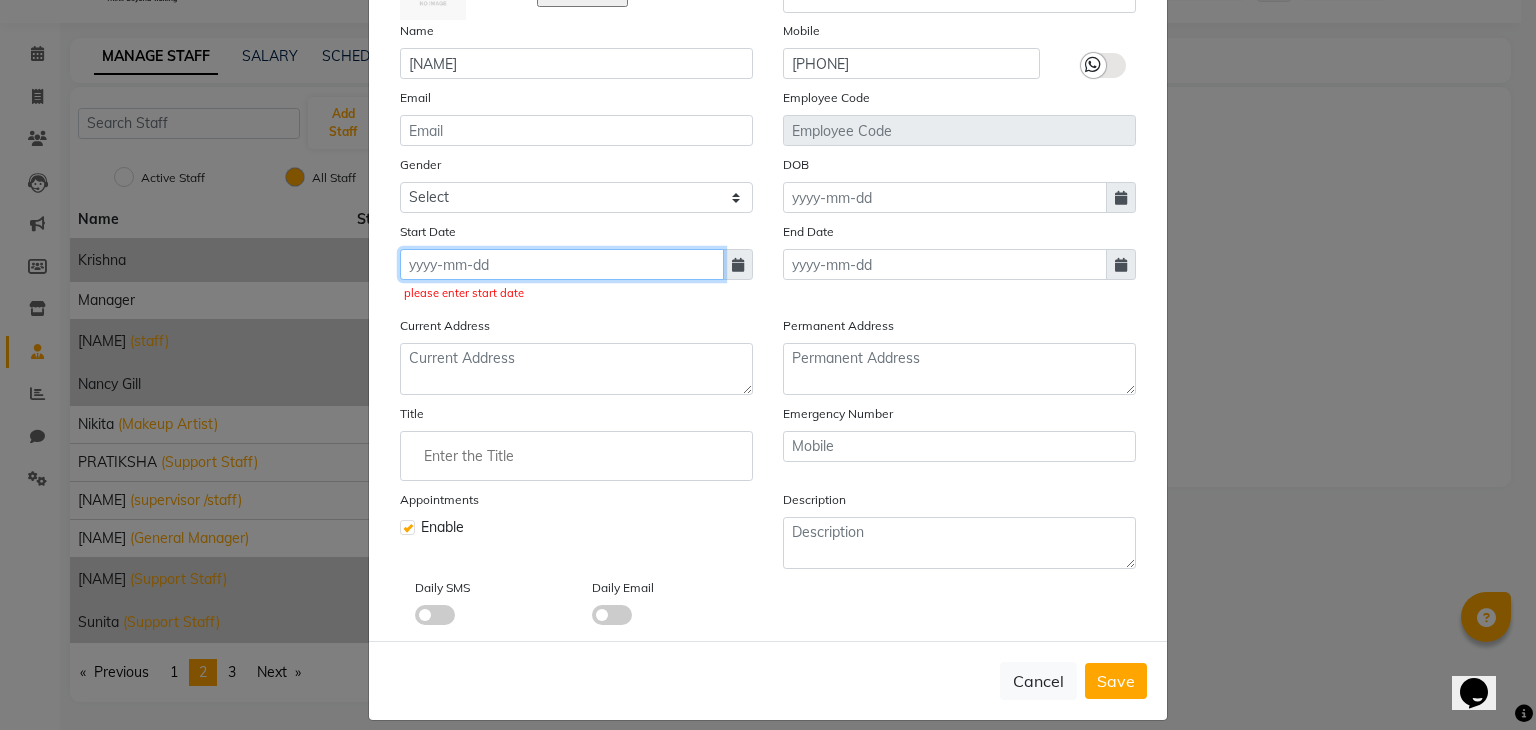 click 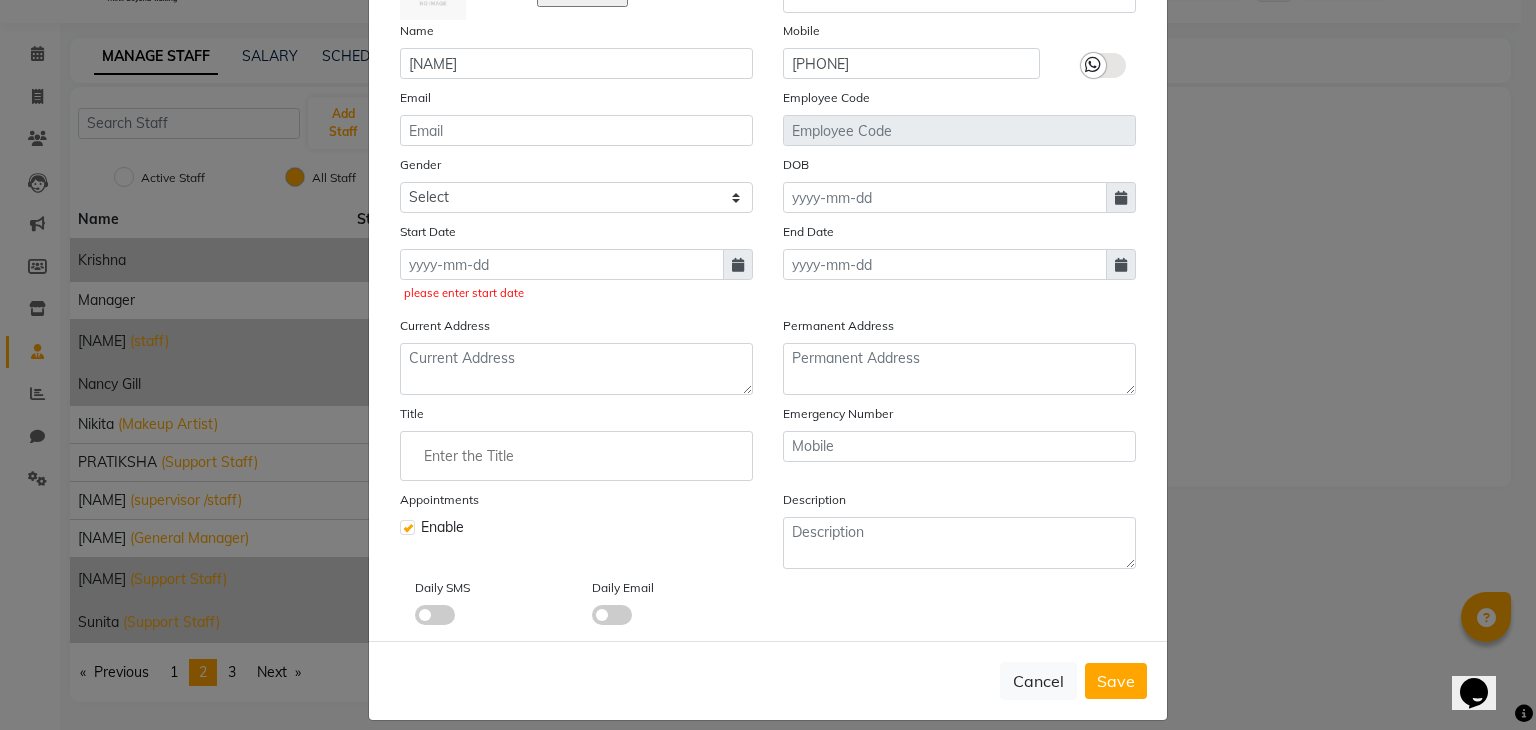 select on "8" 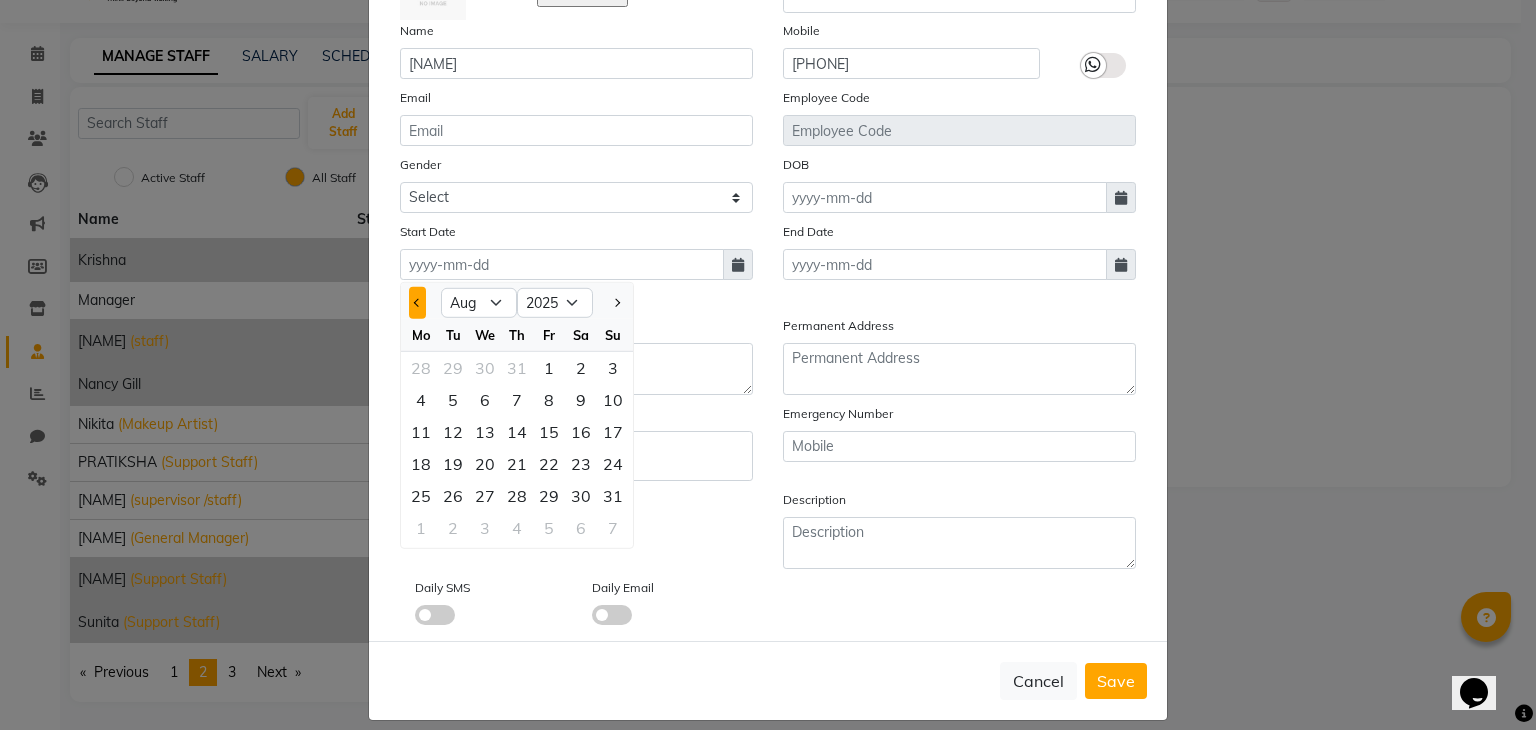 click 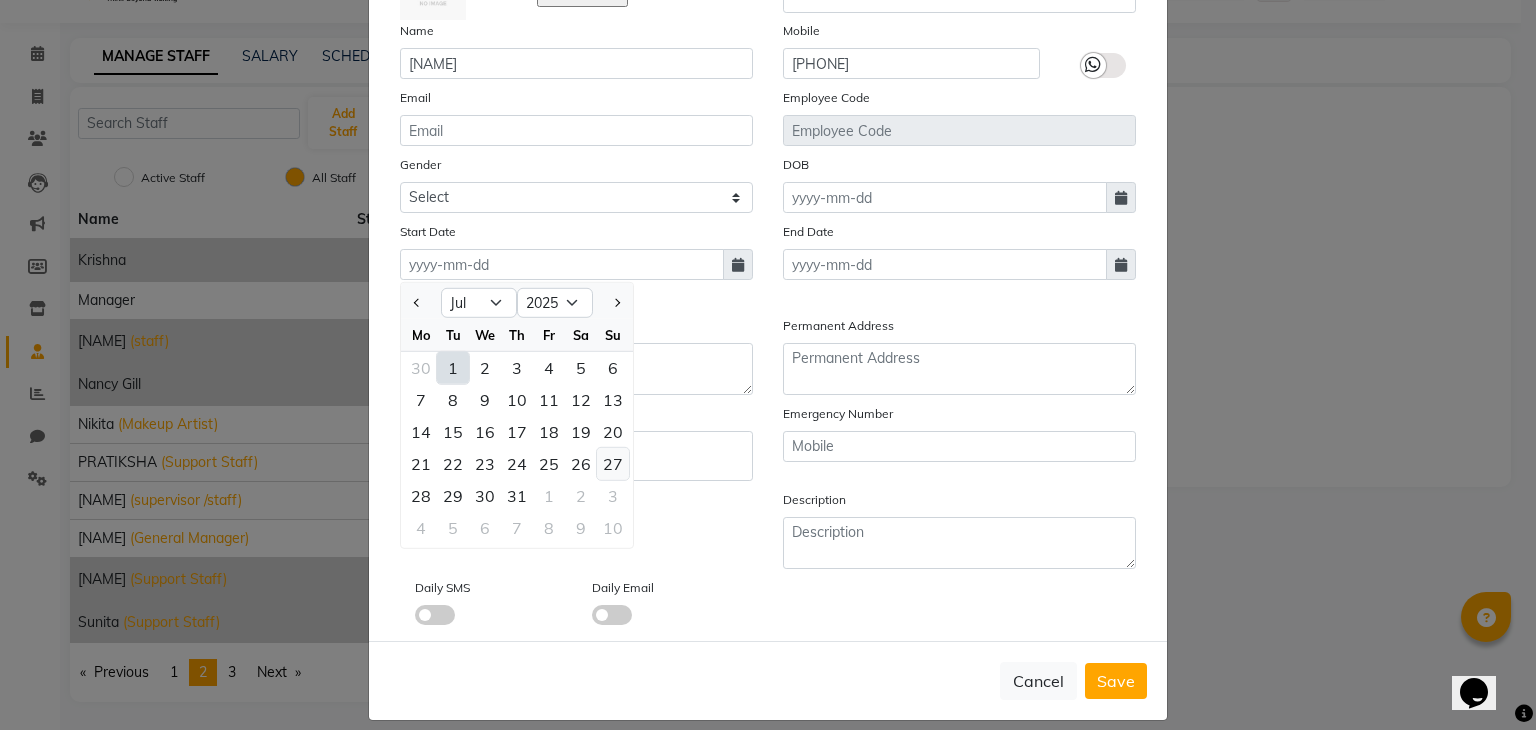 click on "27" 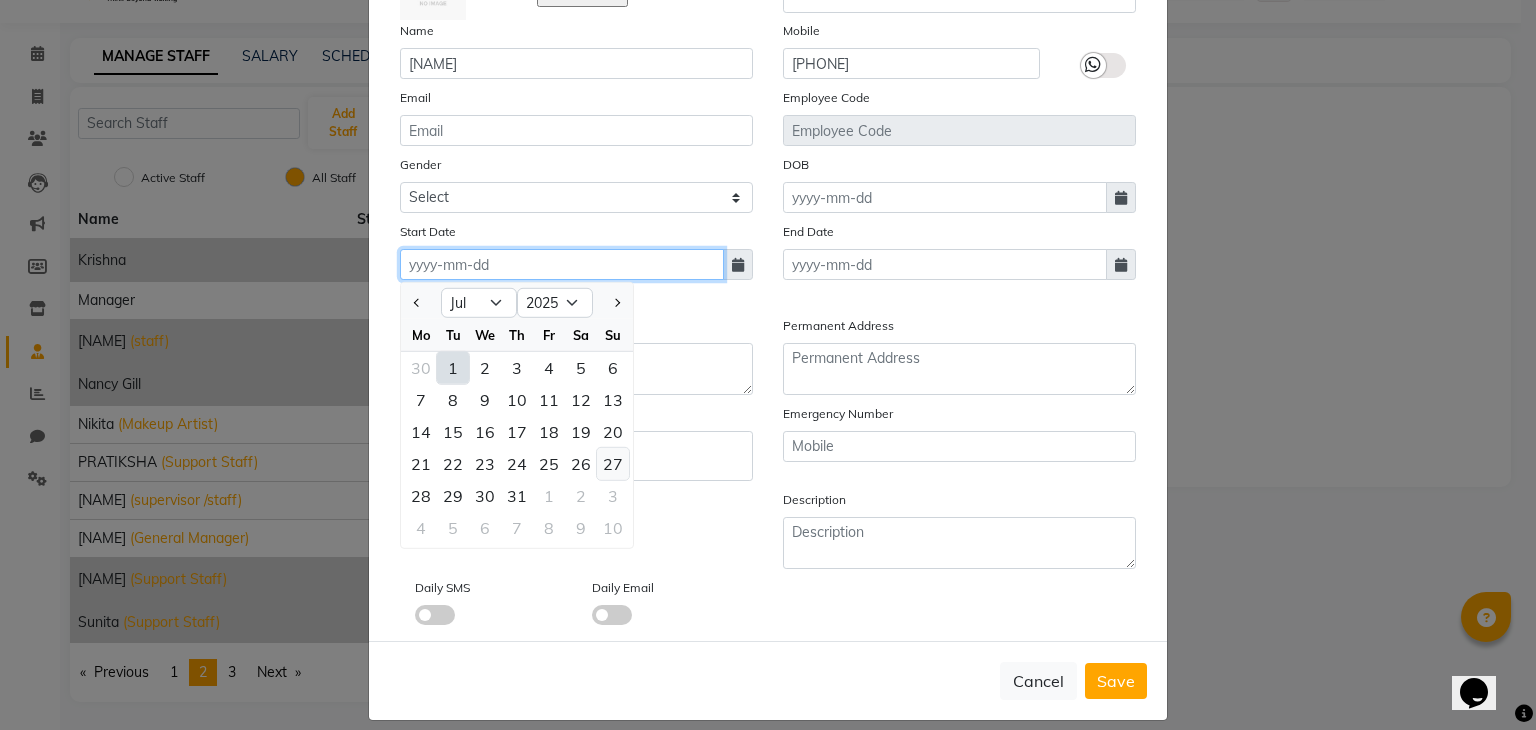 type on "27-07-2025" 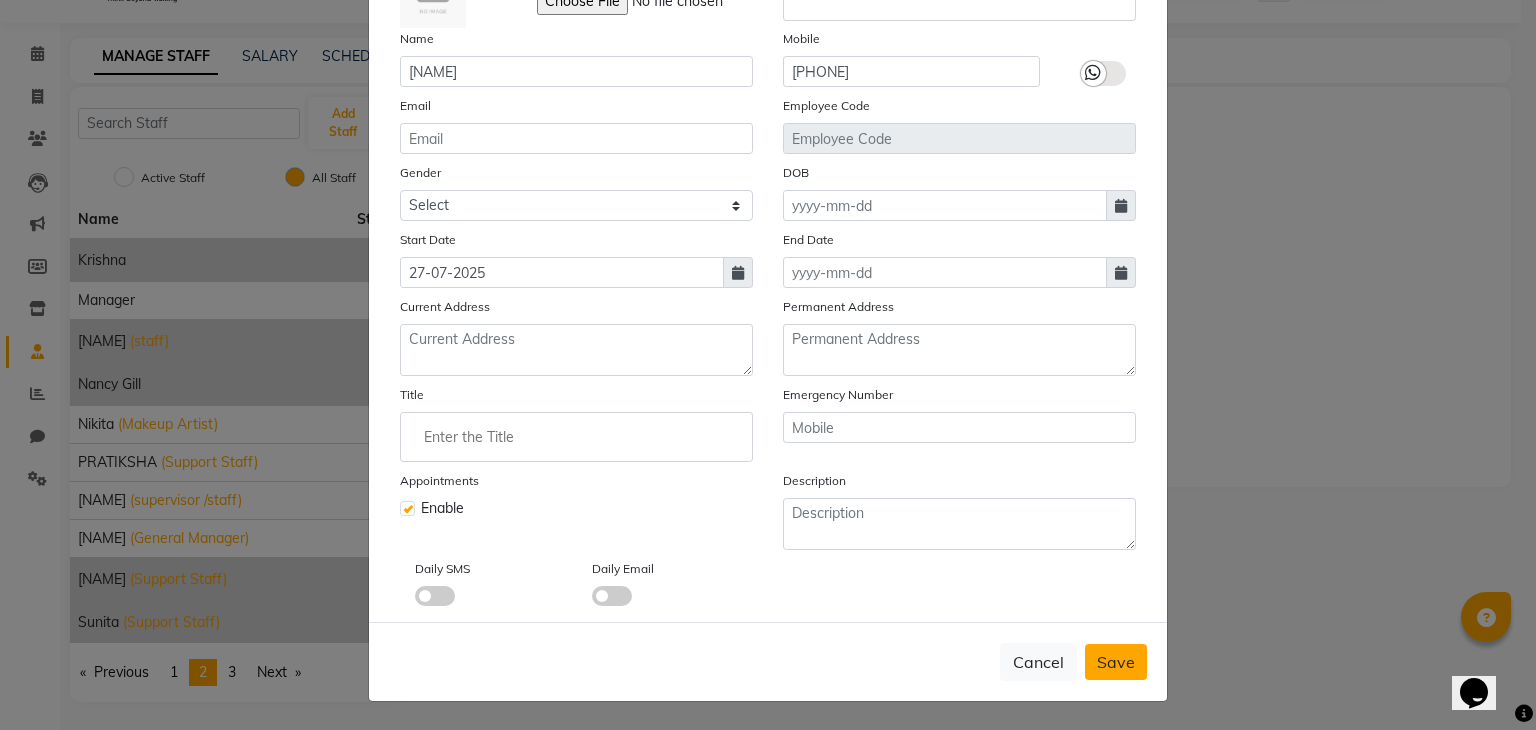 click on "Save" at bounding box center [1116, 662] 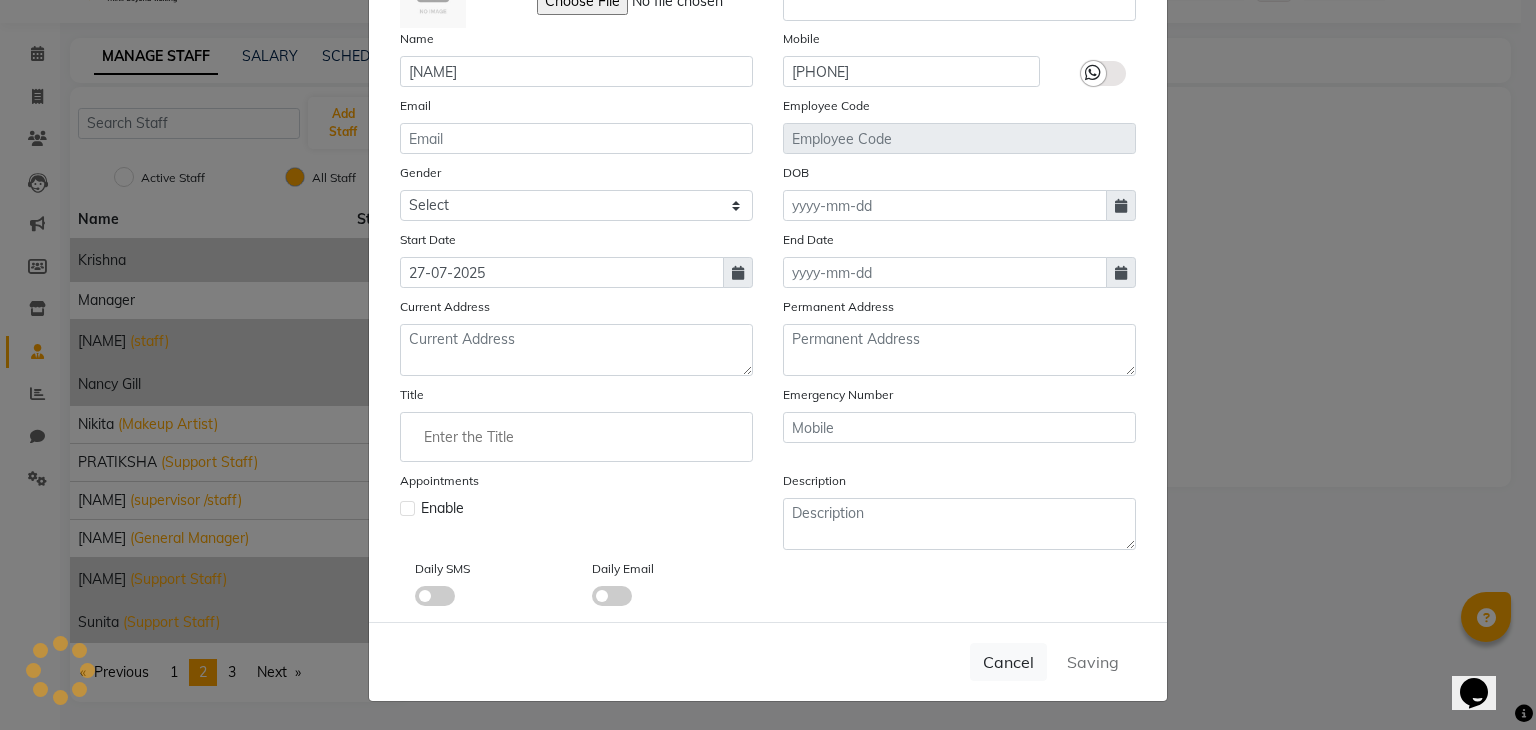 type 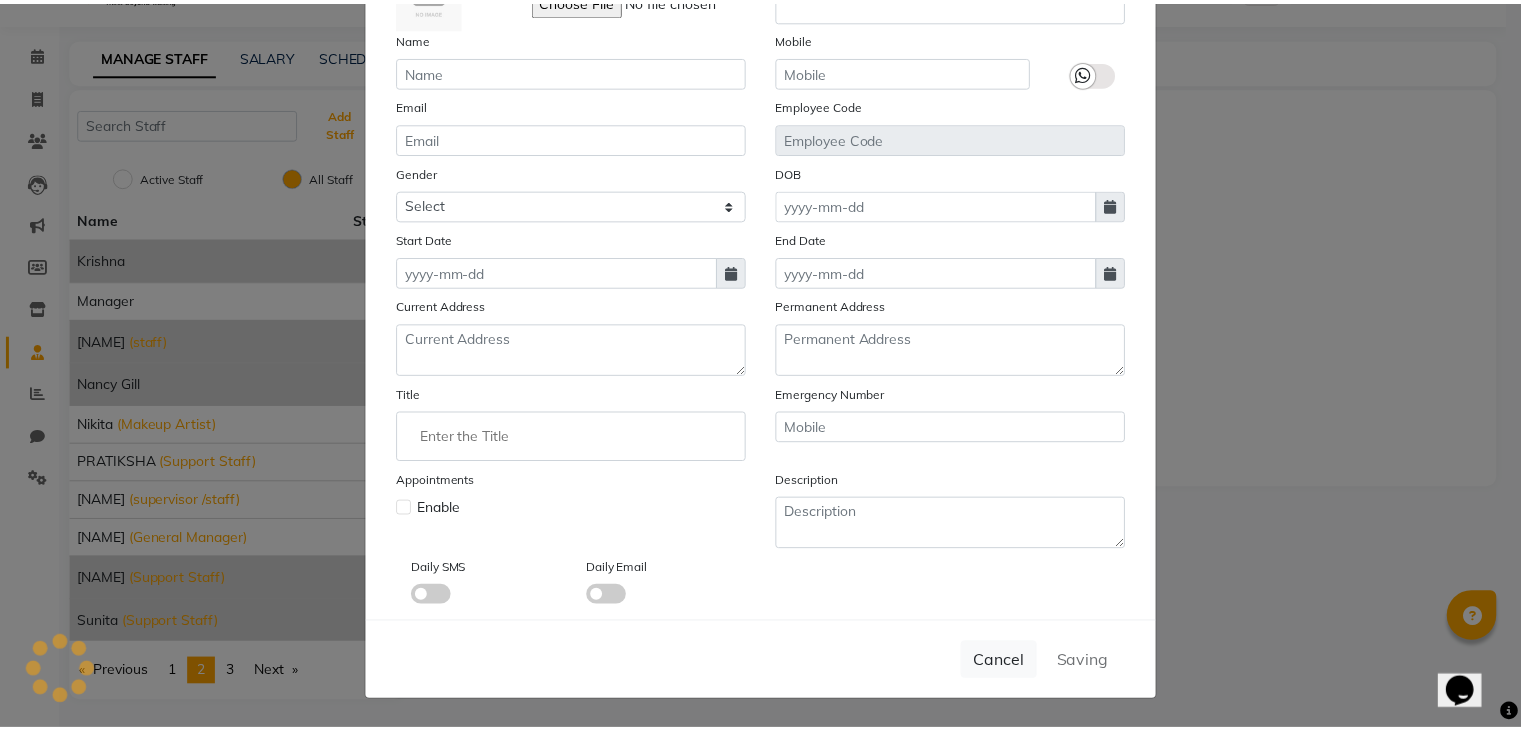 scroll, scrollTop: 44, scrollLeft: 0, axis: vertical 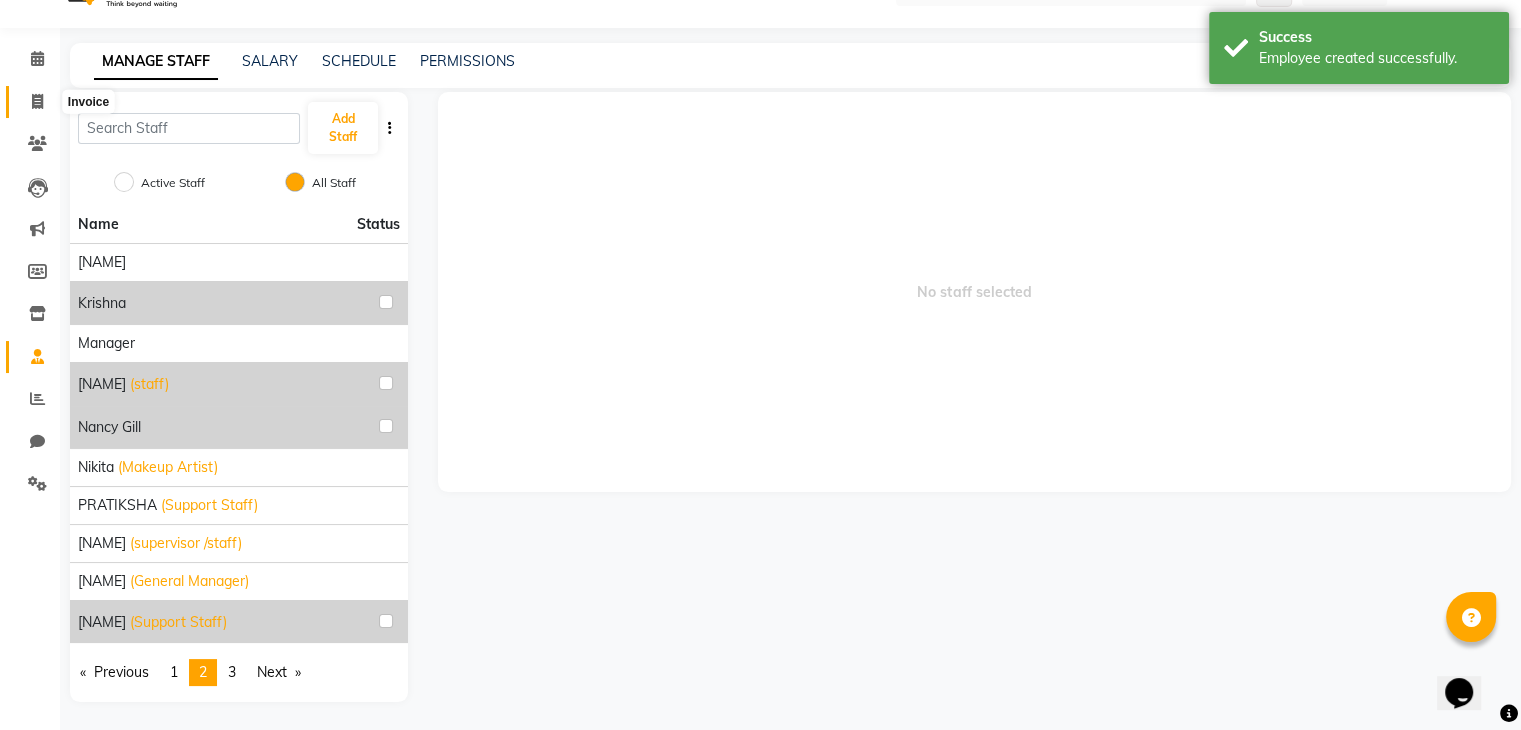 click 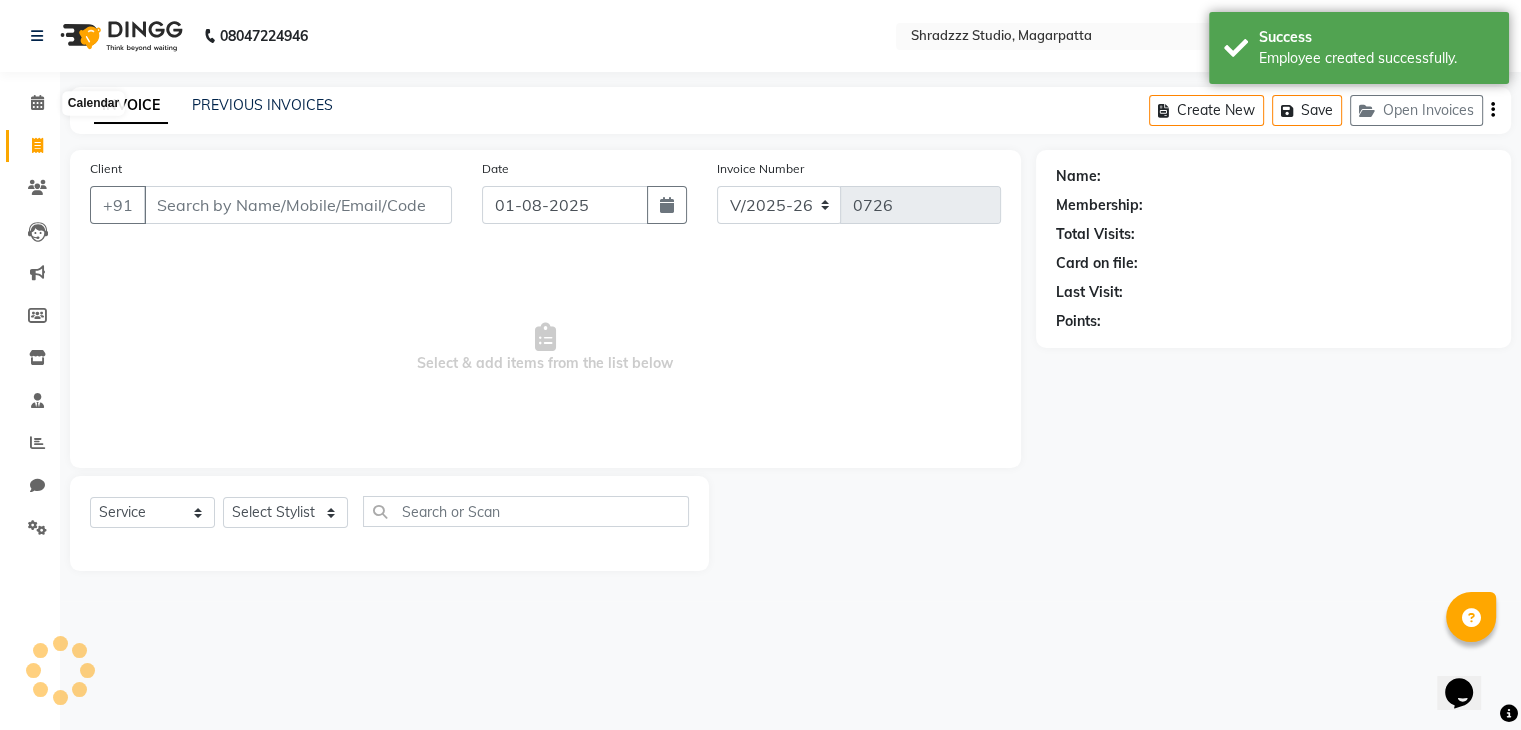 scroll, scrollTop: 0, scrollLeft: 0, axis: both 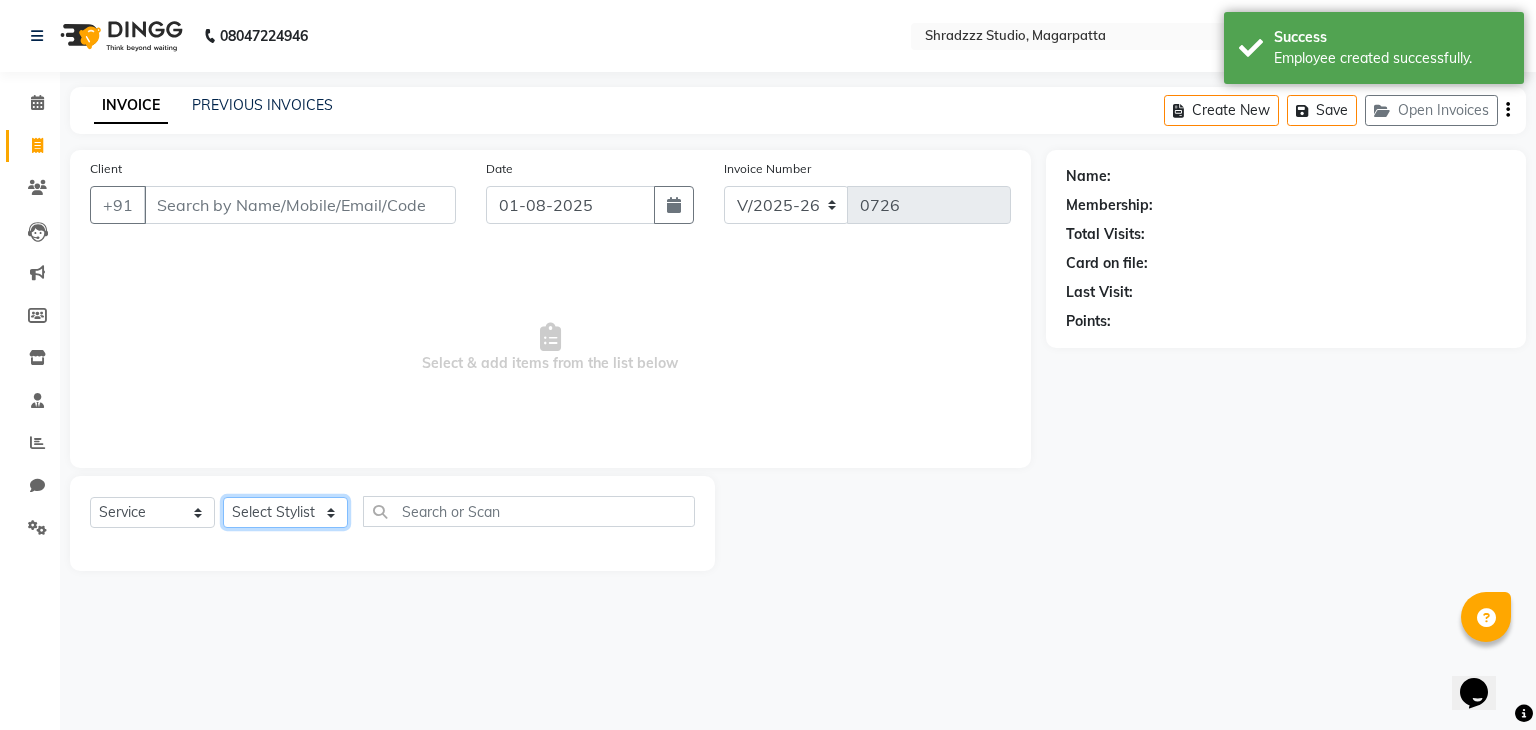 click on "Select Stylist Aruna   KALYANI  KRISHANA Manager nikita PRATIKSHA   Sameer shaikh Sarojini swami" 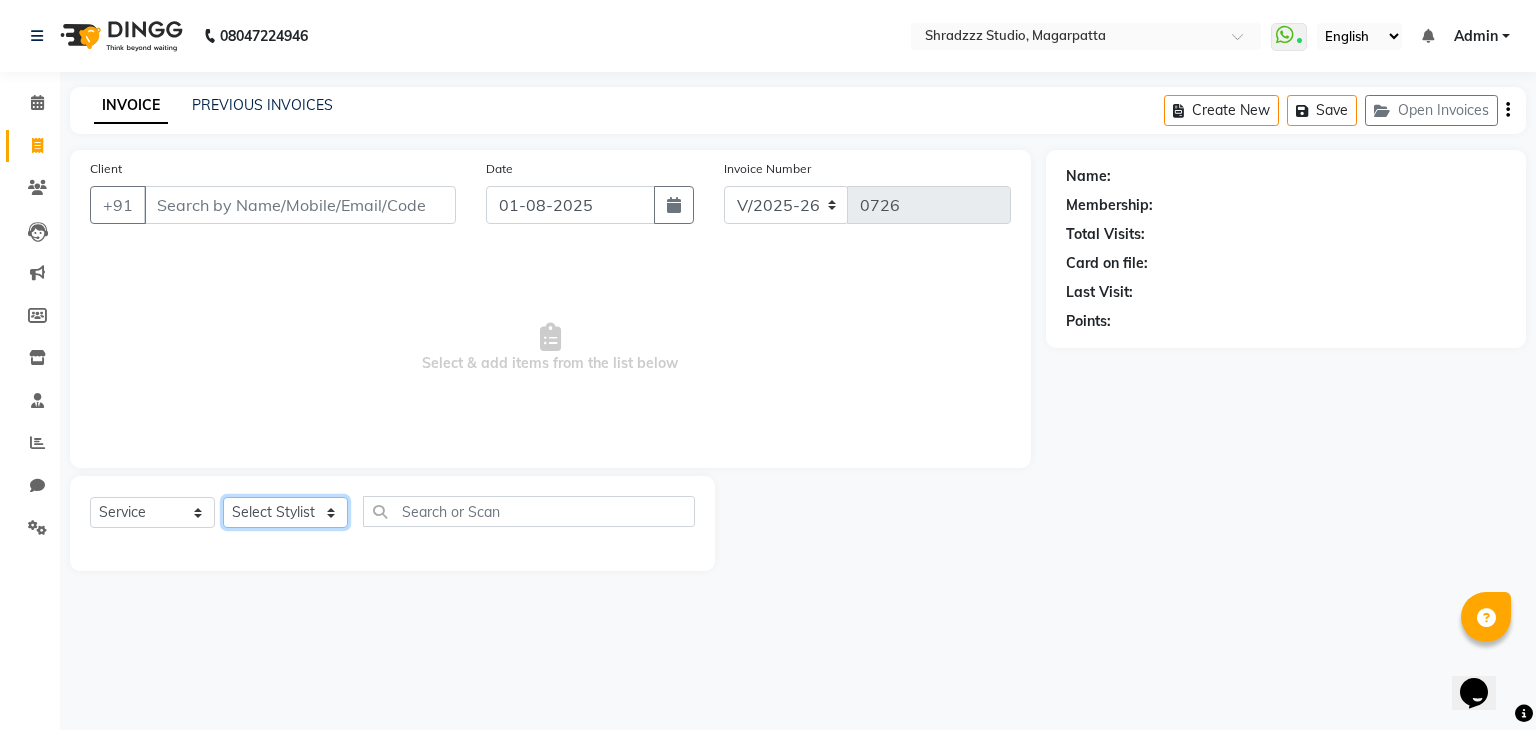 select on "87762" 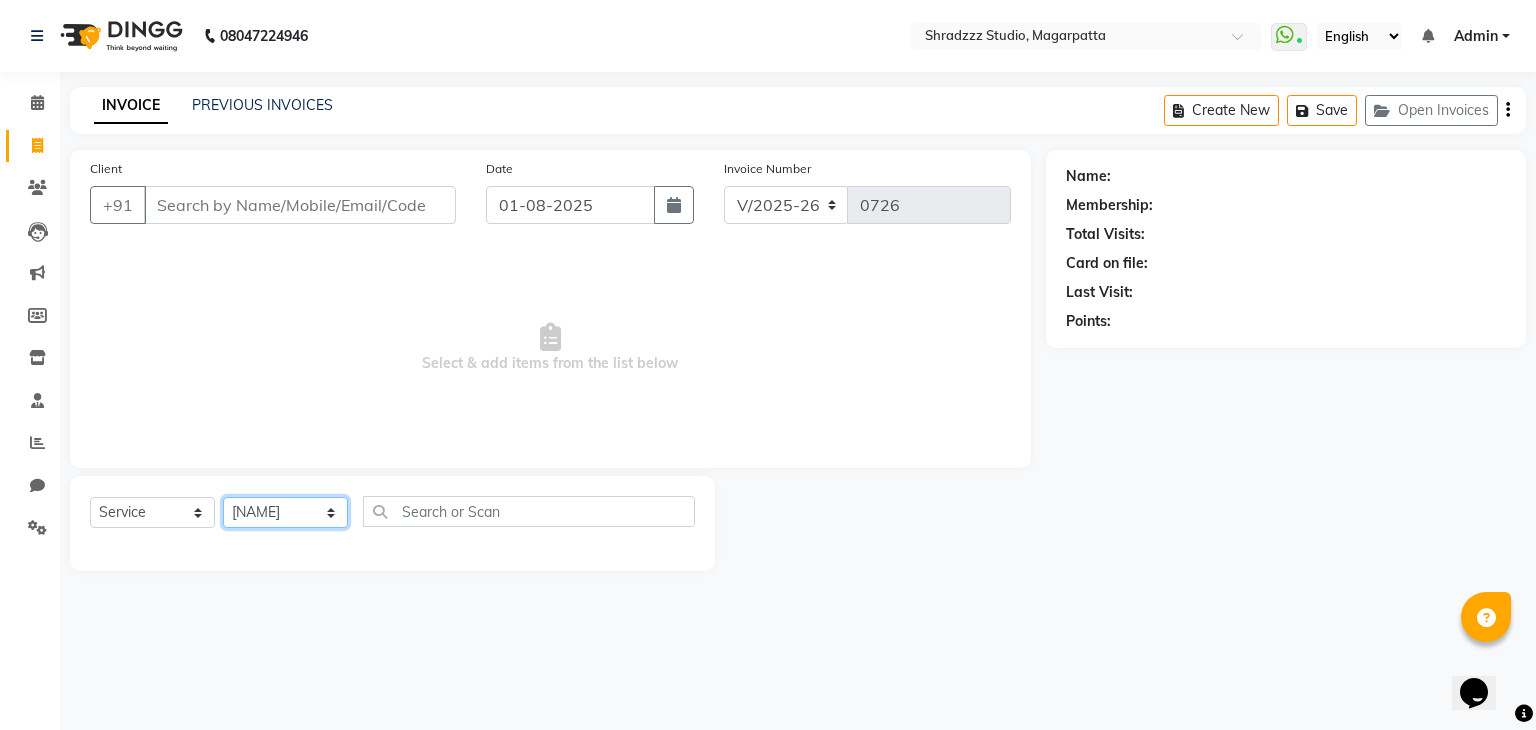 click on "Select Stylist Aruna   KALYANI  KRISHANA Manager nikita PRATIKSHA   Sameer shaikh Sarojini swami" 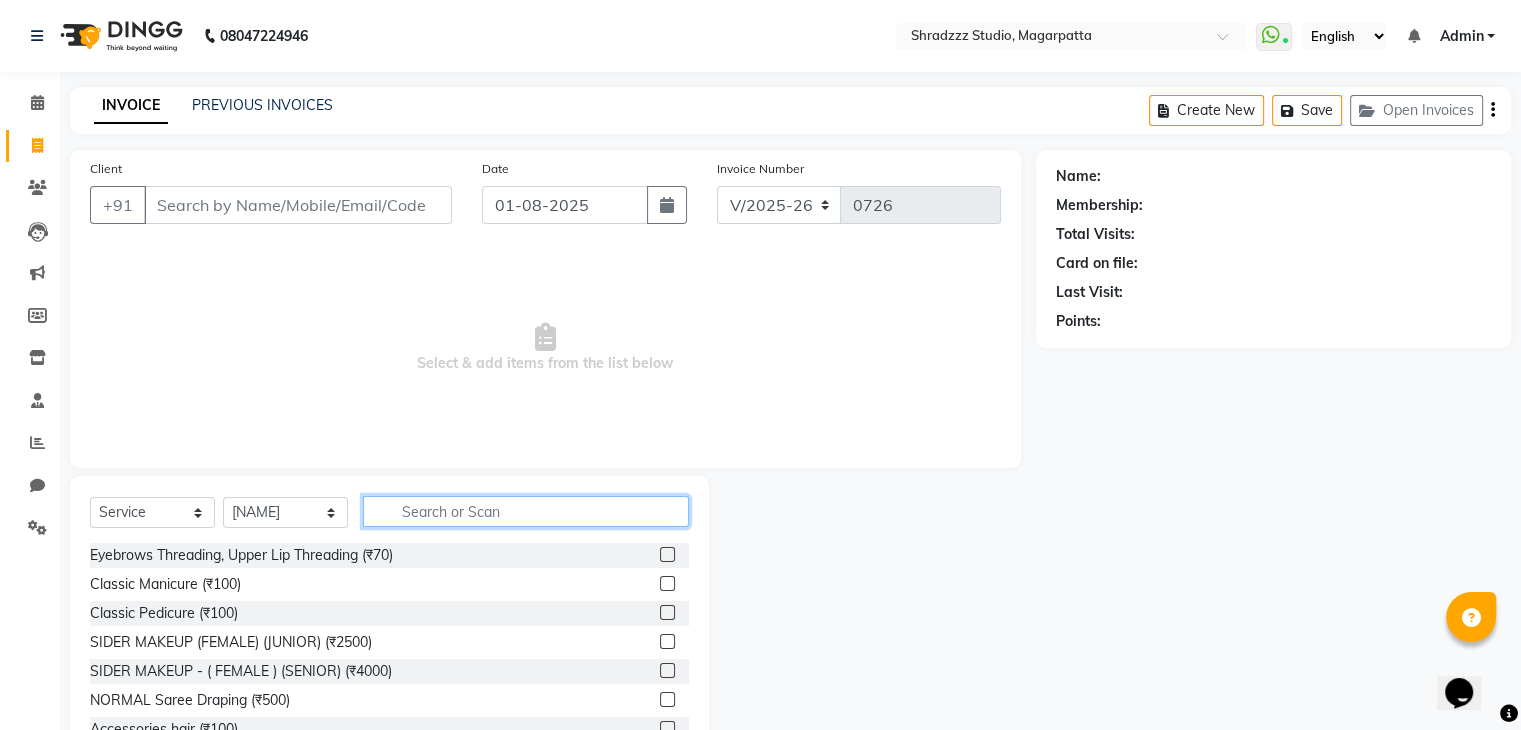 click 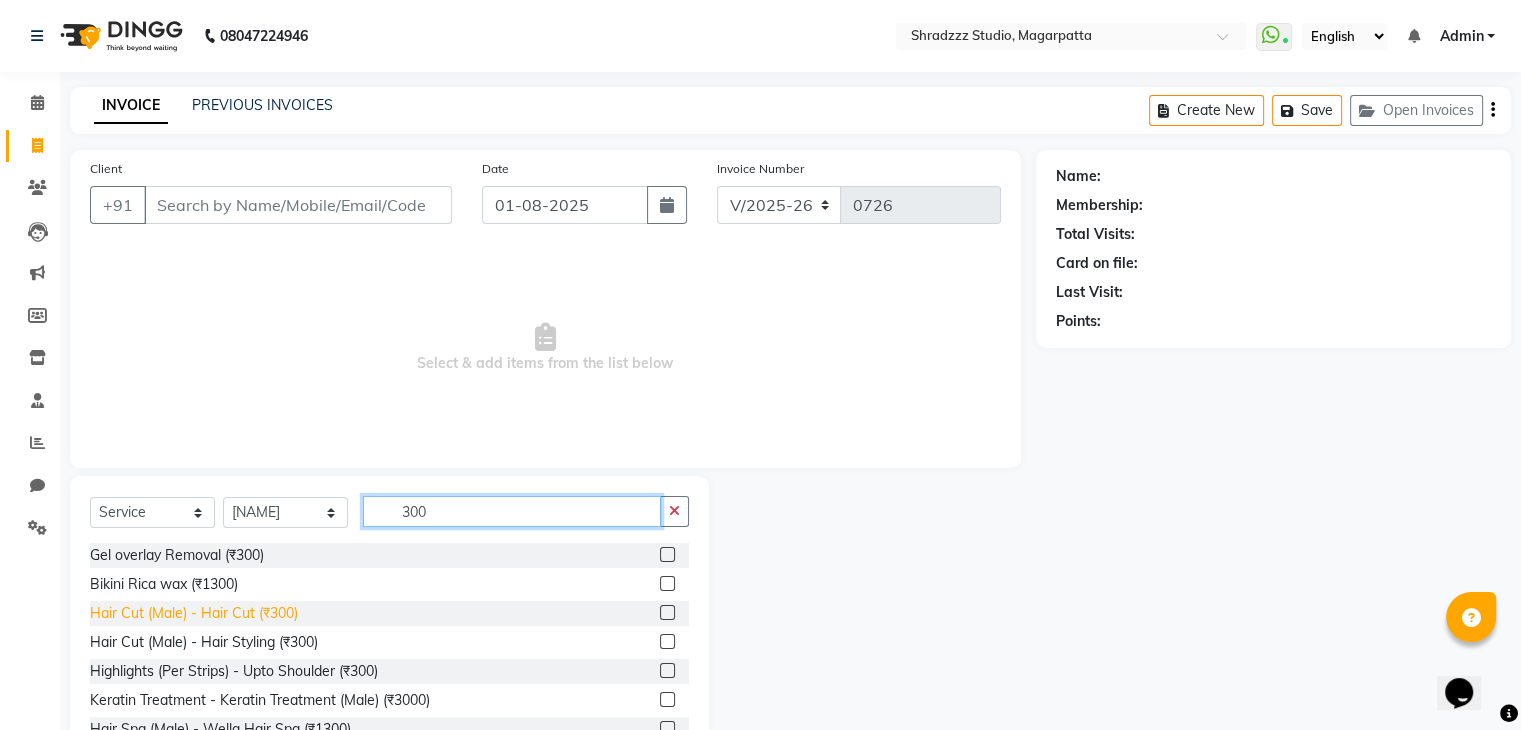 type on "300" 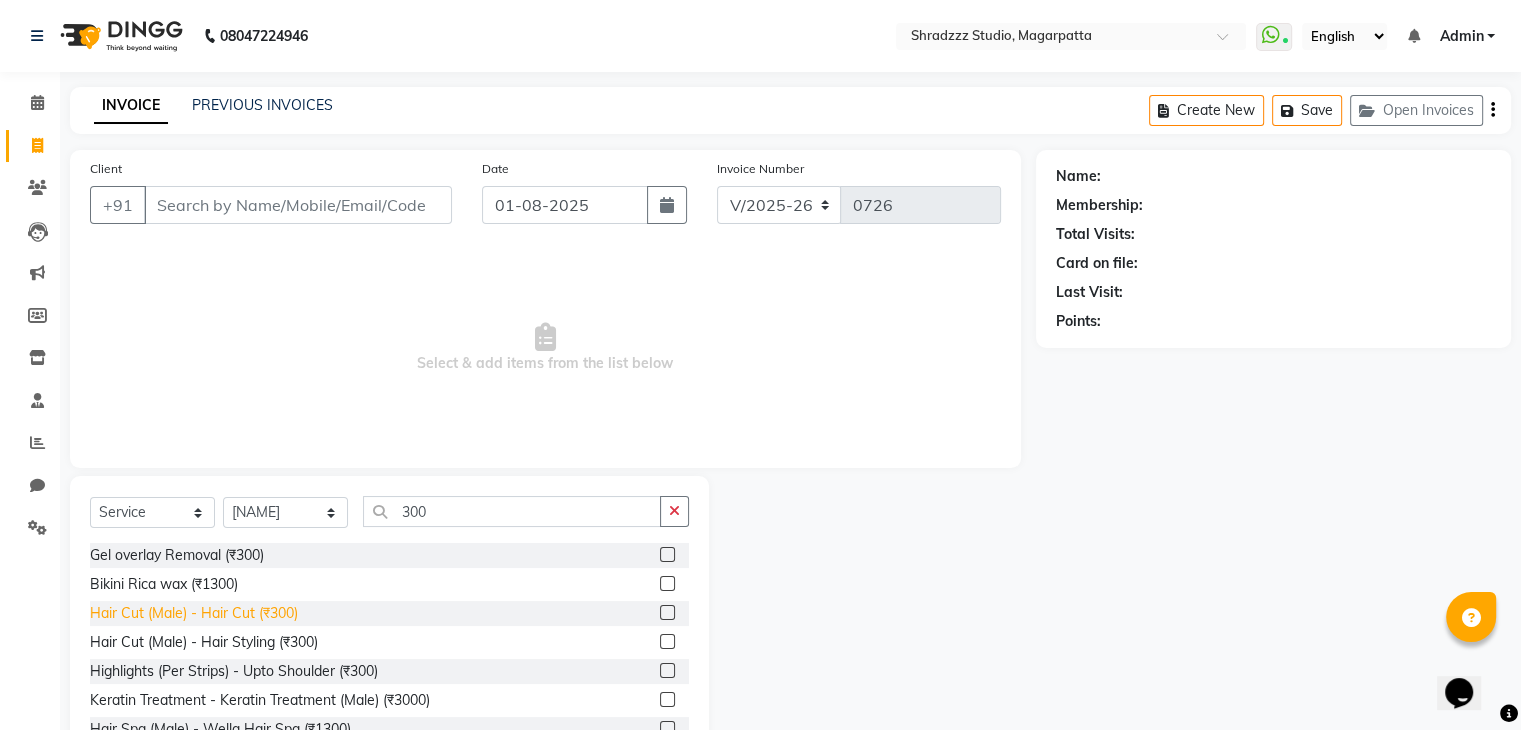 click on "Hair Cut (Male) - Hair Cut (₹300)" 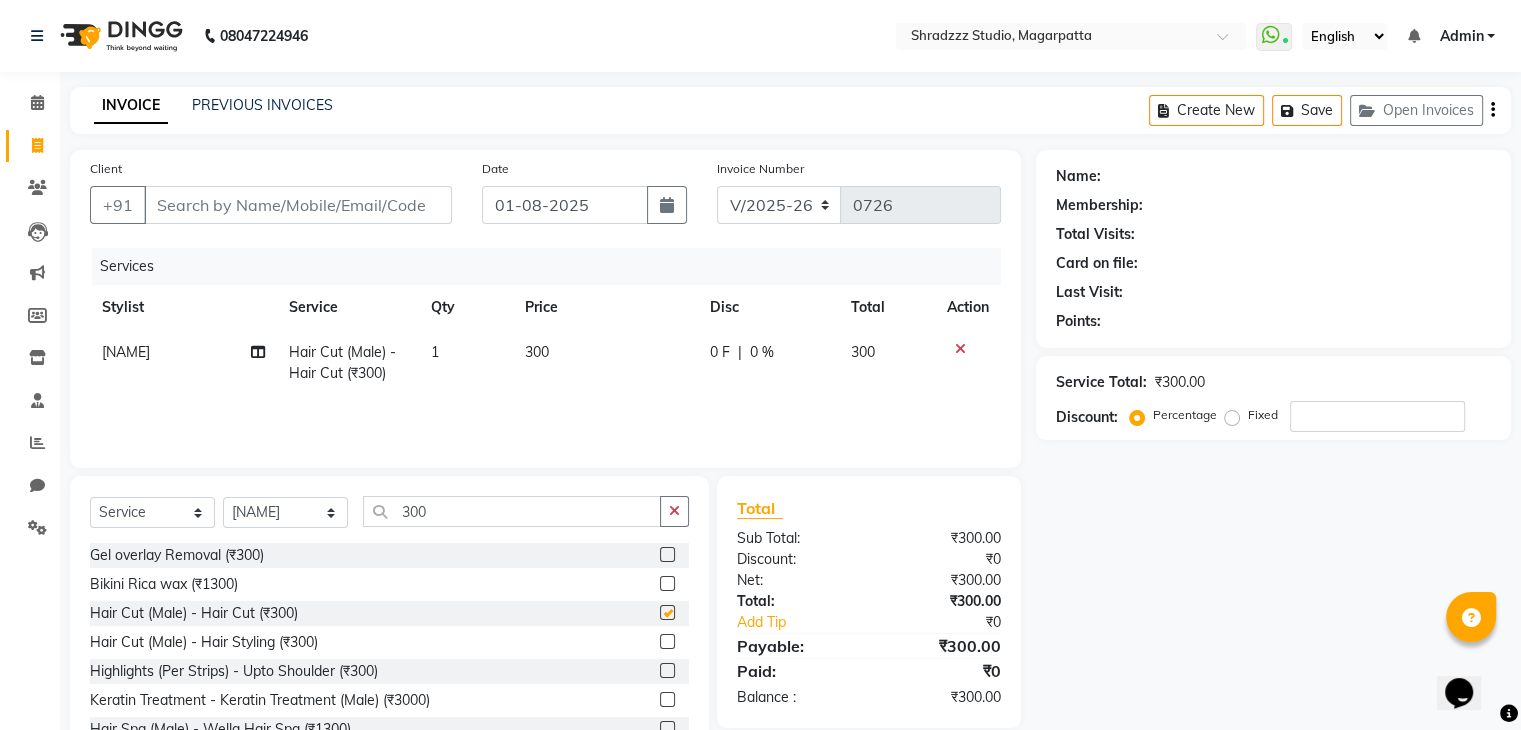 checkbox on "false" 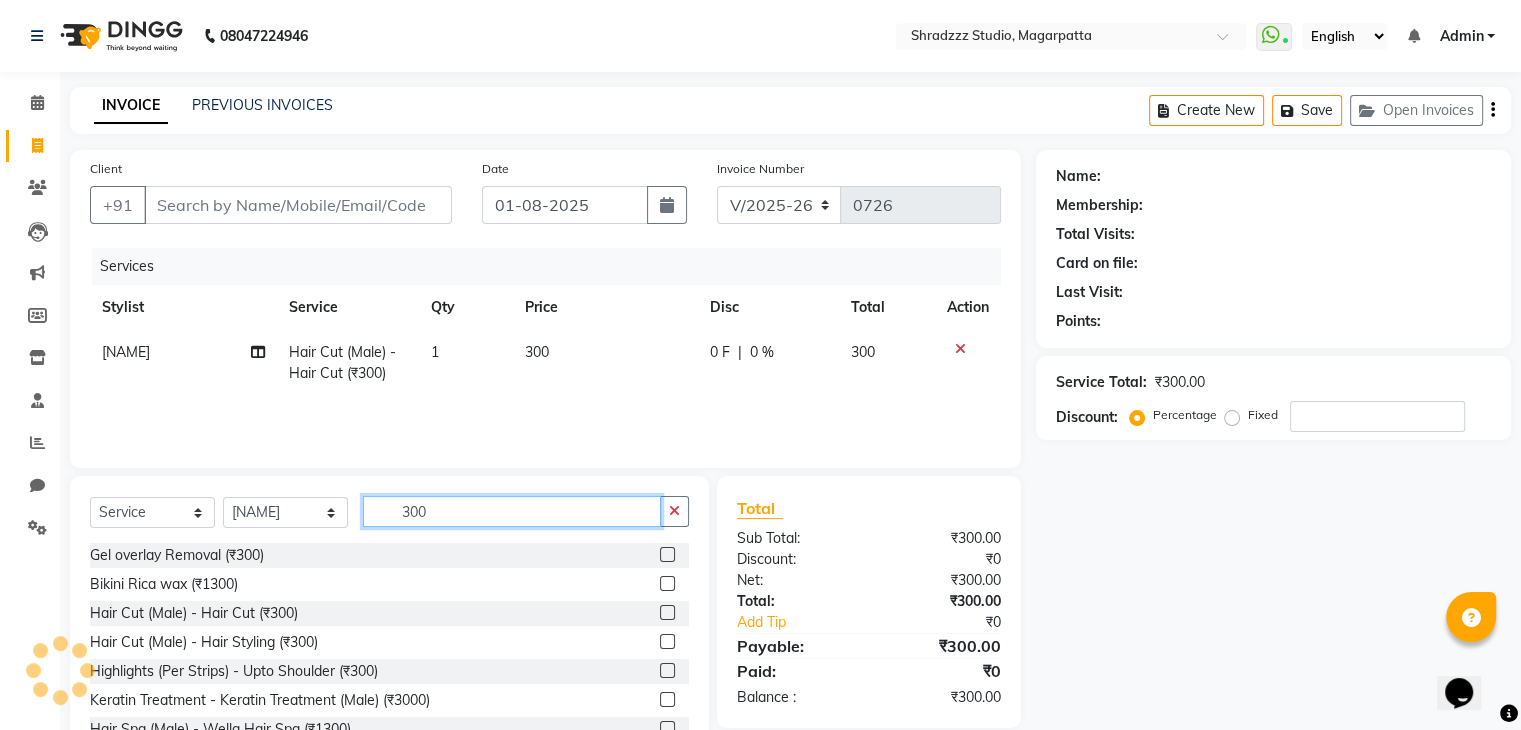 click on "300" 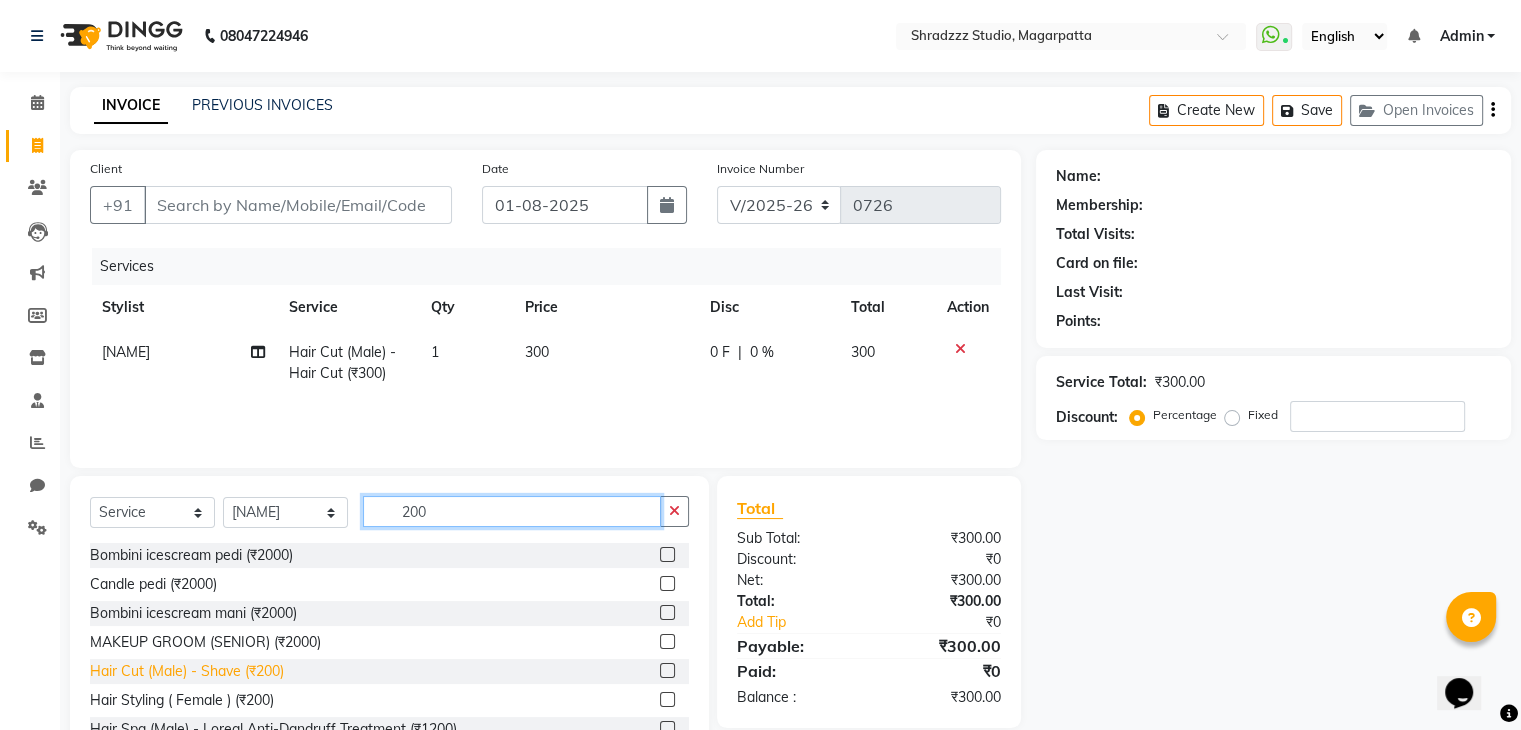 type on "200" 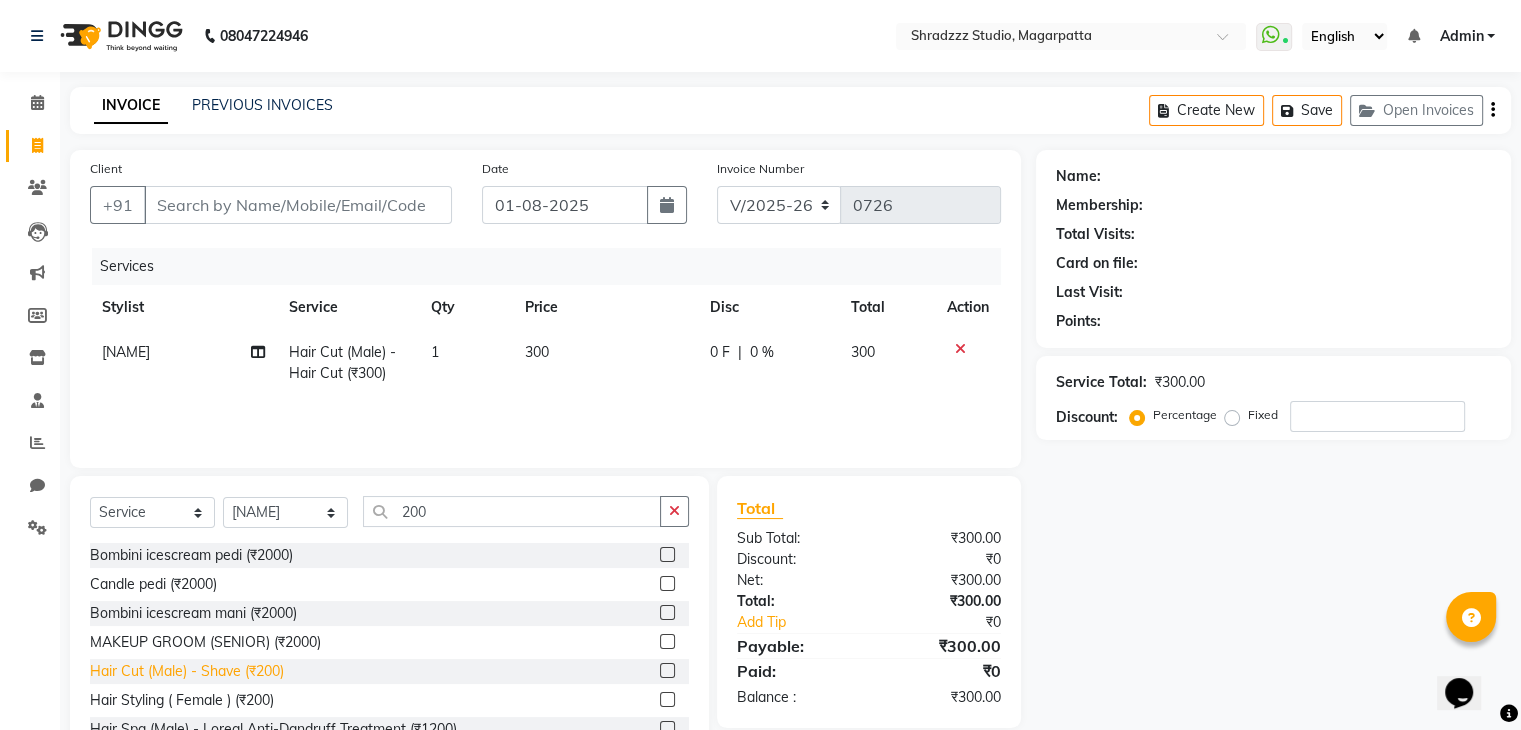 click on "Hair Cut (Male) - Shave (₹200)" 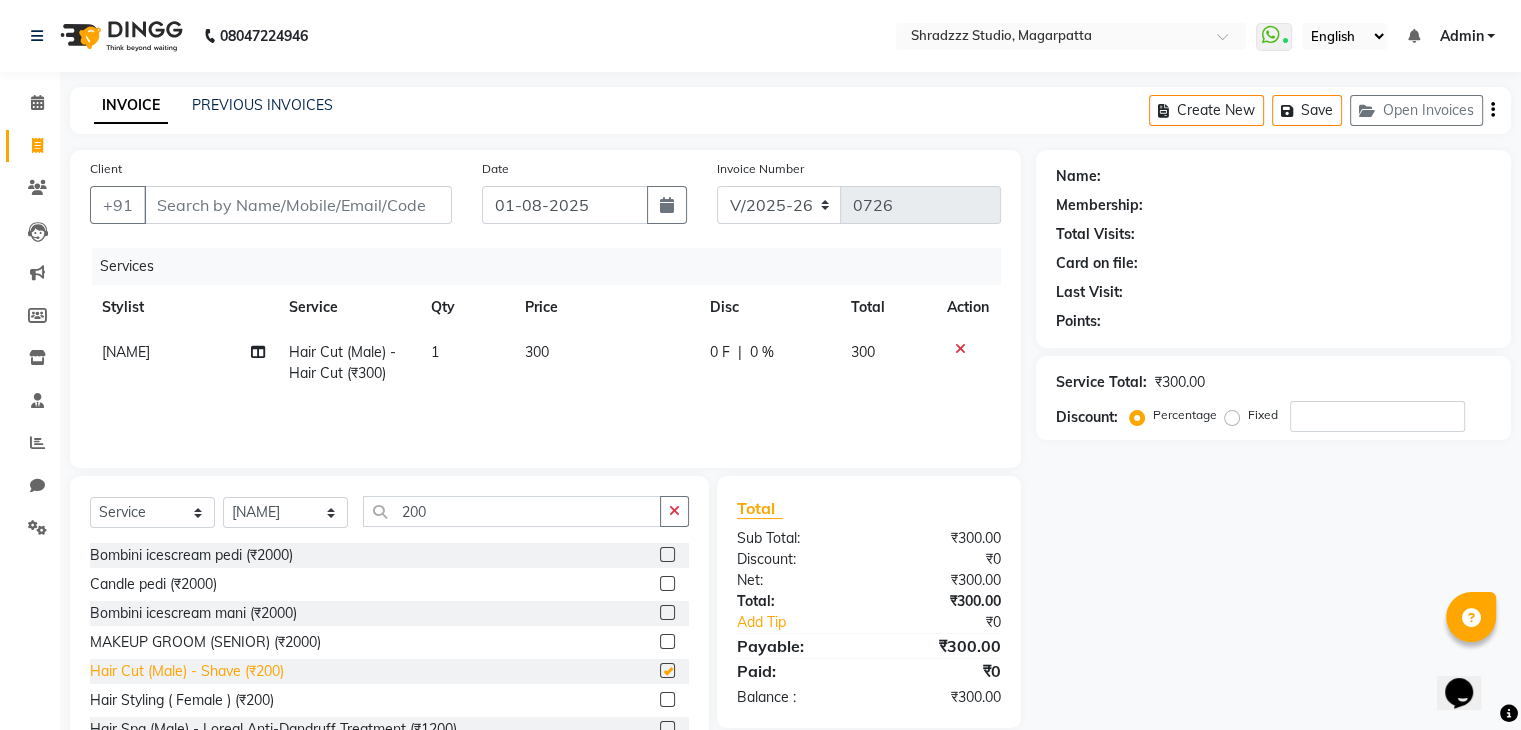 checkbox on "false" 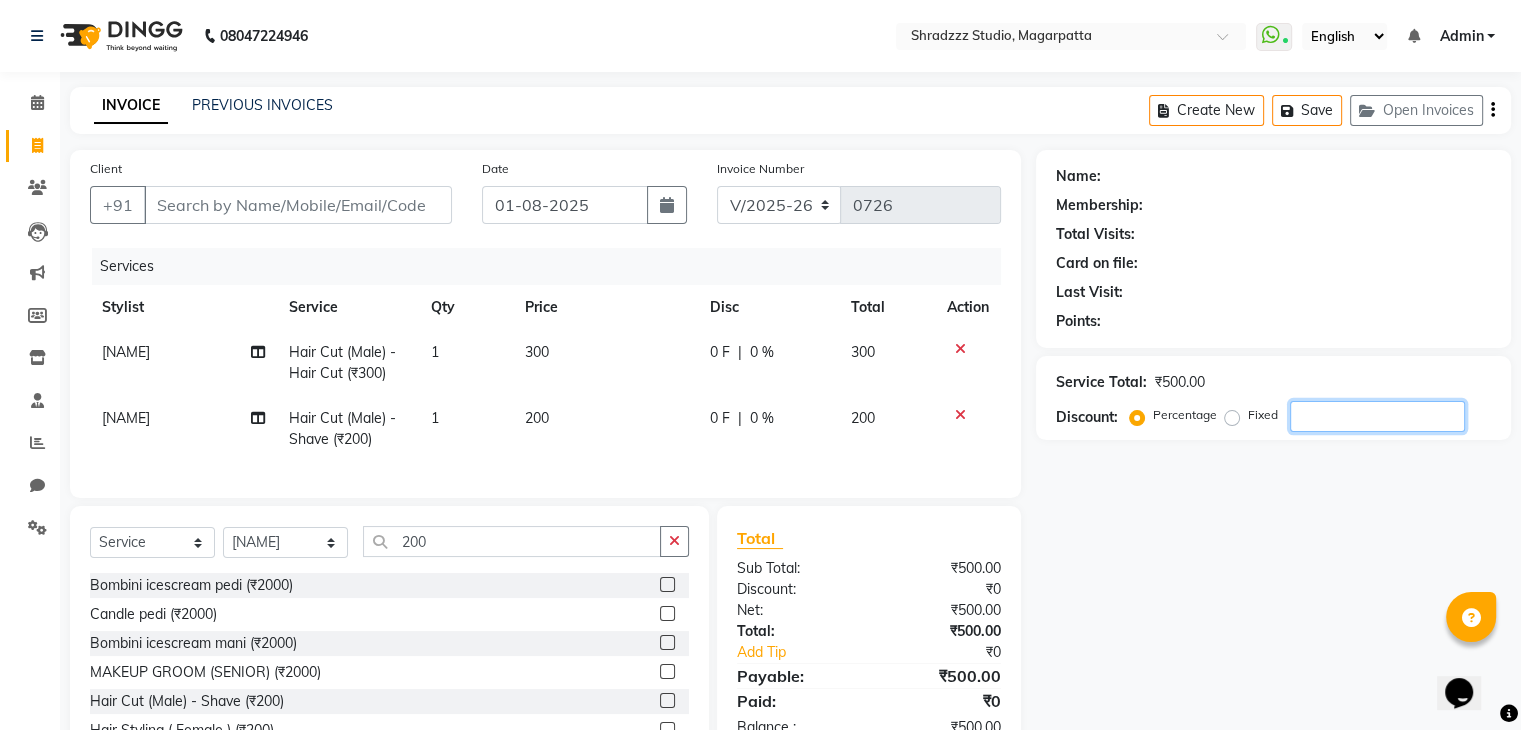 click 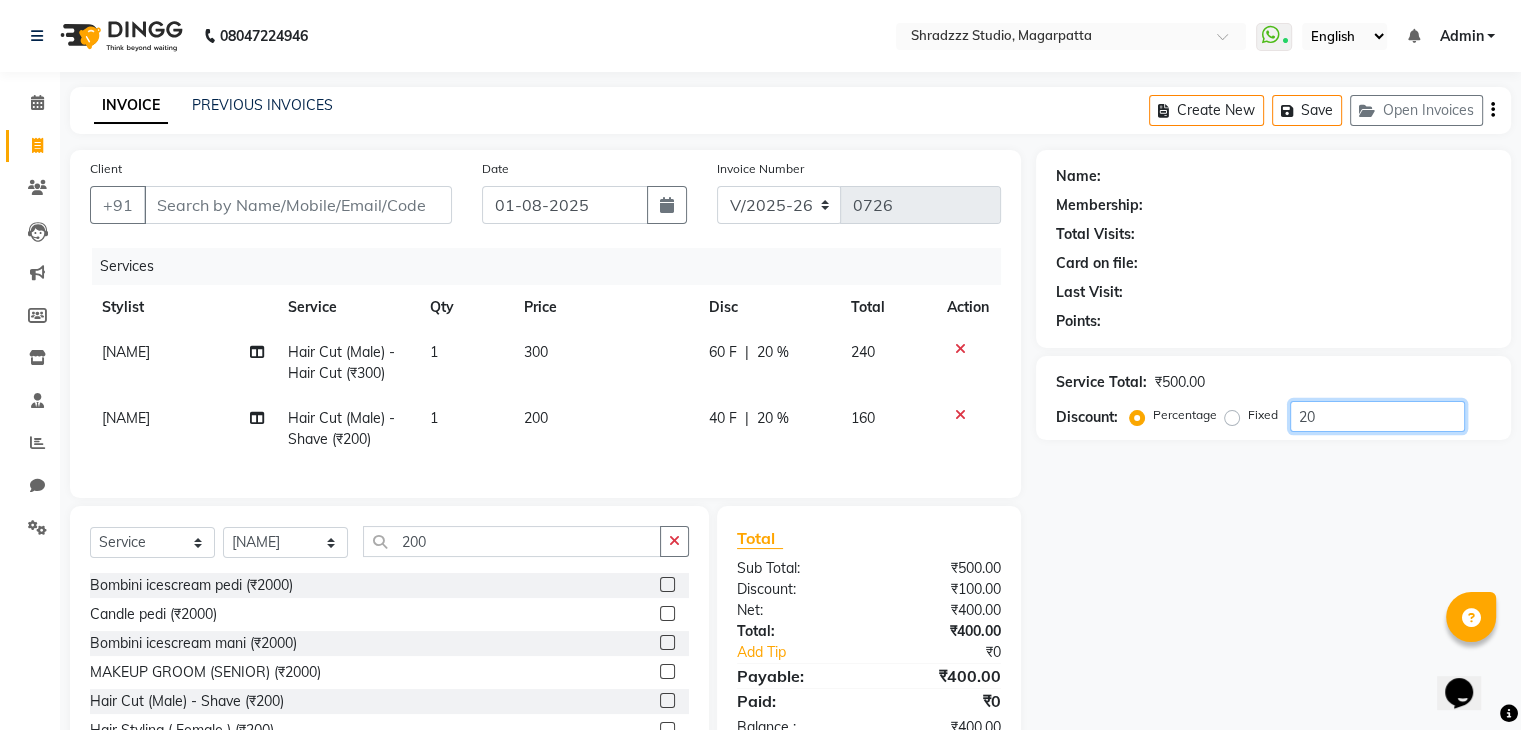 type on "2" 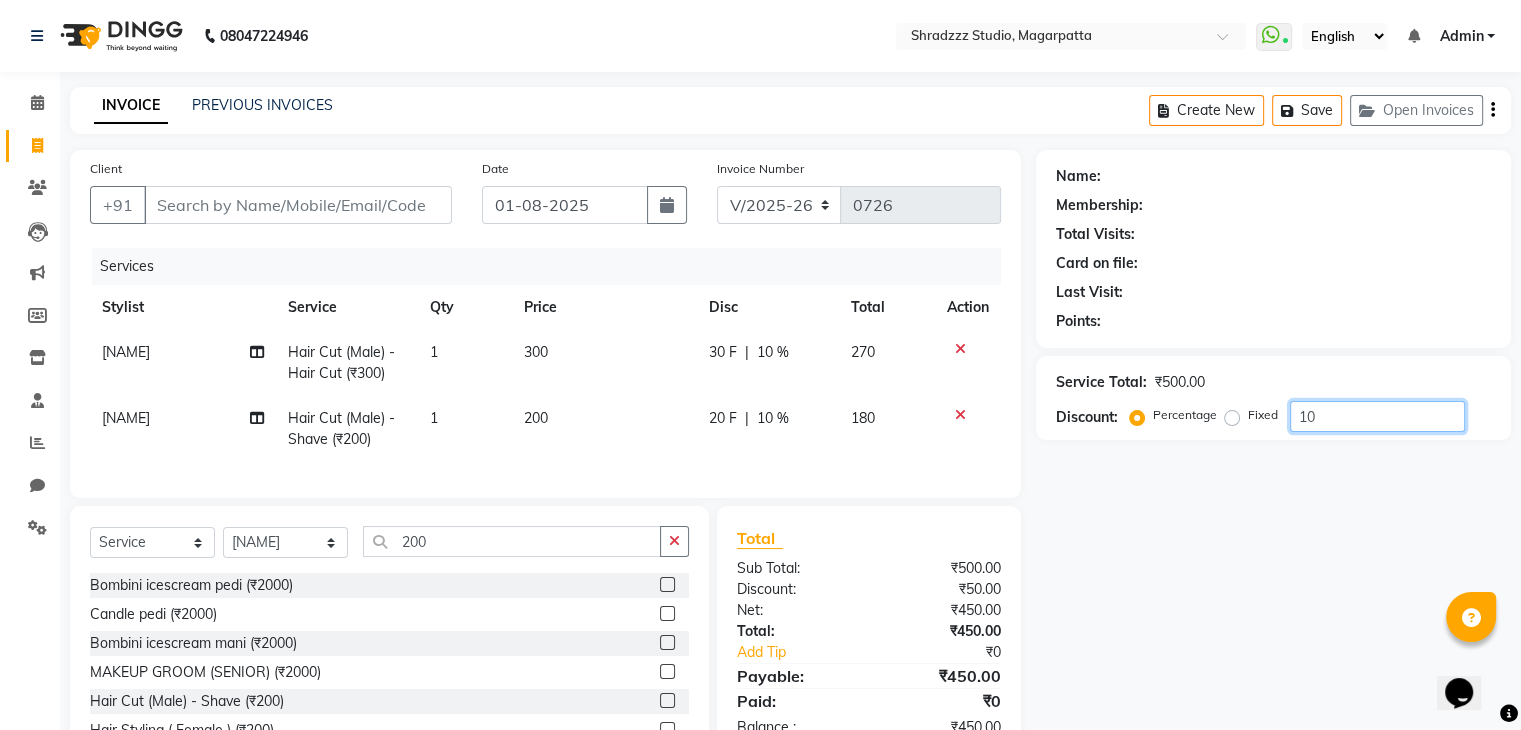 type on "10" 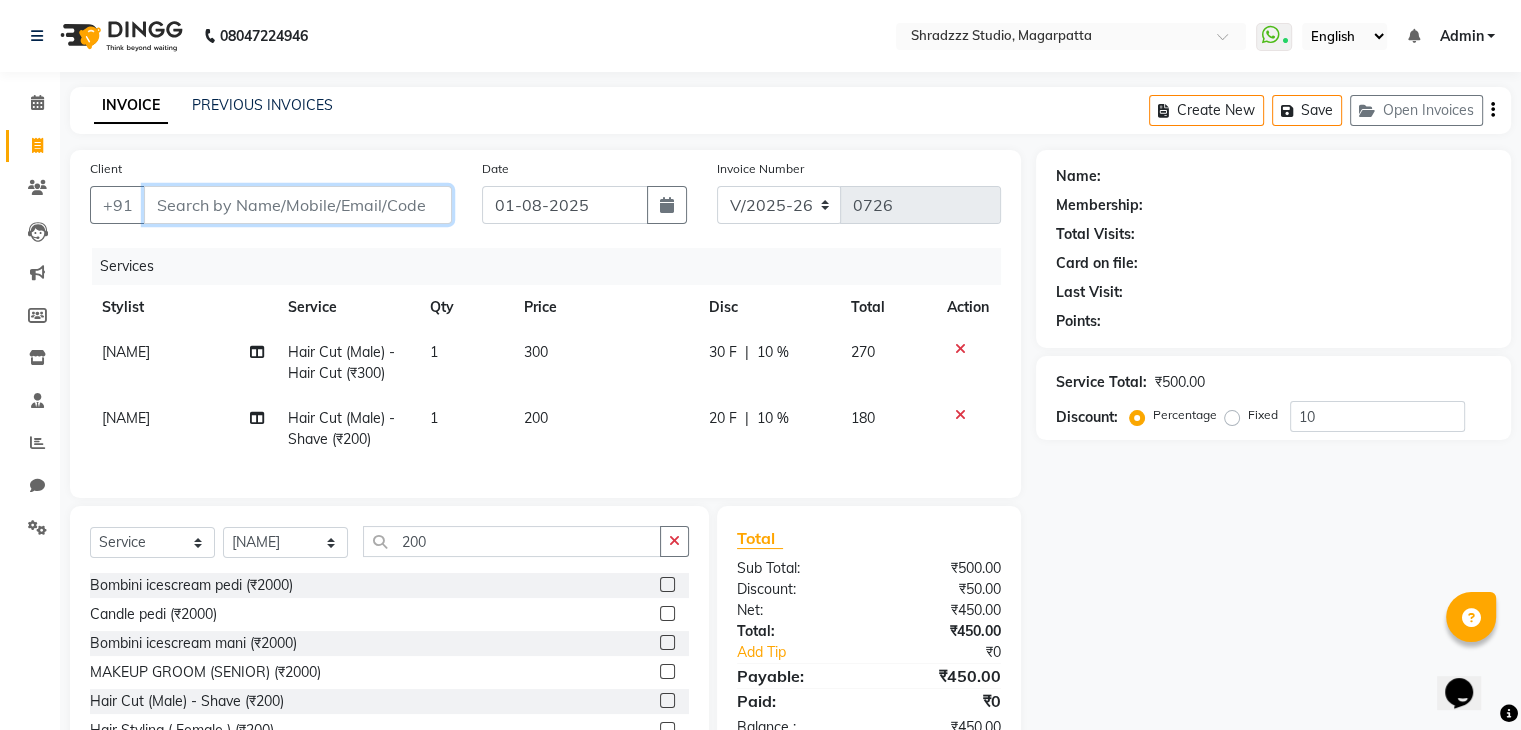 click on "Client" at bounding box center (298, 205) 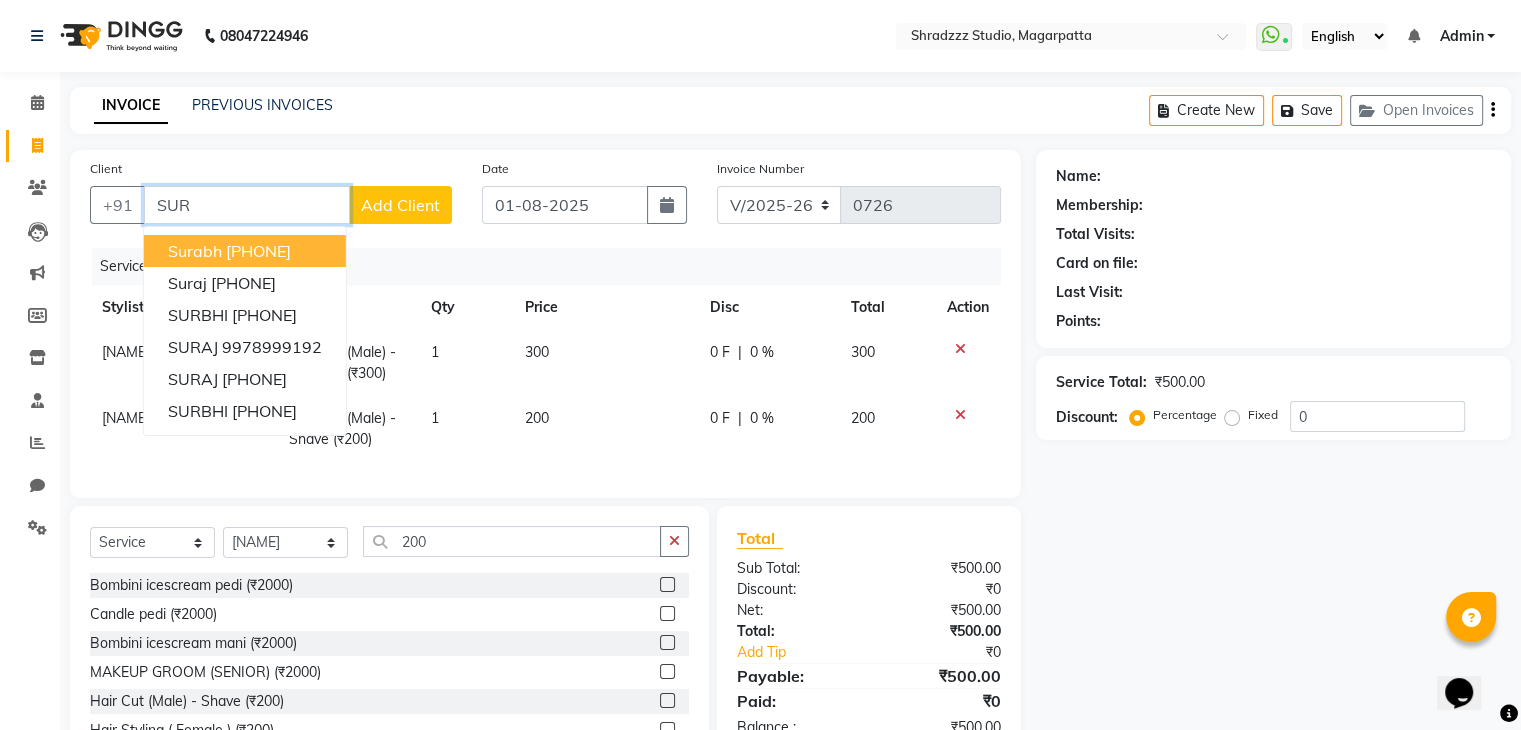click on "SUR" at bounding box center [247, 205] 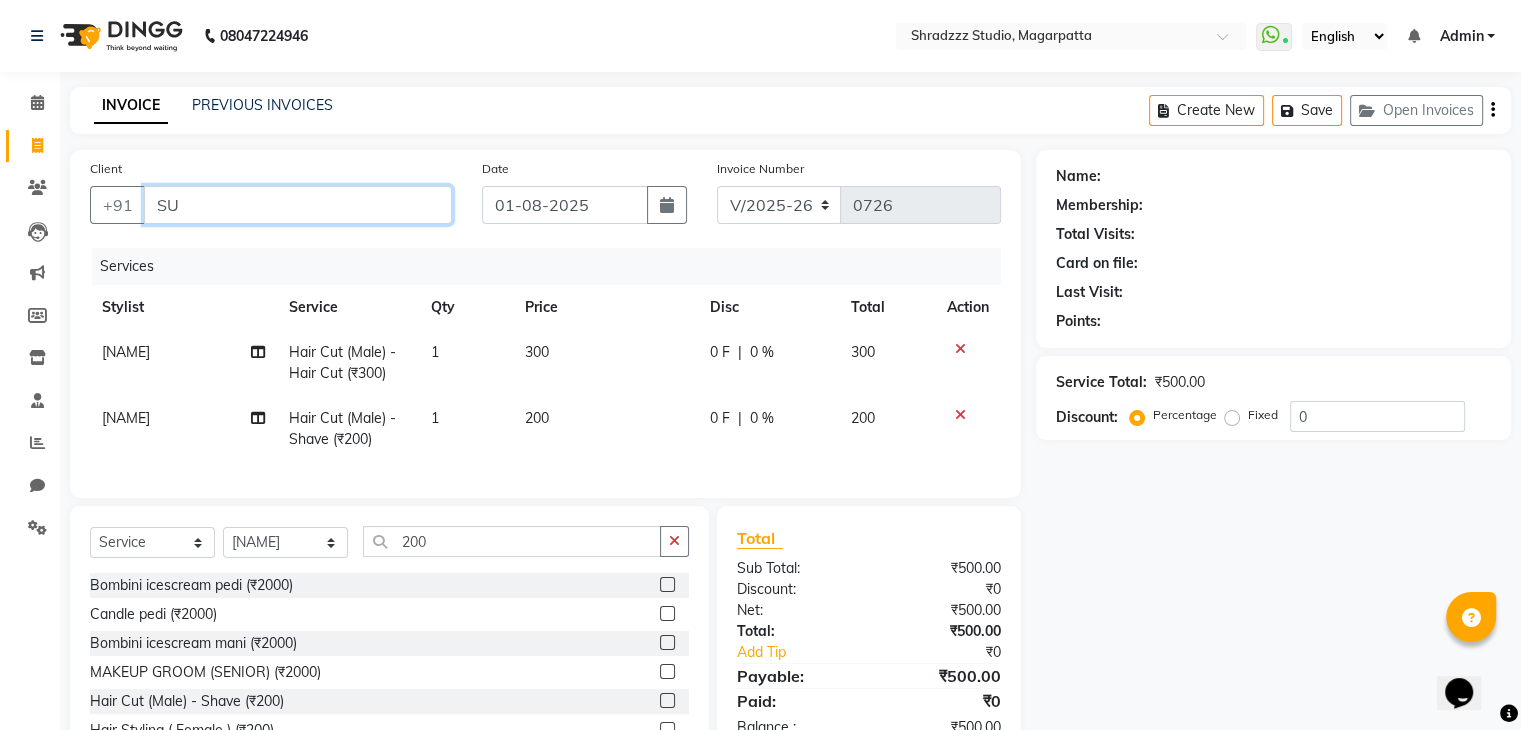 type on "S" 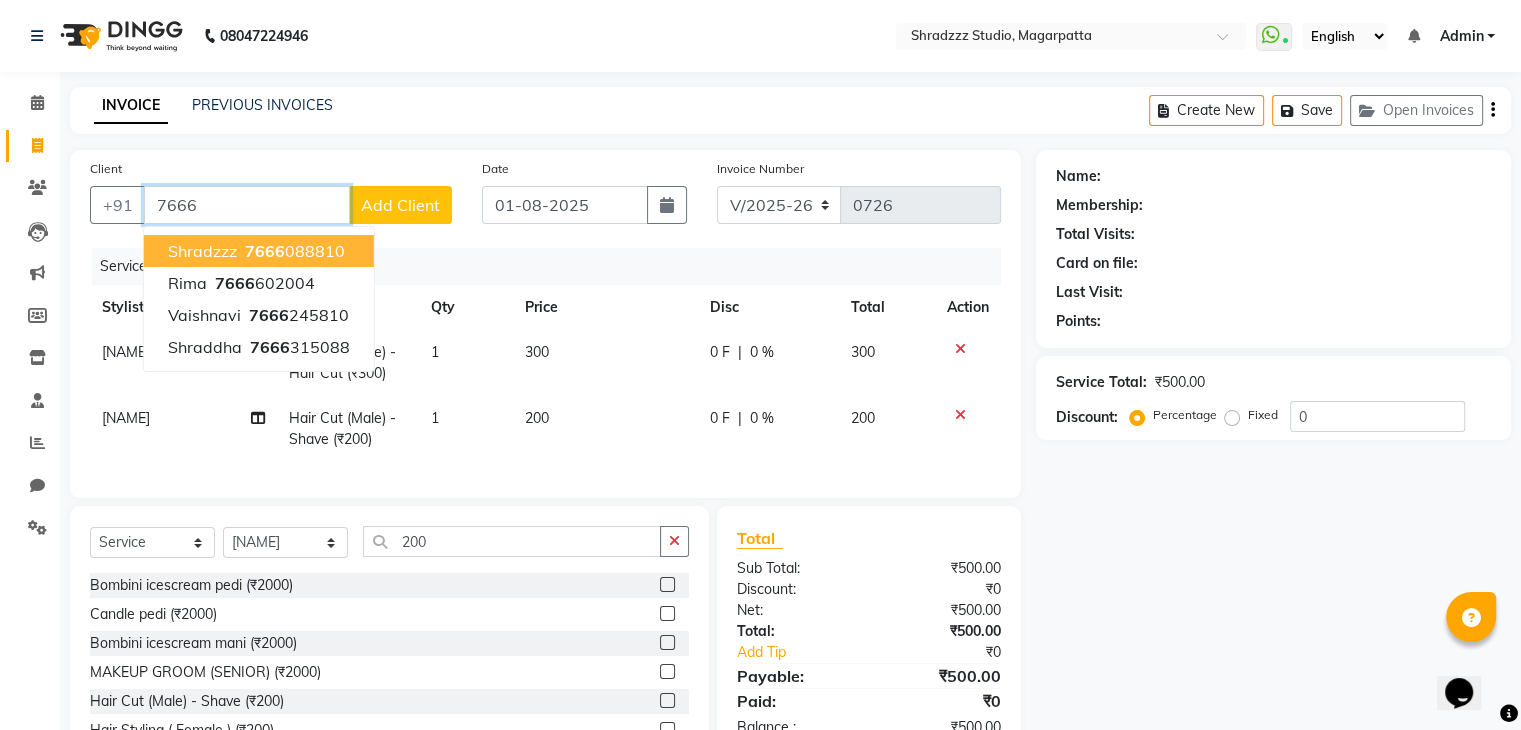 click on "shradzzz" at bounding box center [202, 251] 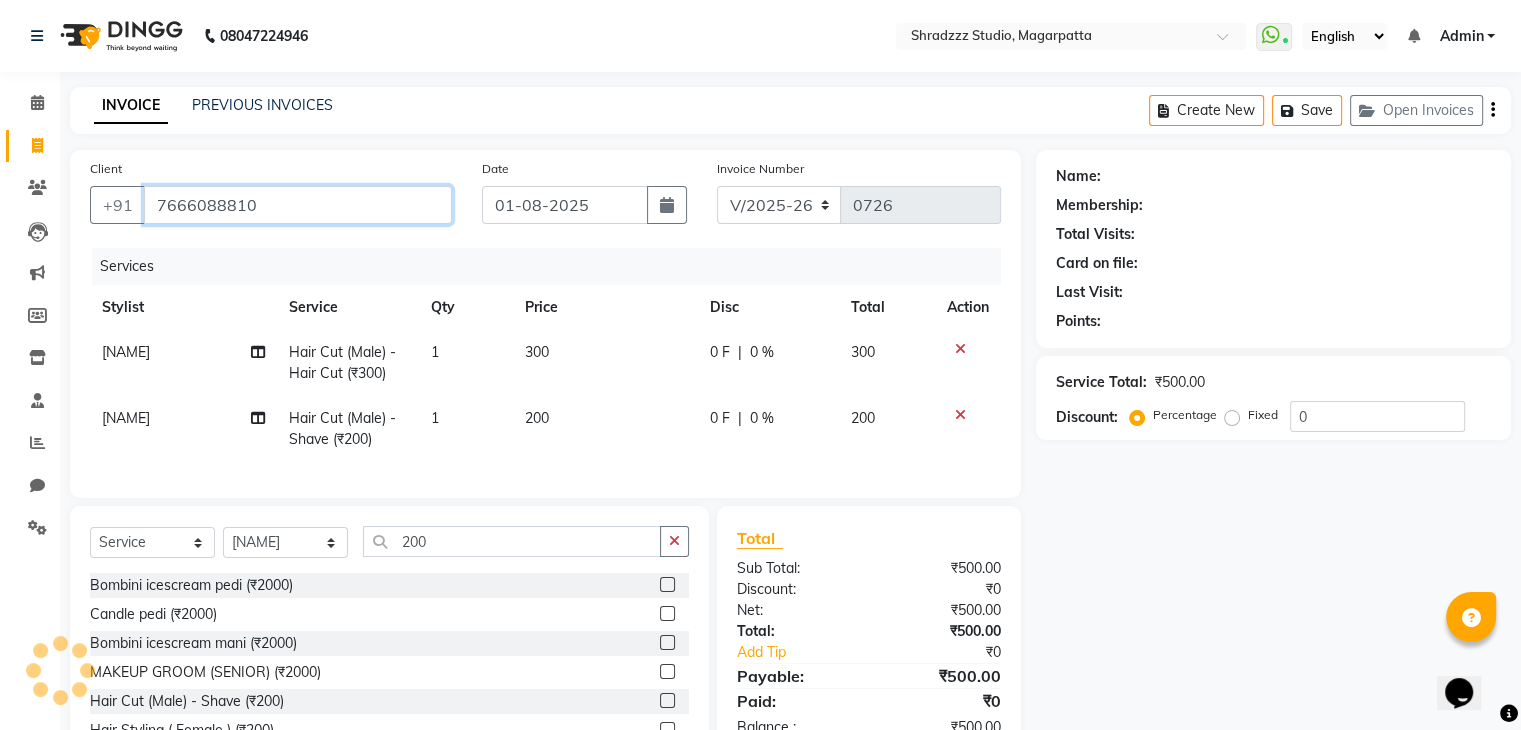 type on "7666088810" 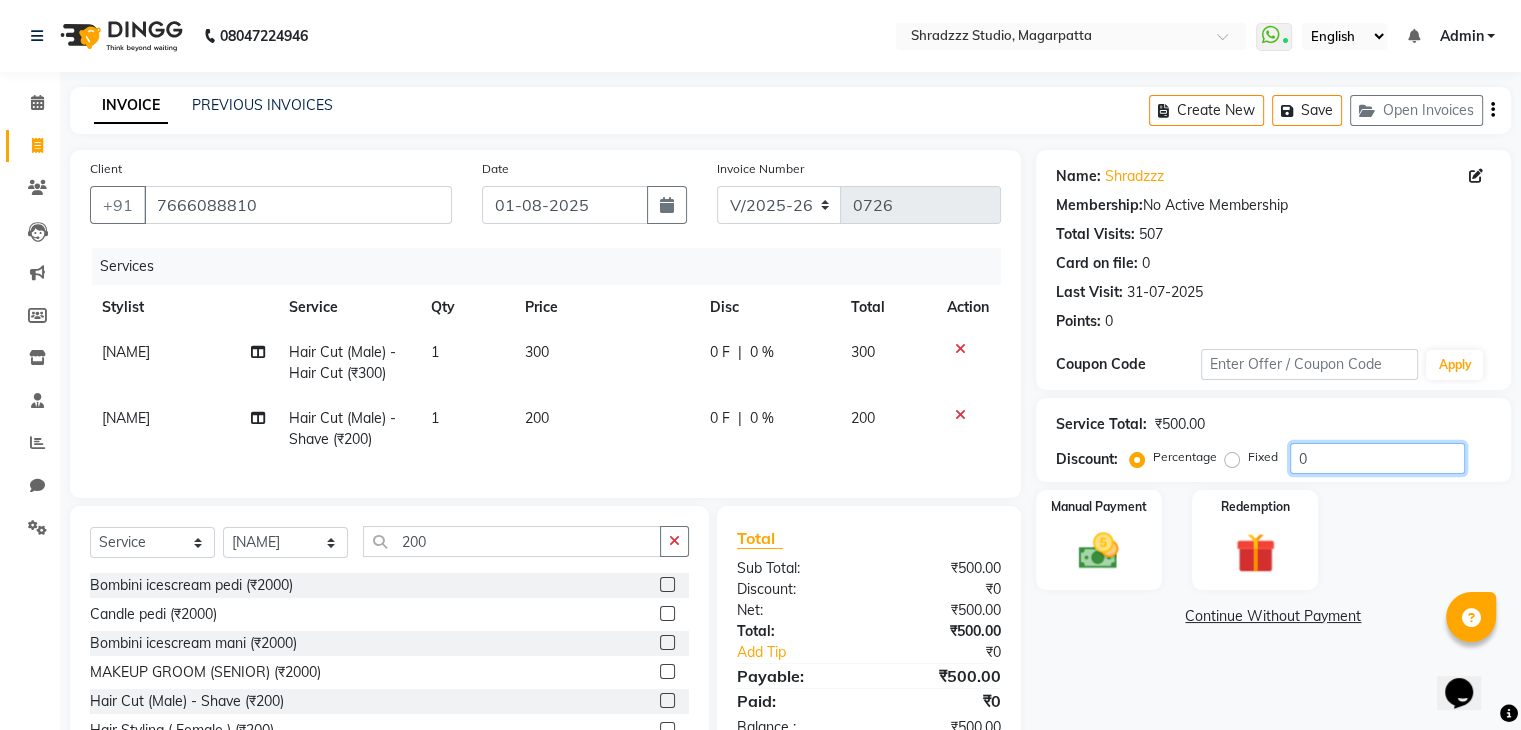 click on "0" 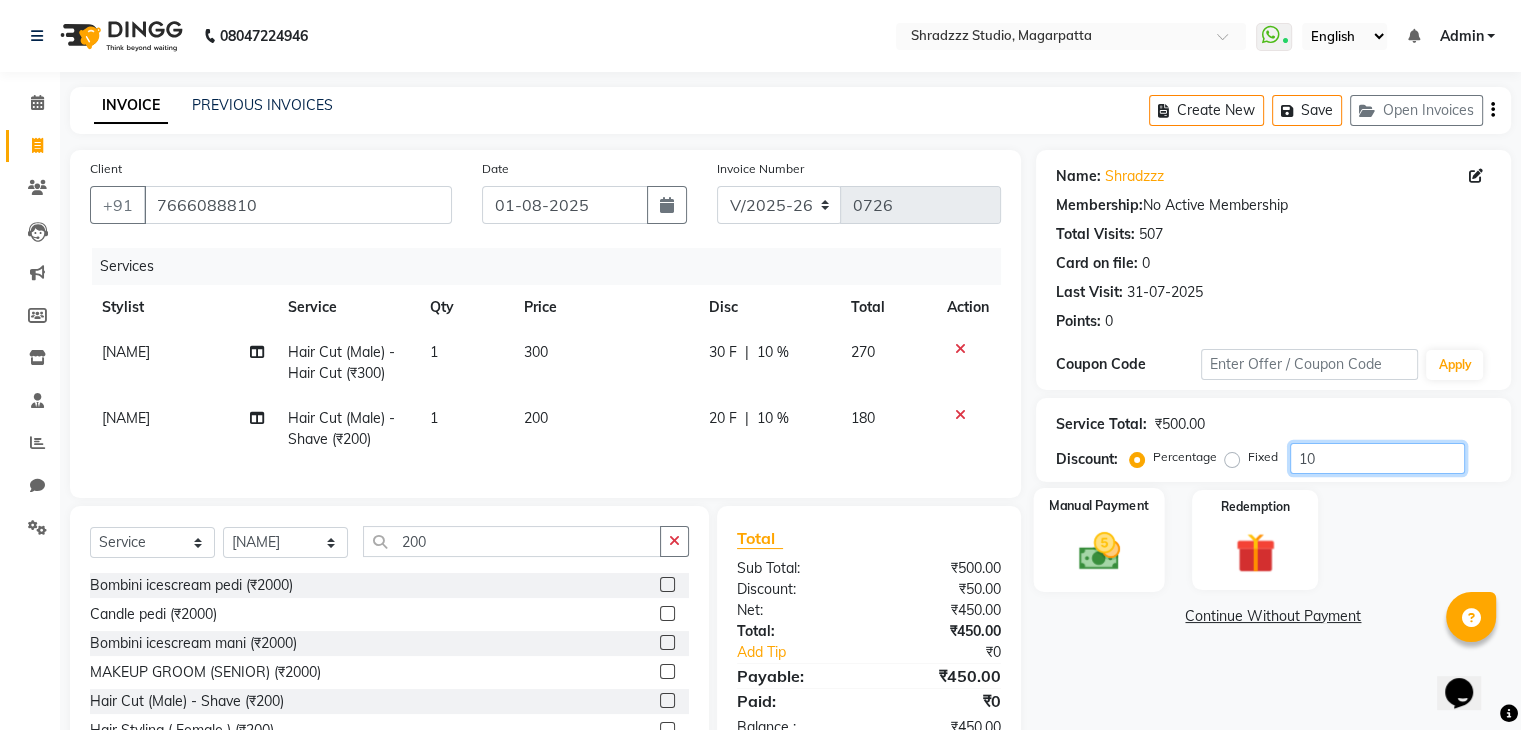type on "10" 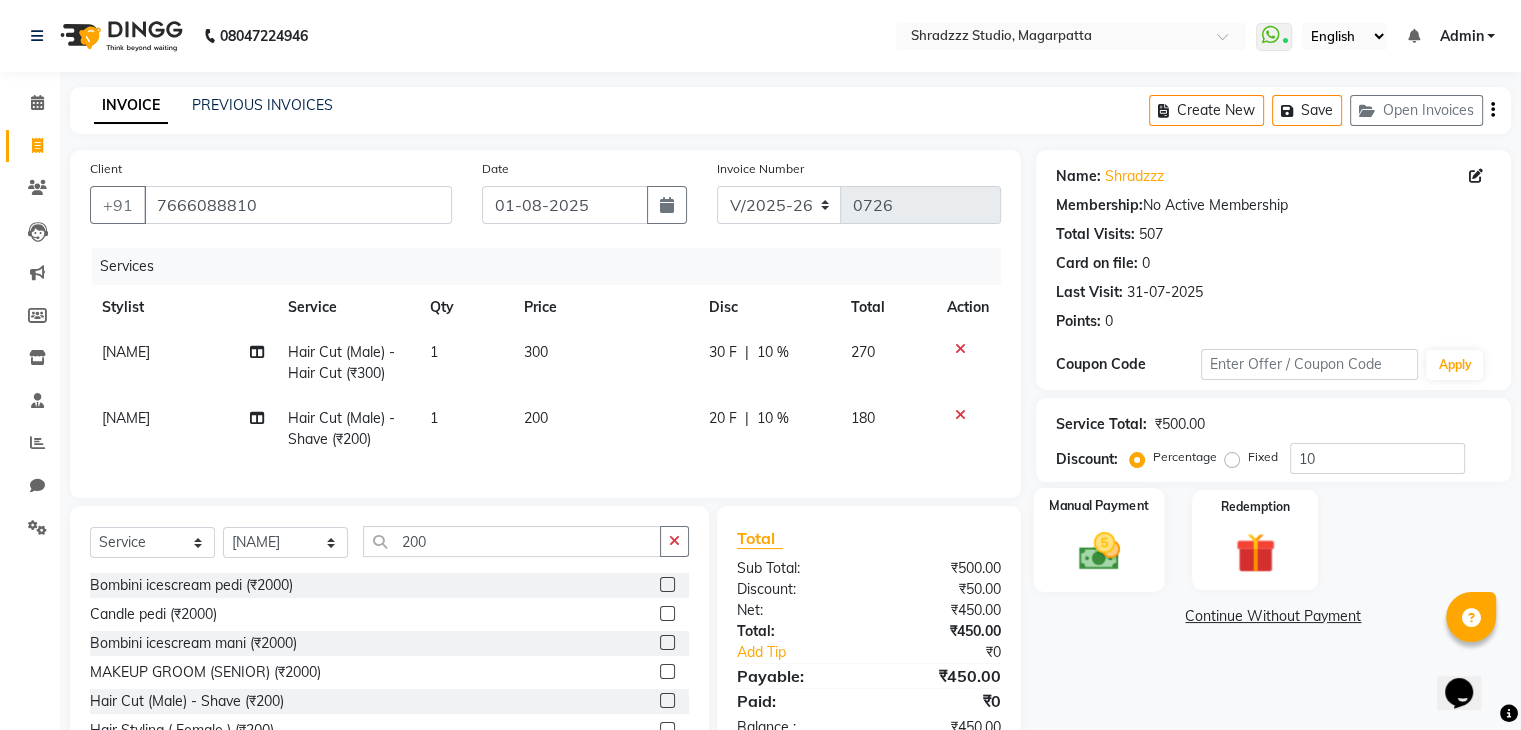 click 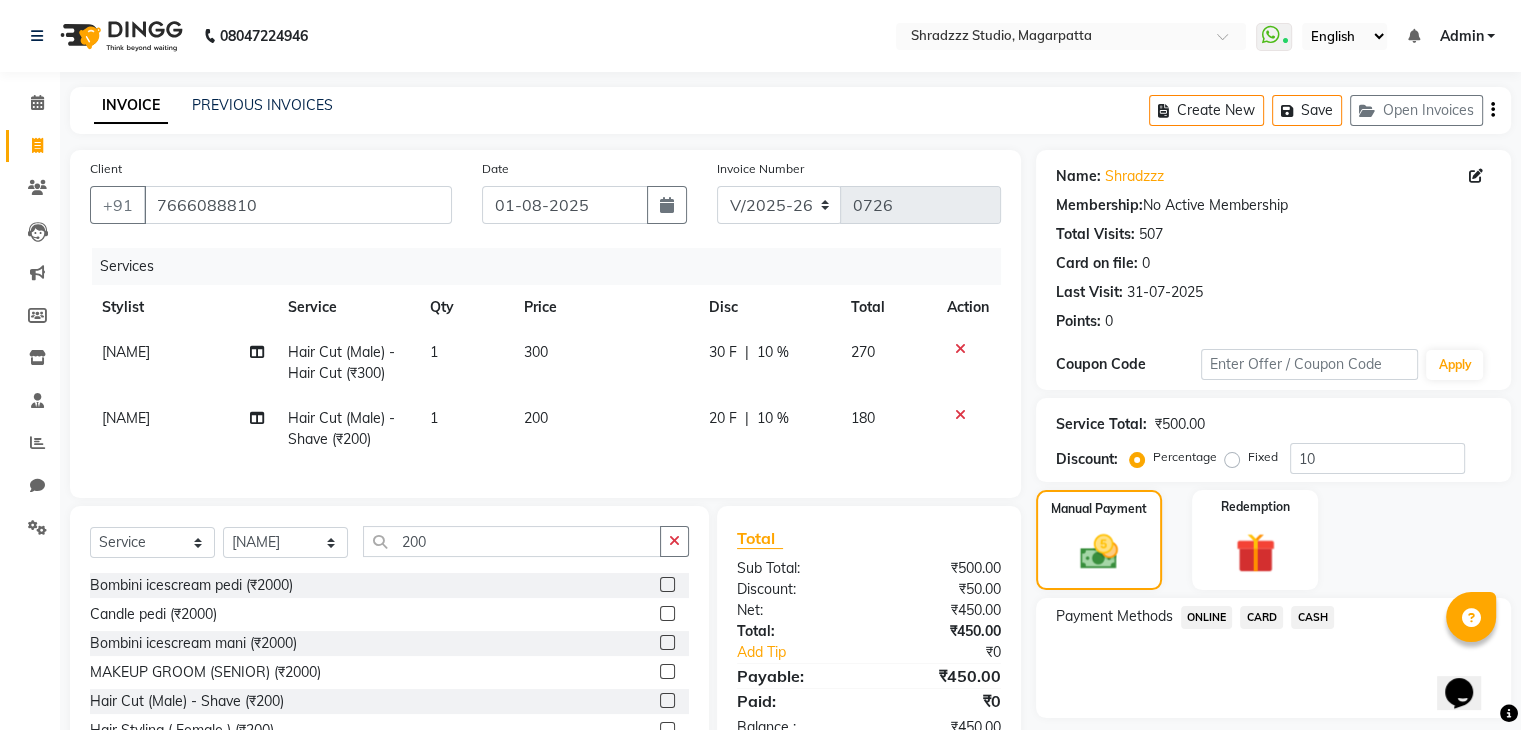 click on "ONLINE" 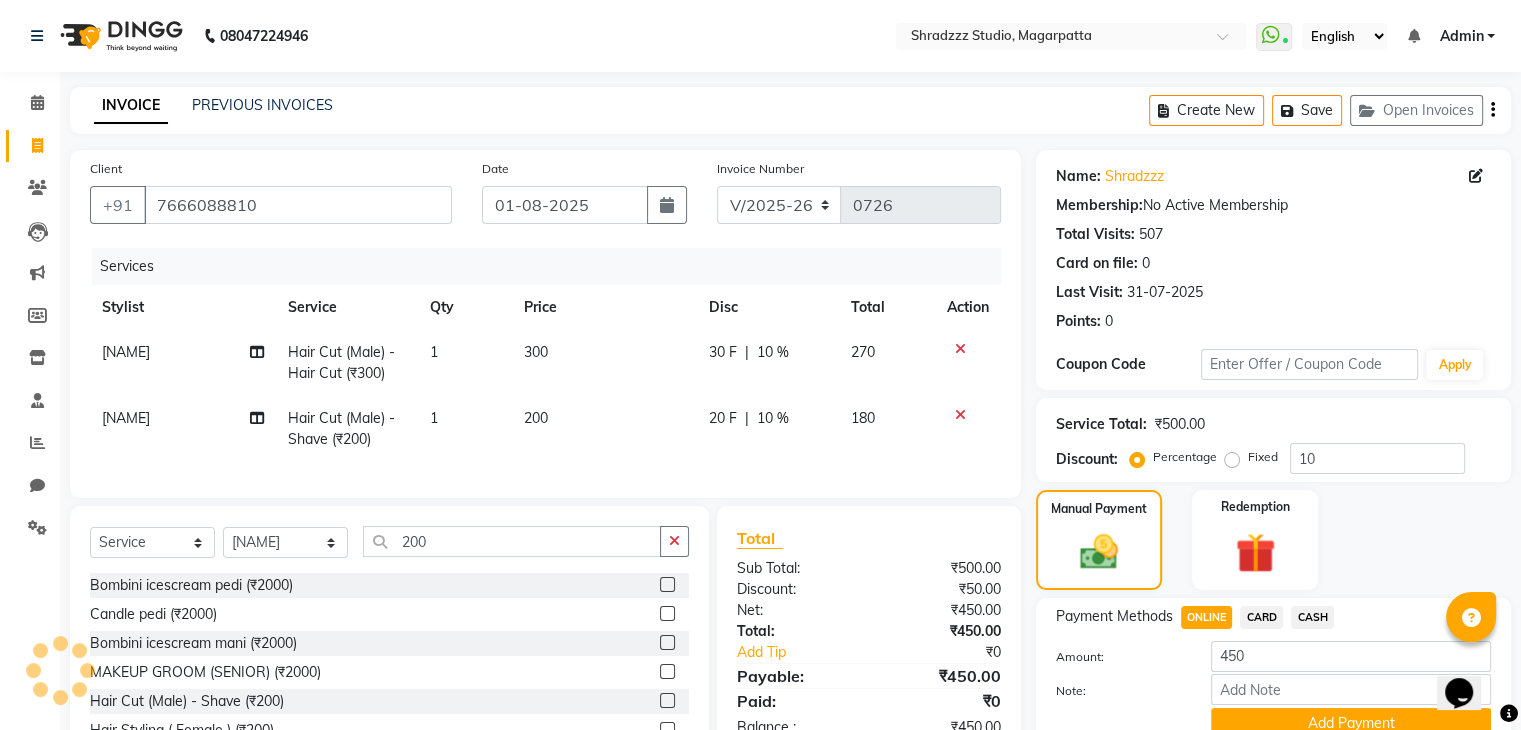 scroll, scrollTop: 117, scrollLeft: 0, axis: vertical 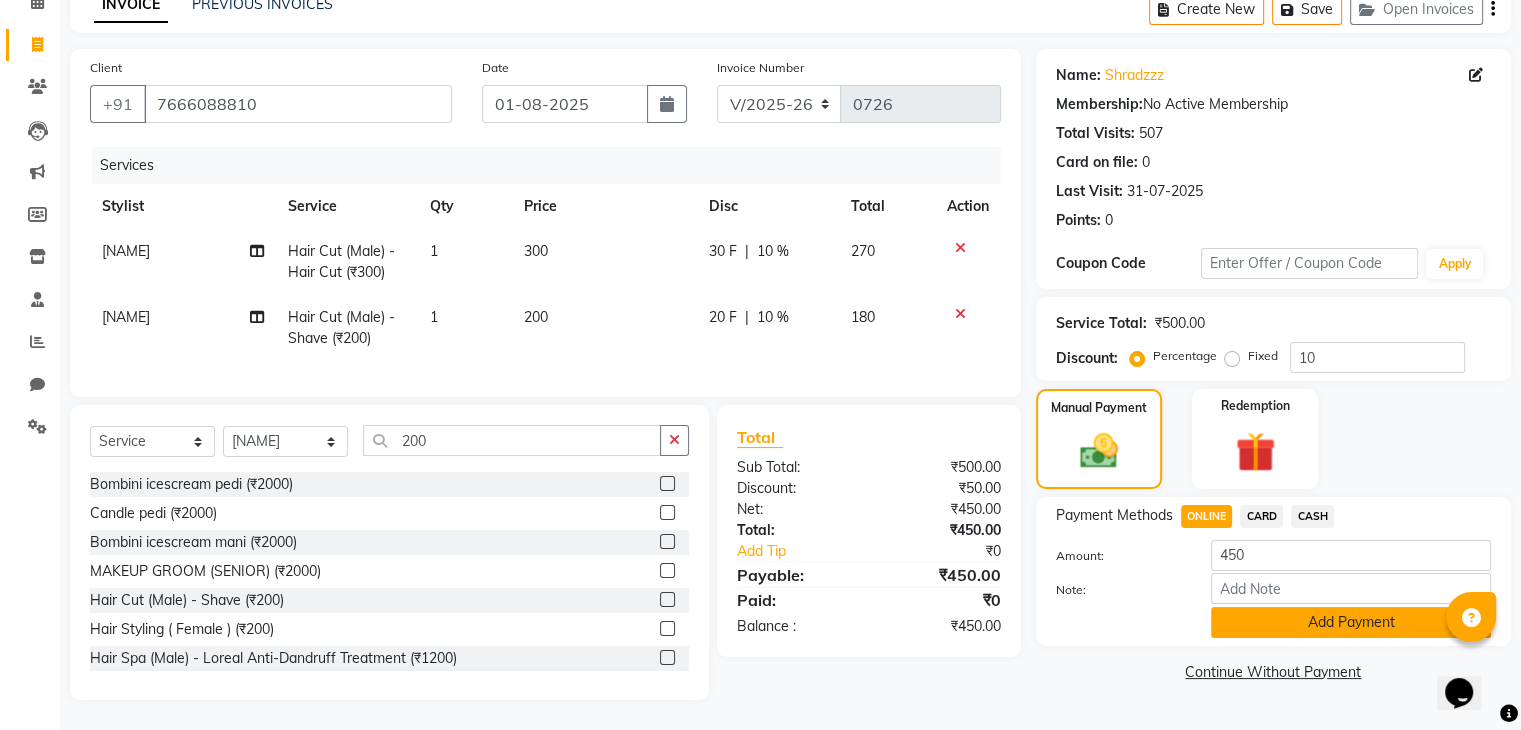 click on "Add Payment" 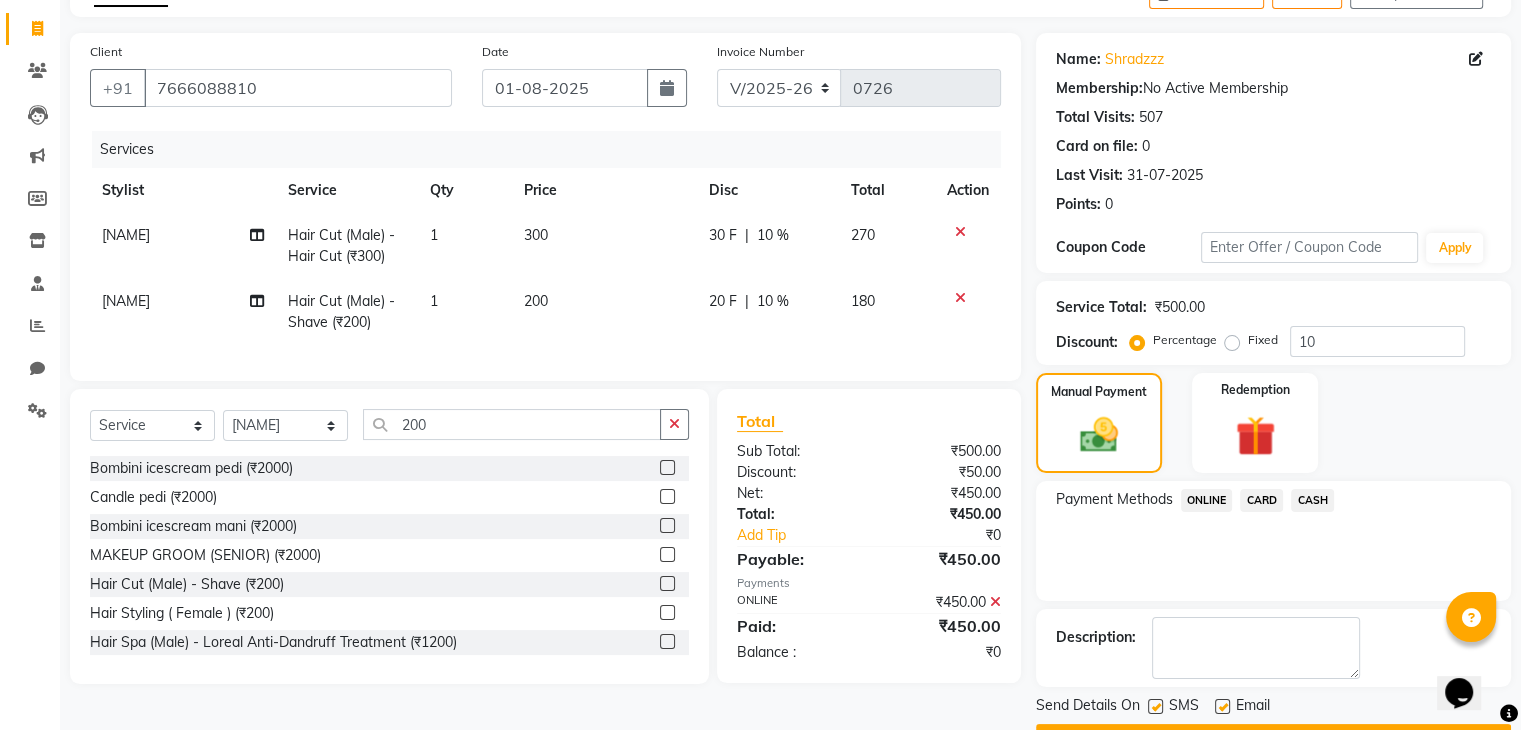 scroll, scrollTop: 171, scrollLeft: 0, axis: vertical 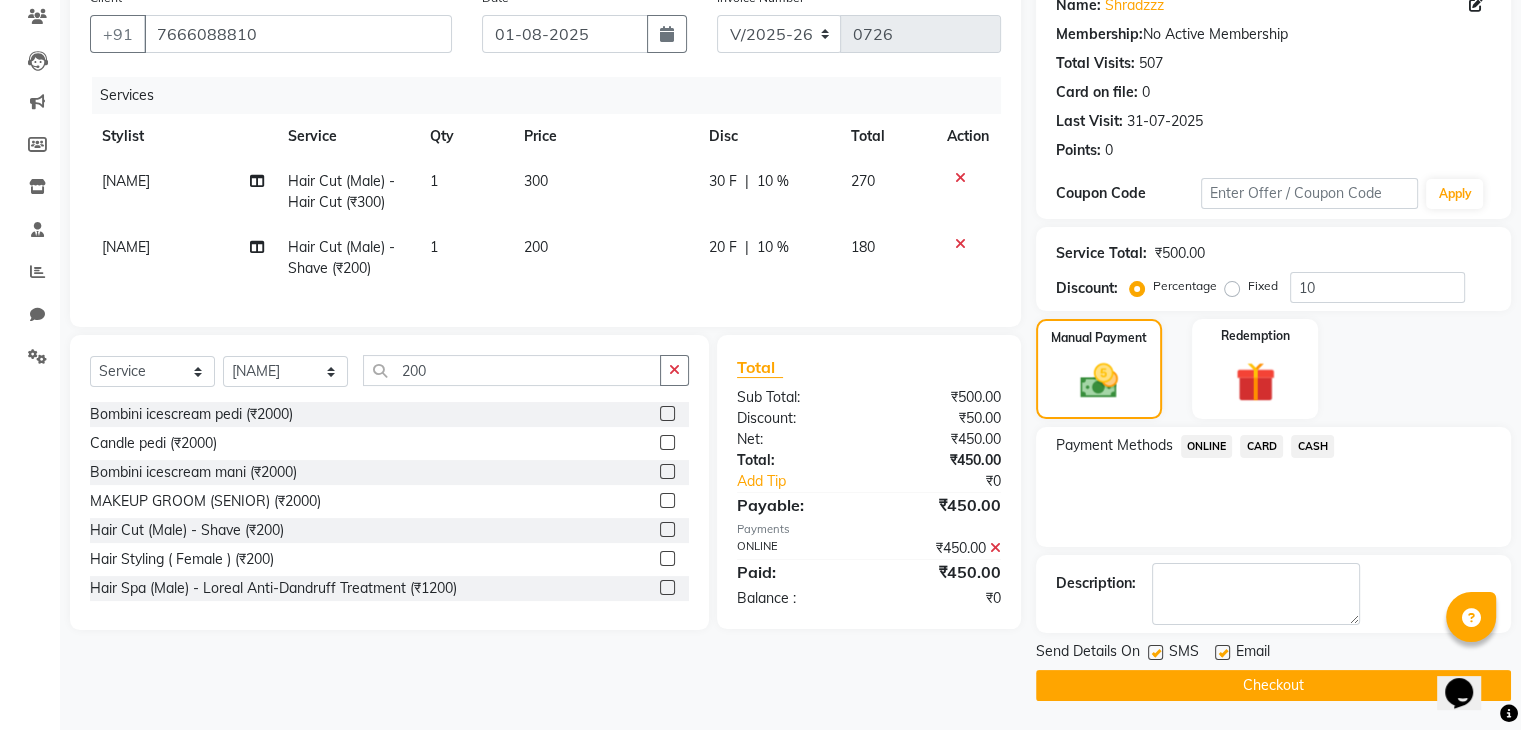 click on "Checkout" 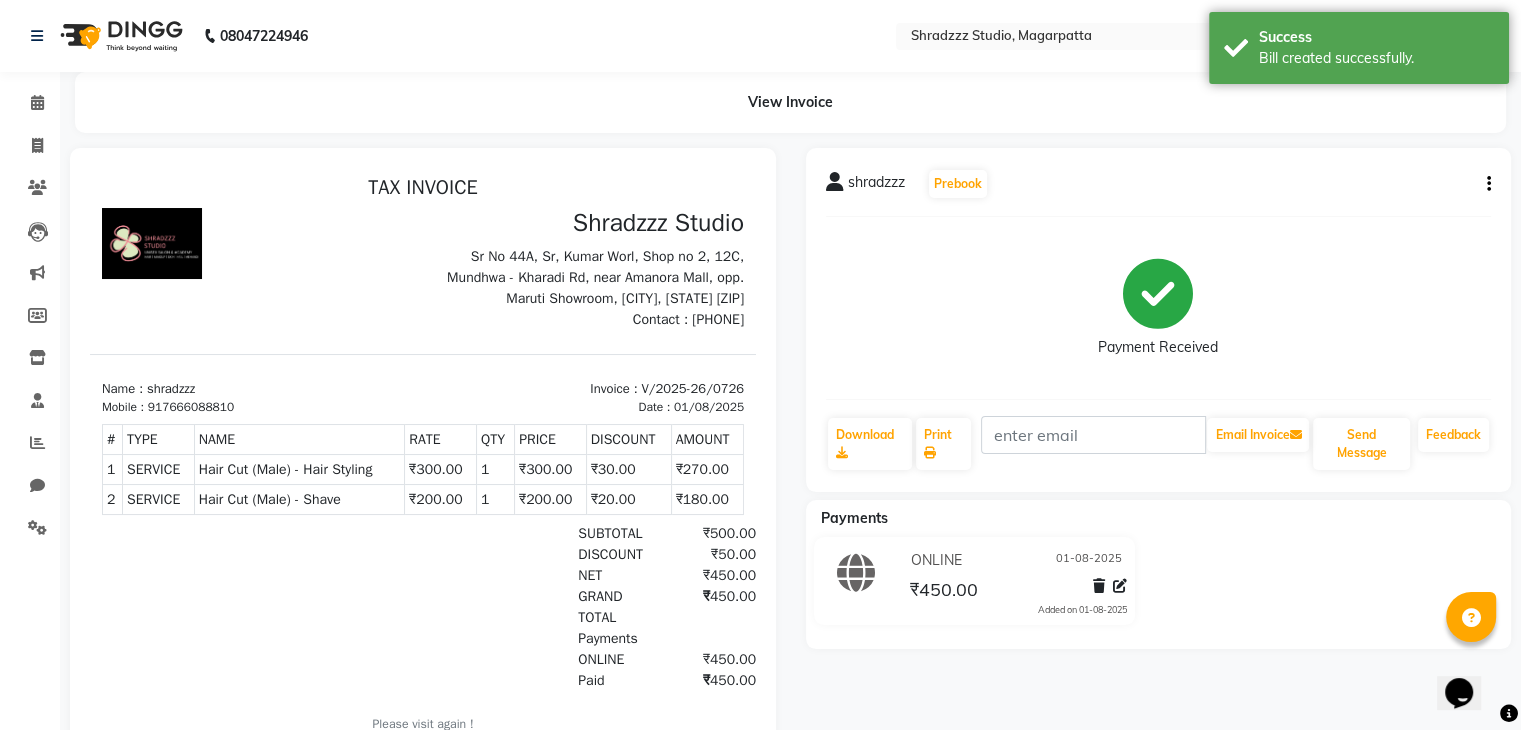 scroll, scrollTop: 0, scrollLeft: 0, axis: both 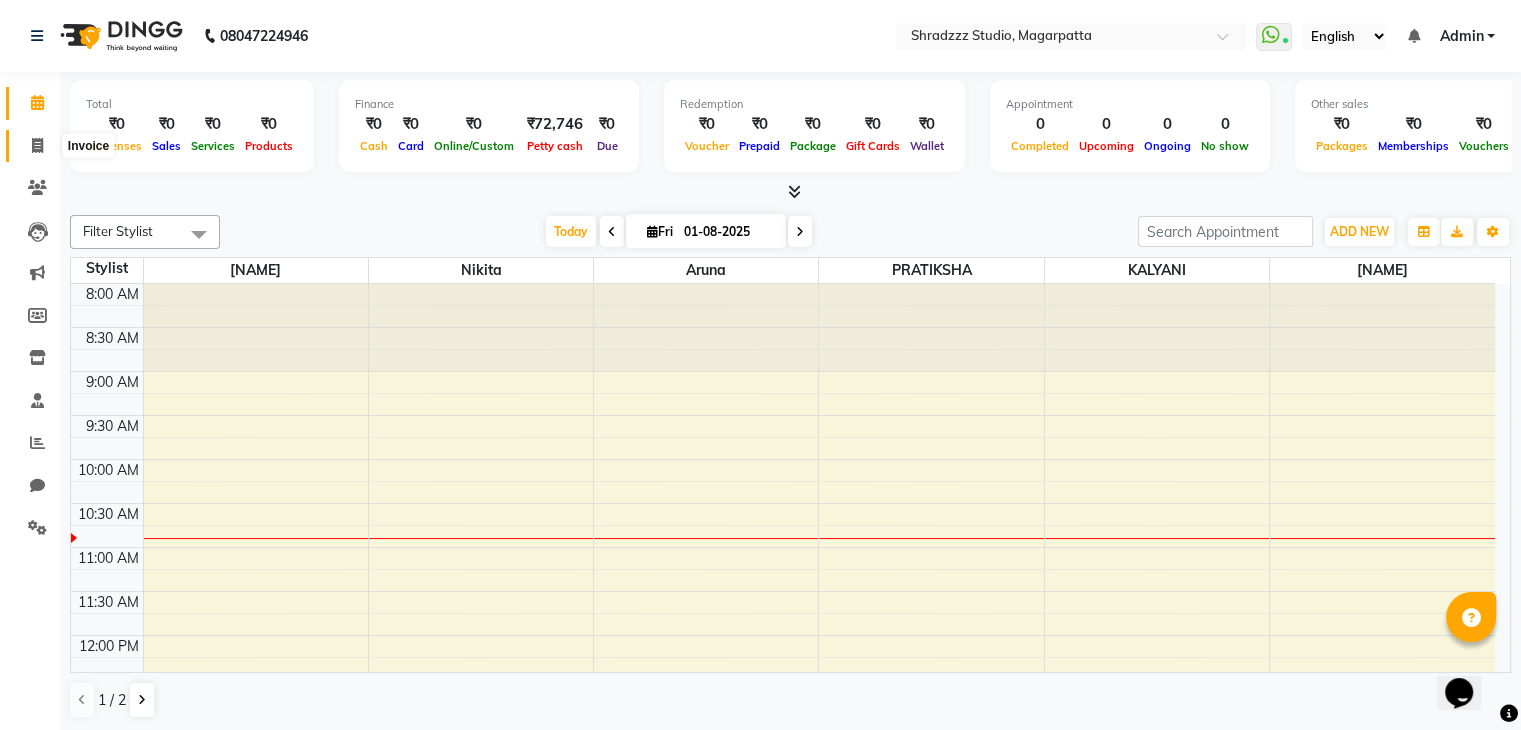 click 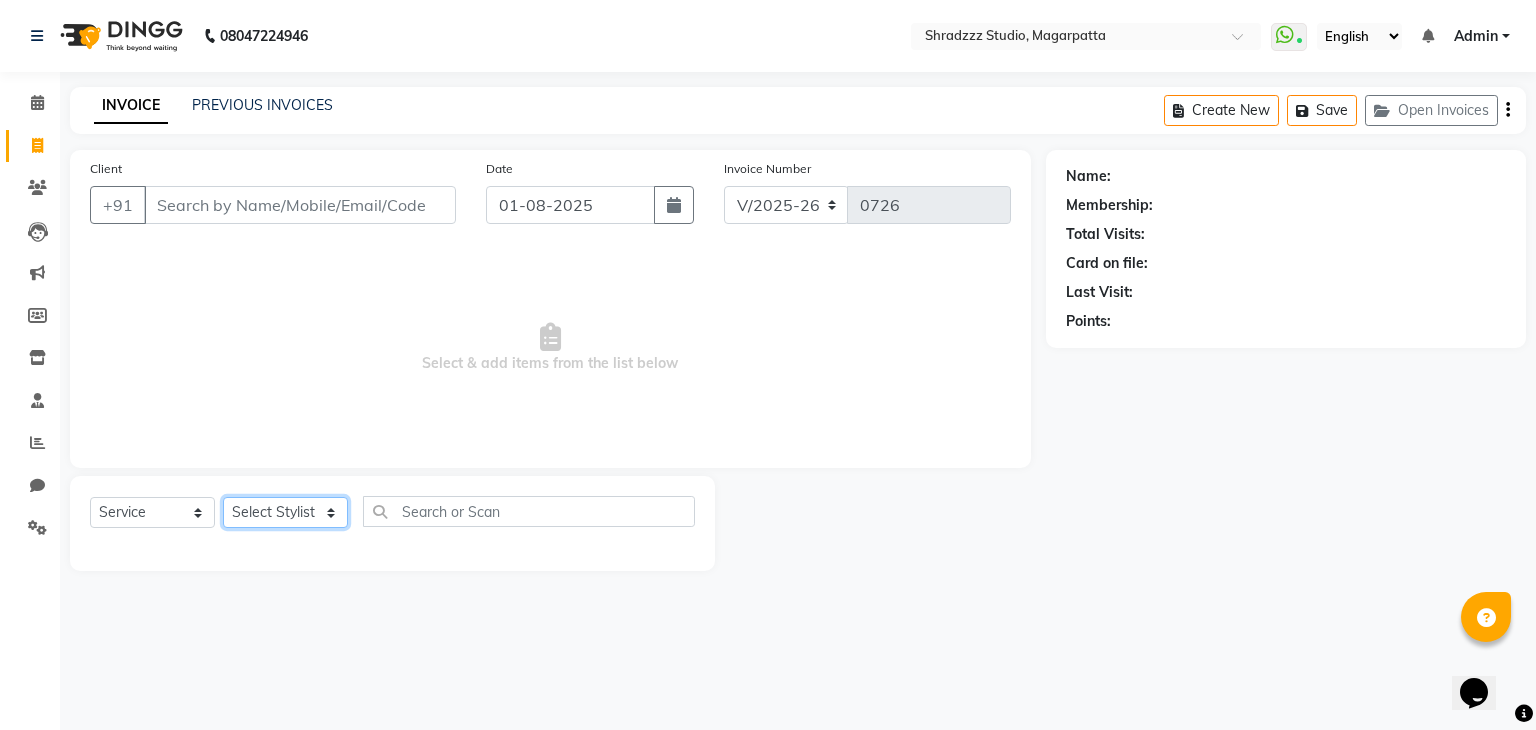 click on "Select Stylist Aruna   KALYANI  KRISHANA Manager nikita PRATIKSHA   Sameer shaikh Sarojini swami" 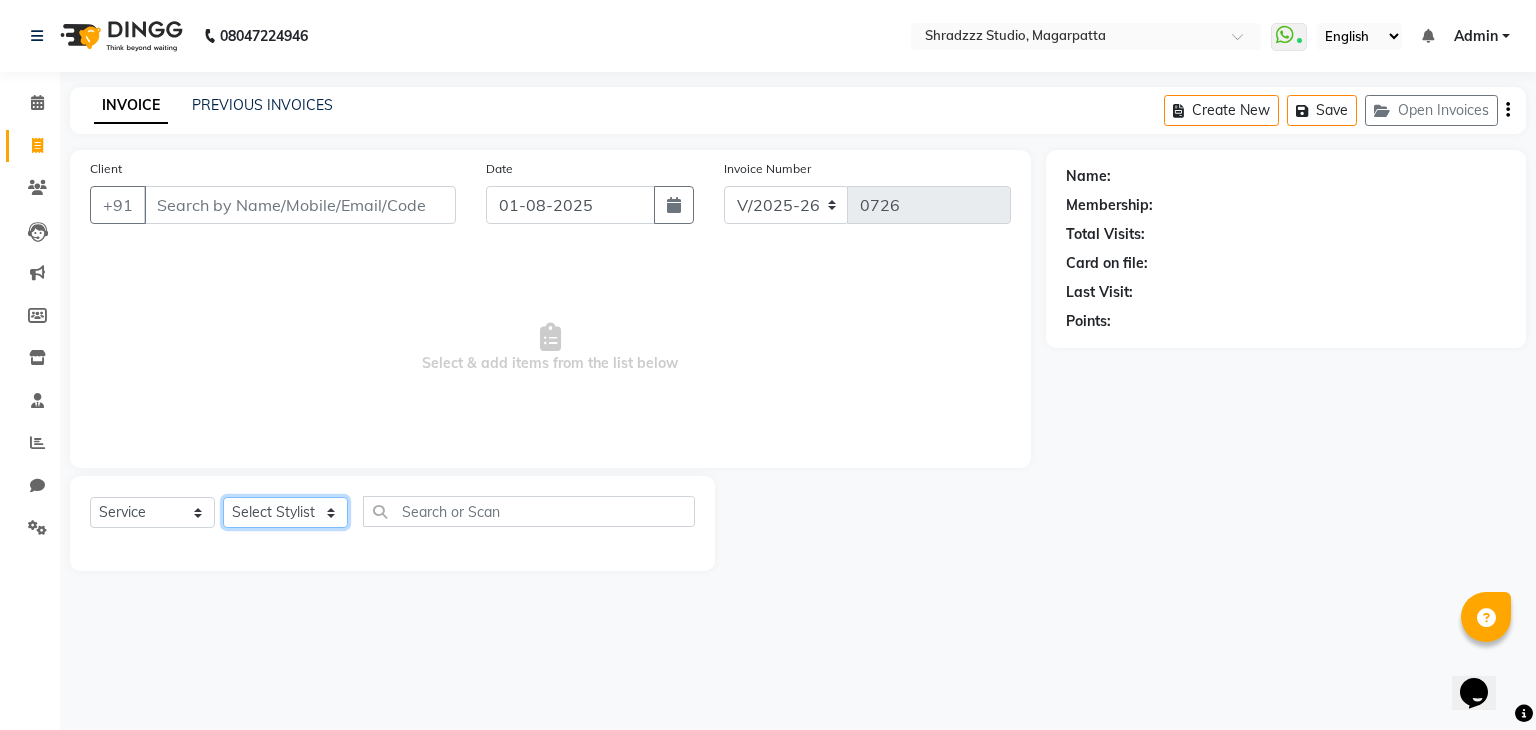 select on "26213" 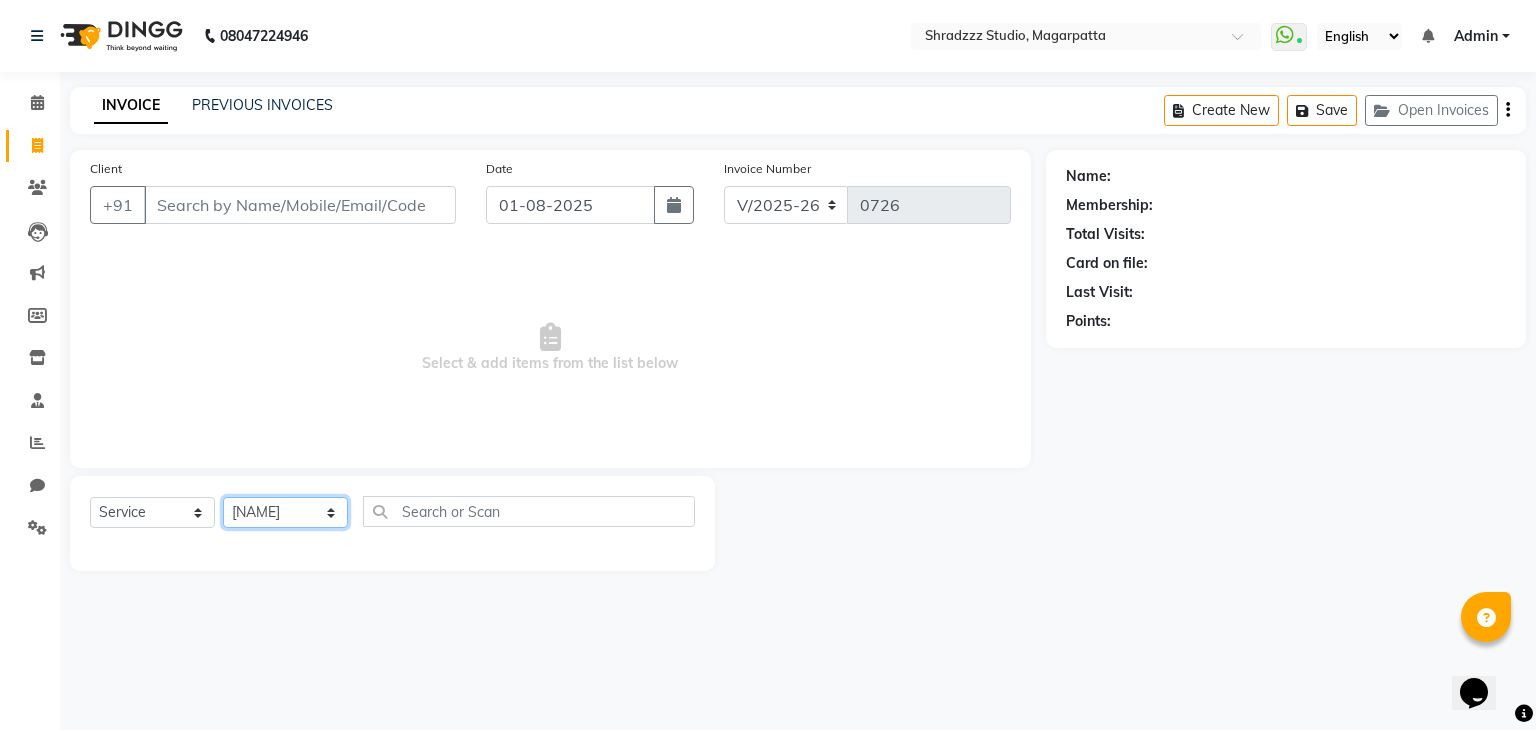 click on "Select Stylist Aruna   KALYANI  KRISHANA Manager nikita PRATIKSHA   Sameer shaikh Sarojini swami" 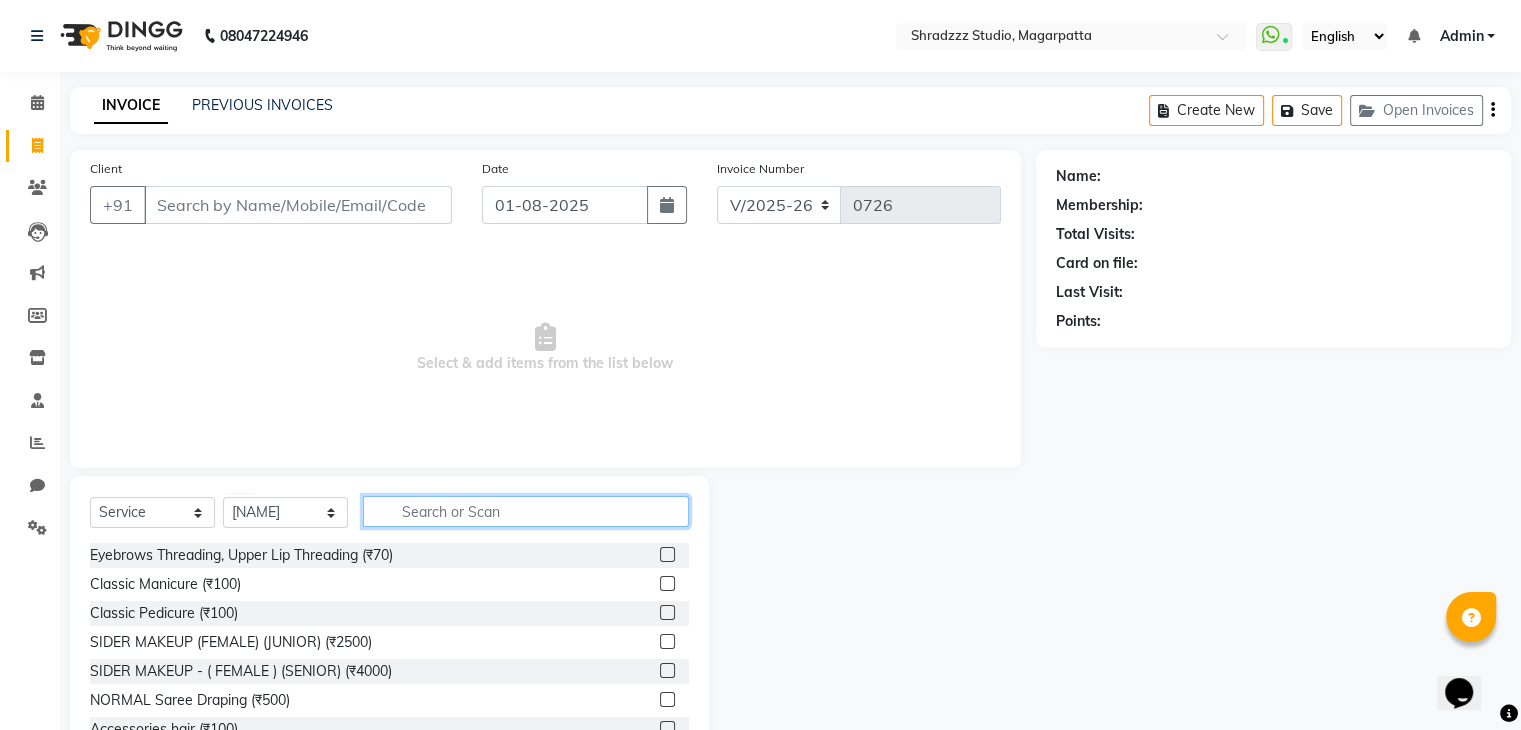 click 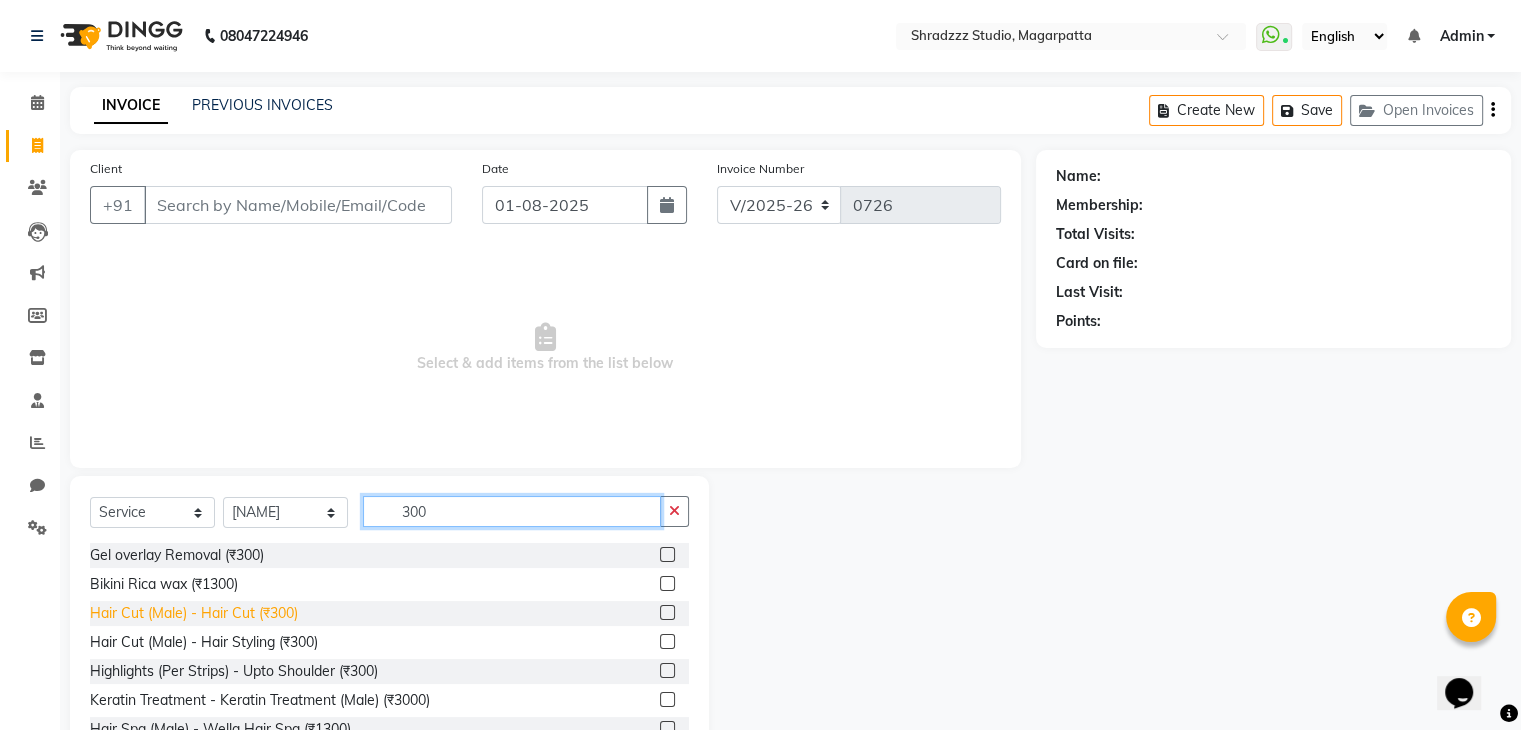 type on "300" 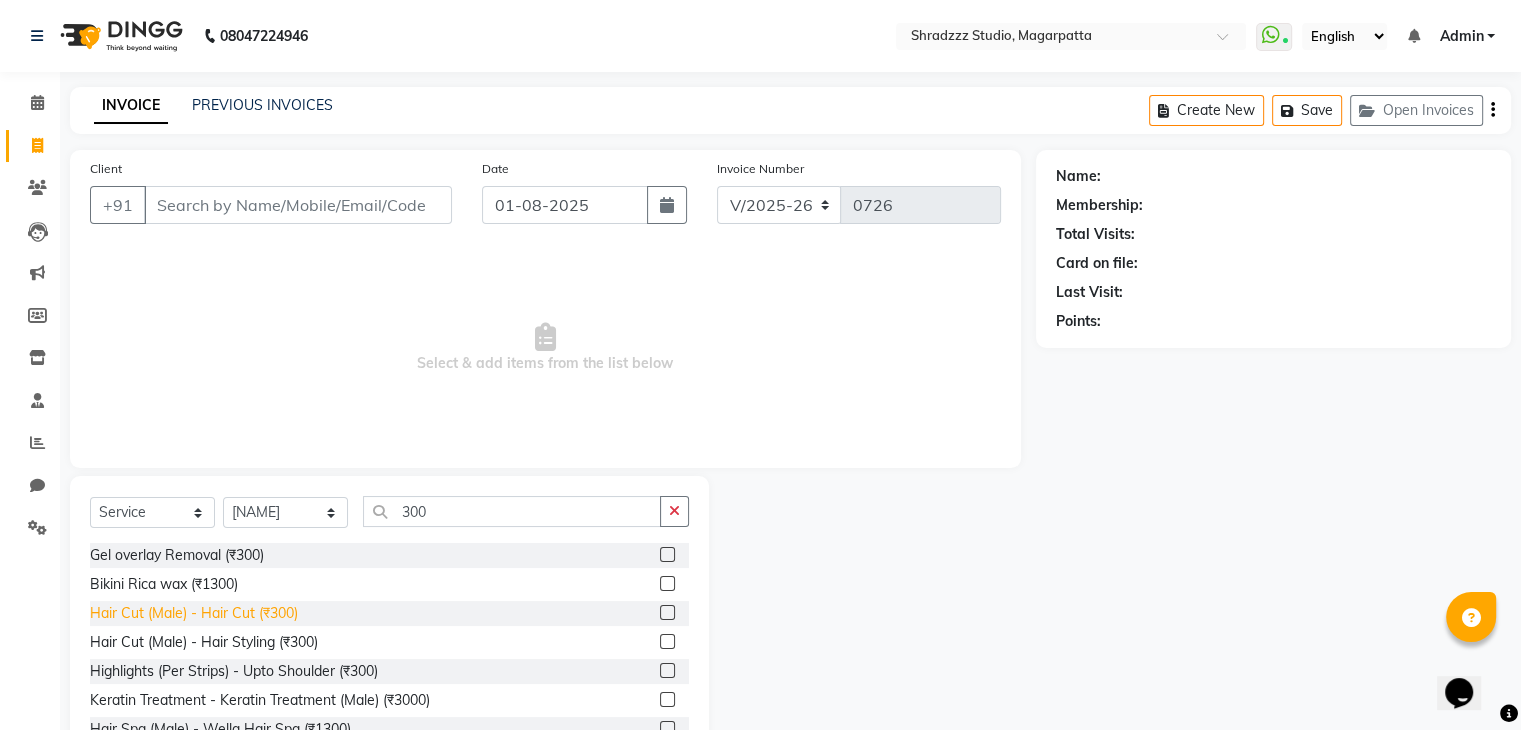 click on "Hair Cut (Male) - Hair Cut (₹300)" 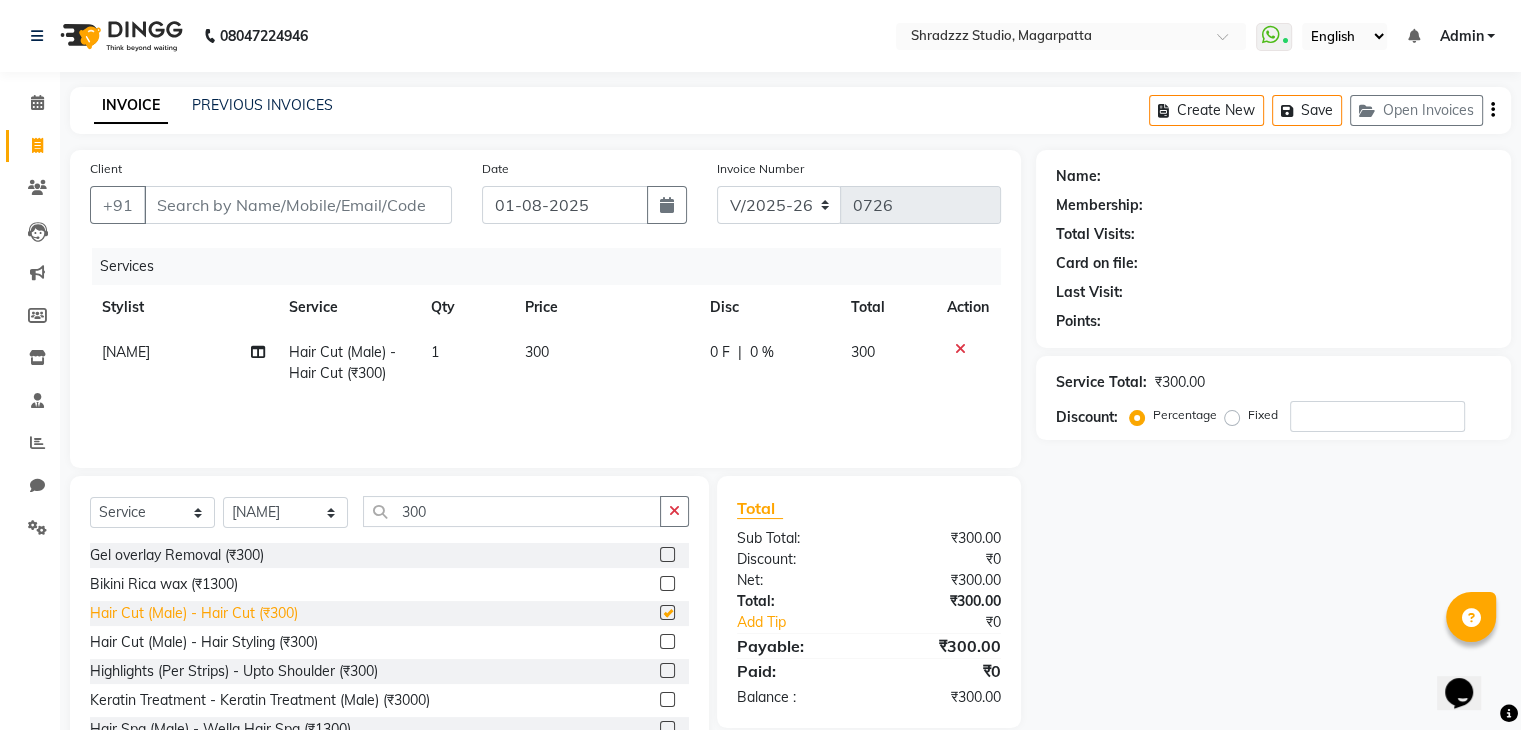 checkbox on "false" 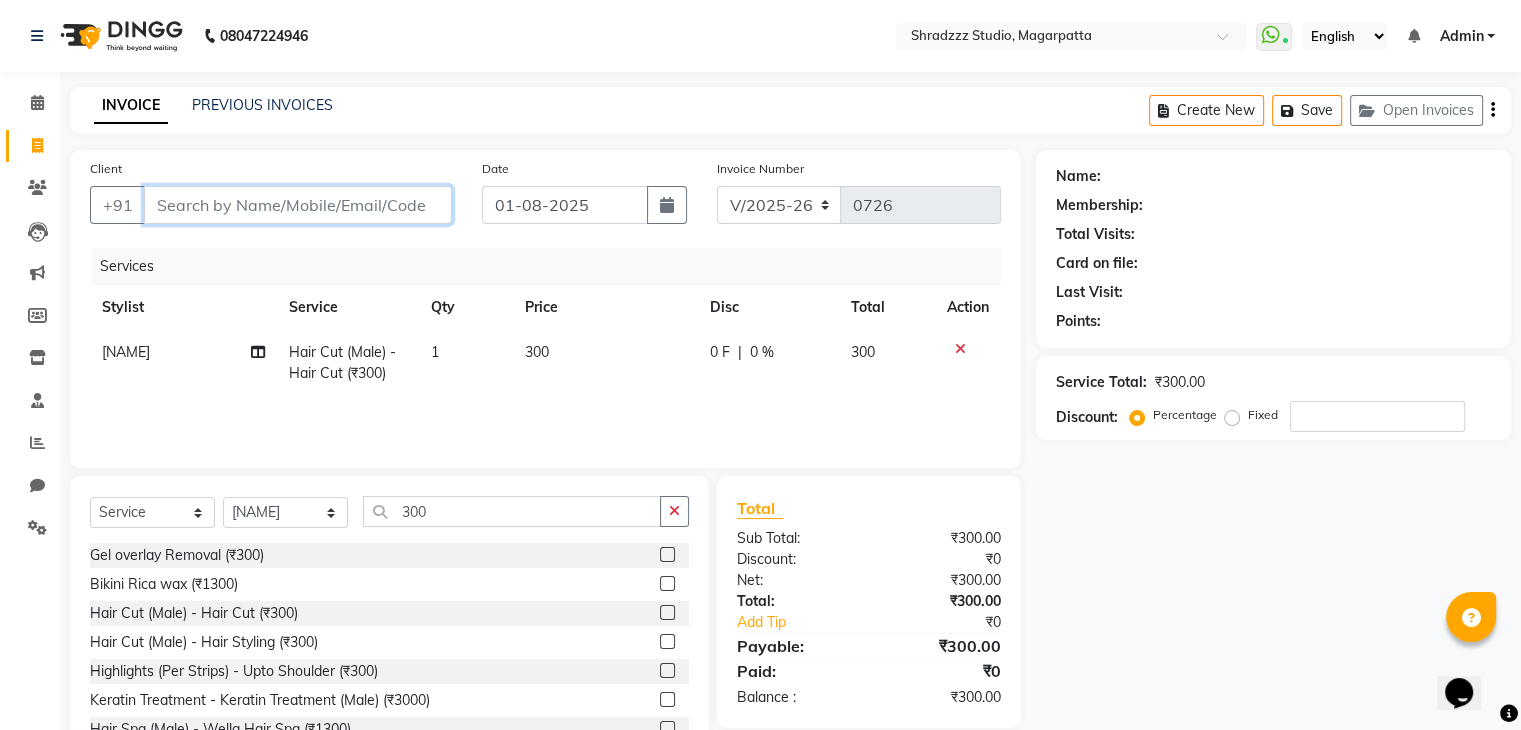 click on "Client" at bounding box center [298, 205] 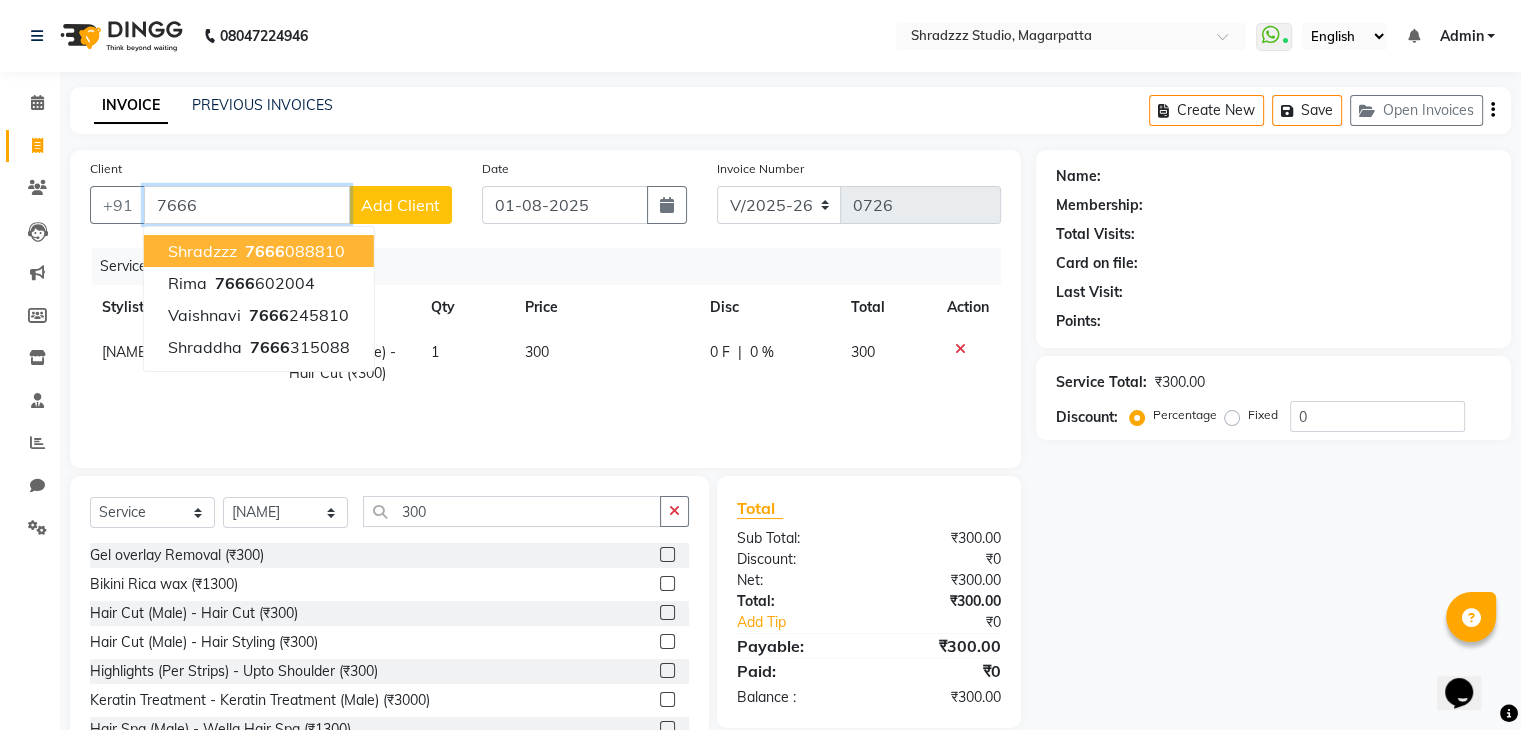 click on "7666 088810" at bounding box center [293, 251] 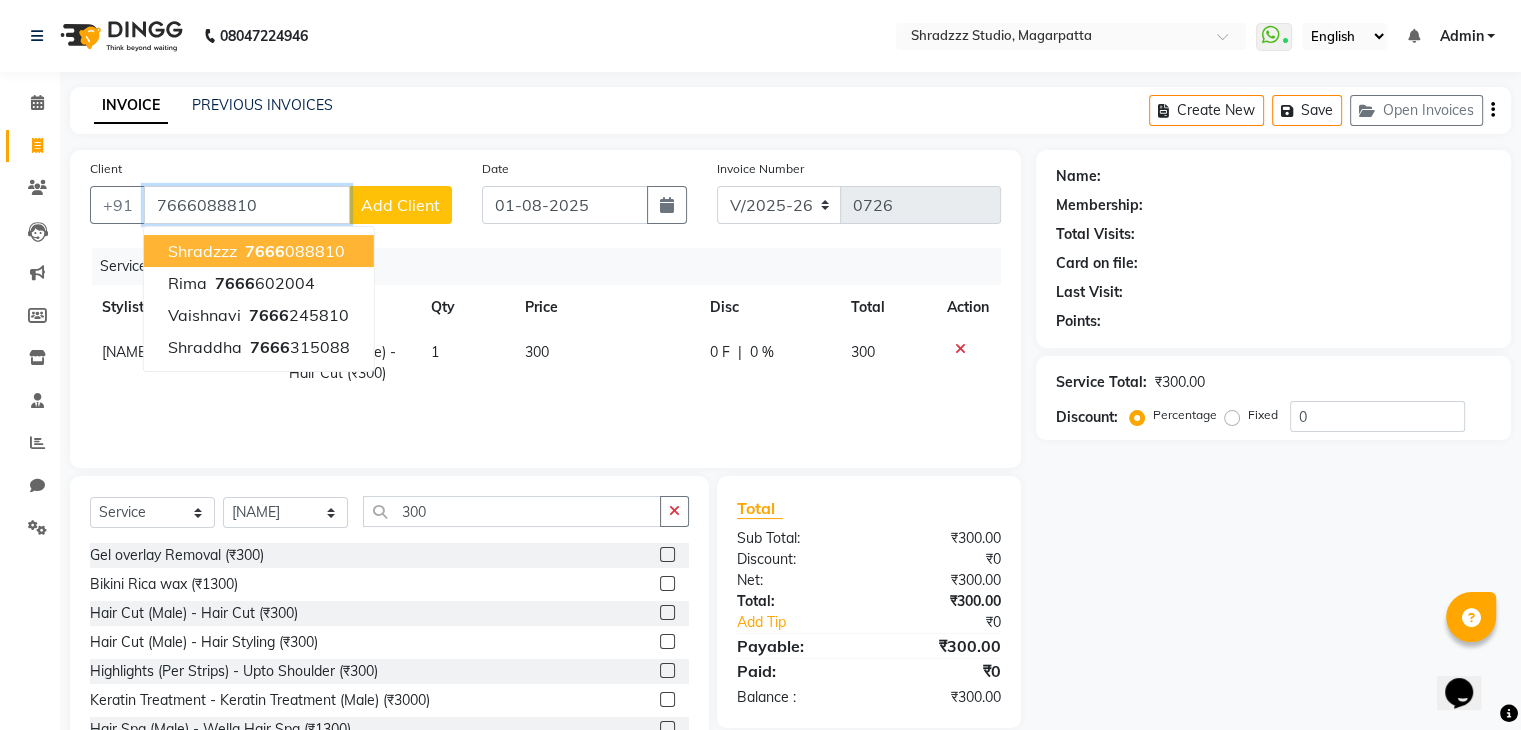 type on "7666088810" 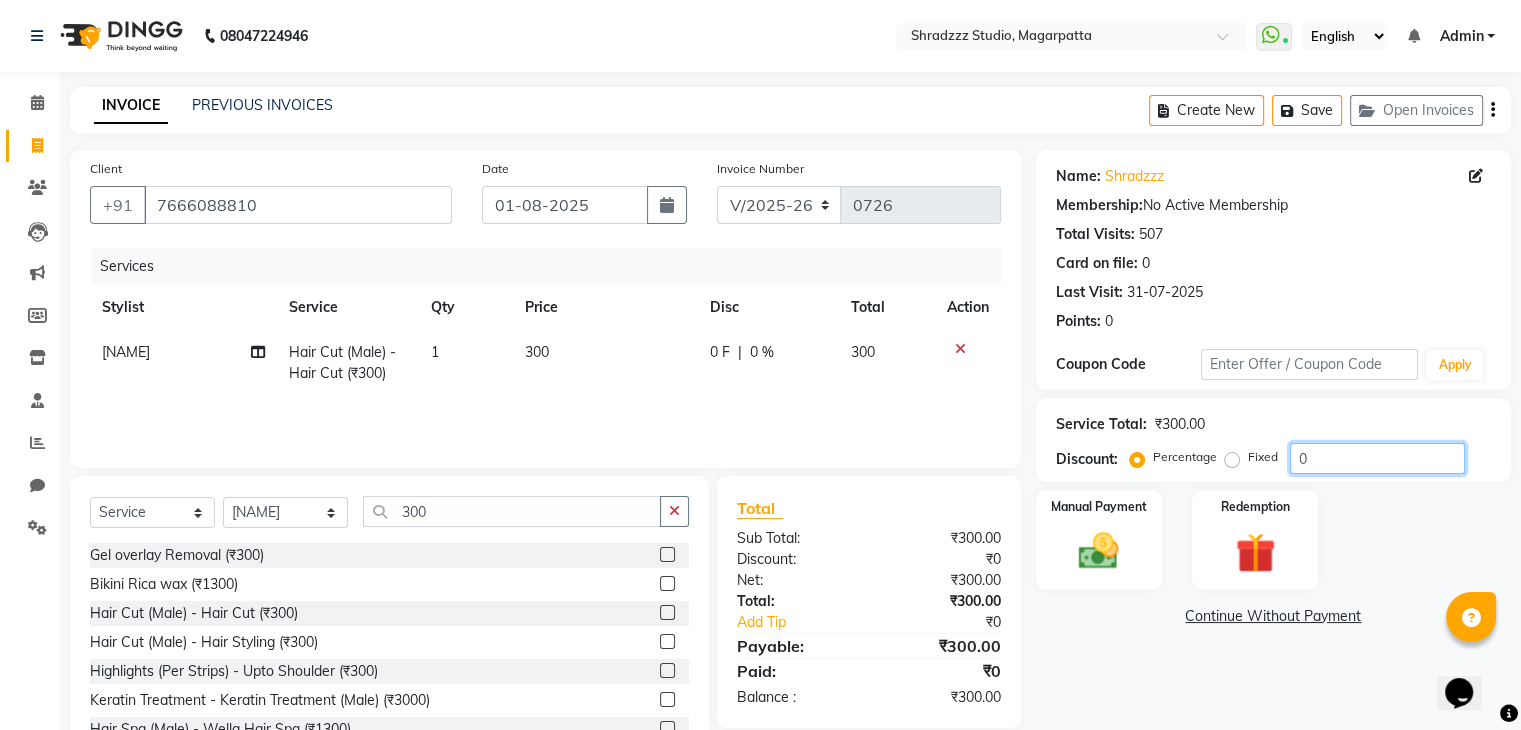 click on "0" 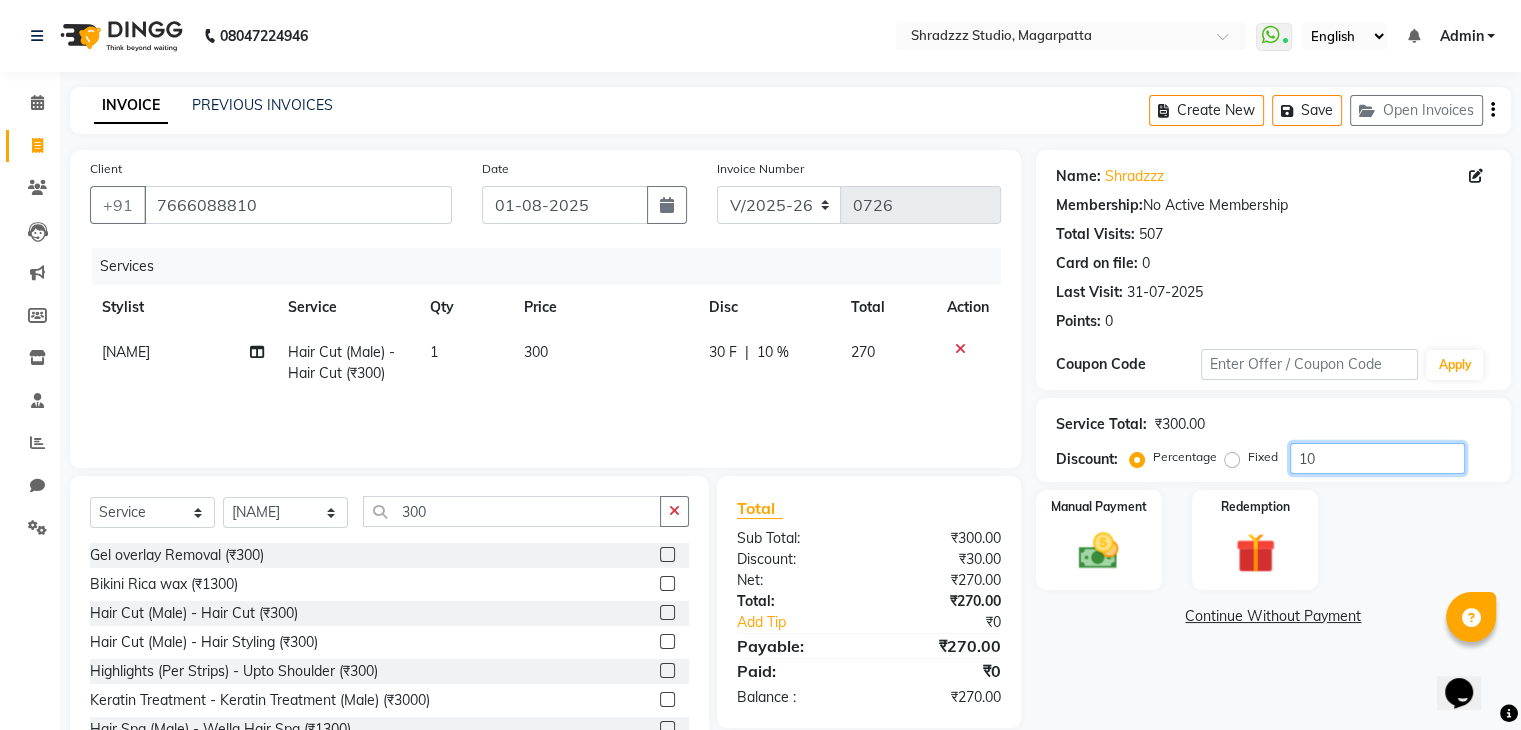 type on "10" 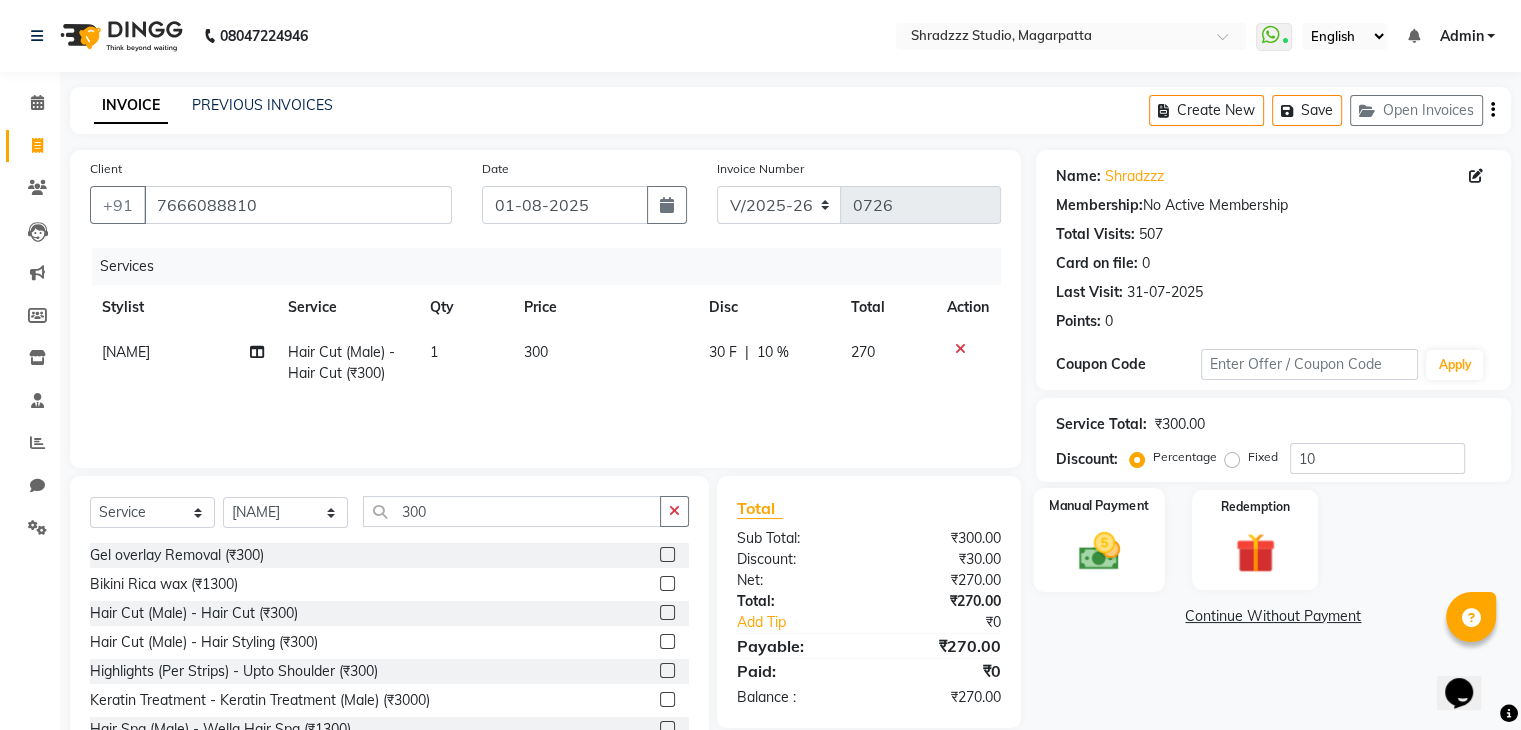 click 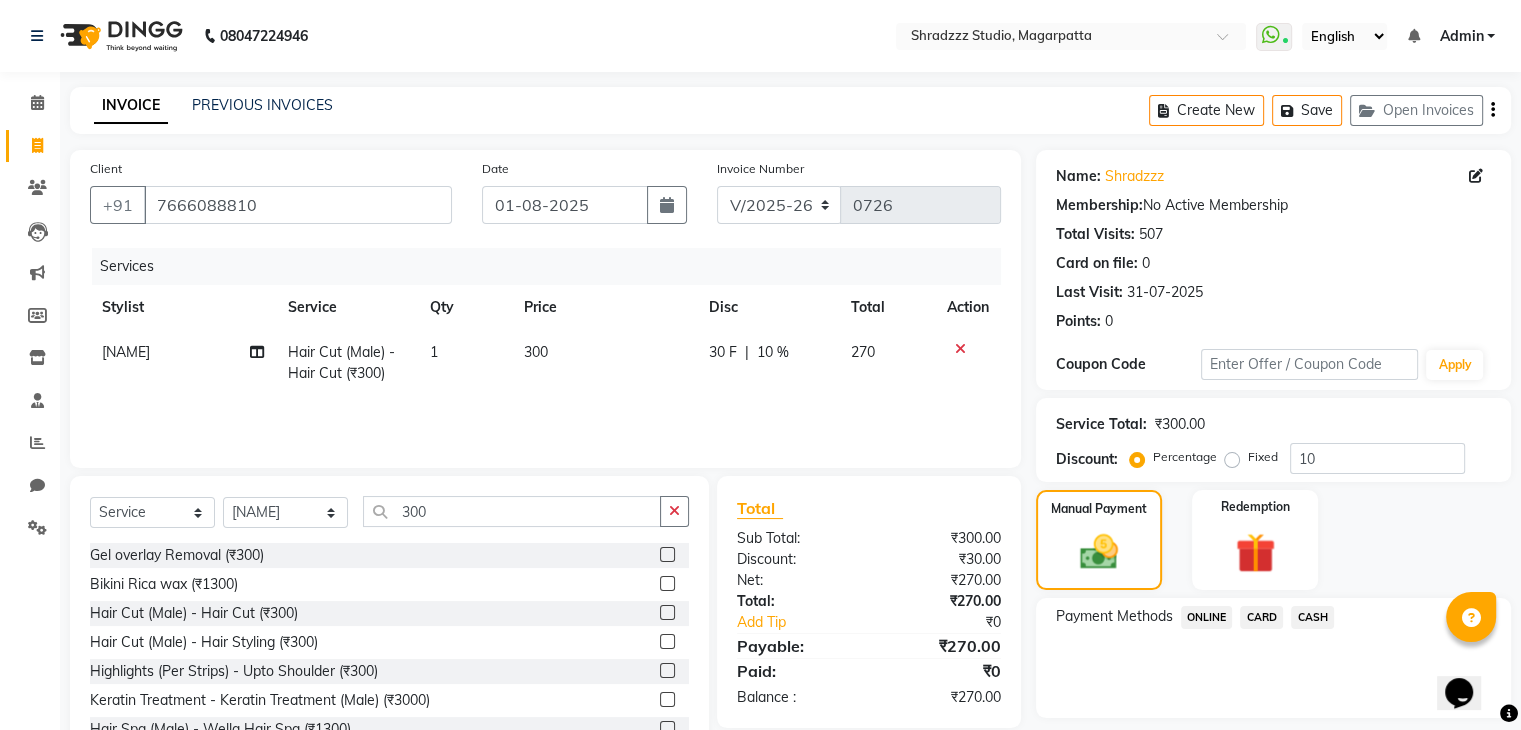click on "ONLINE" 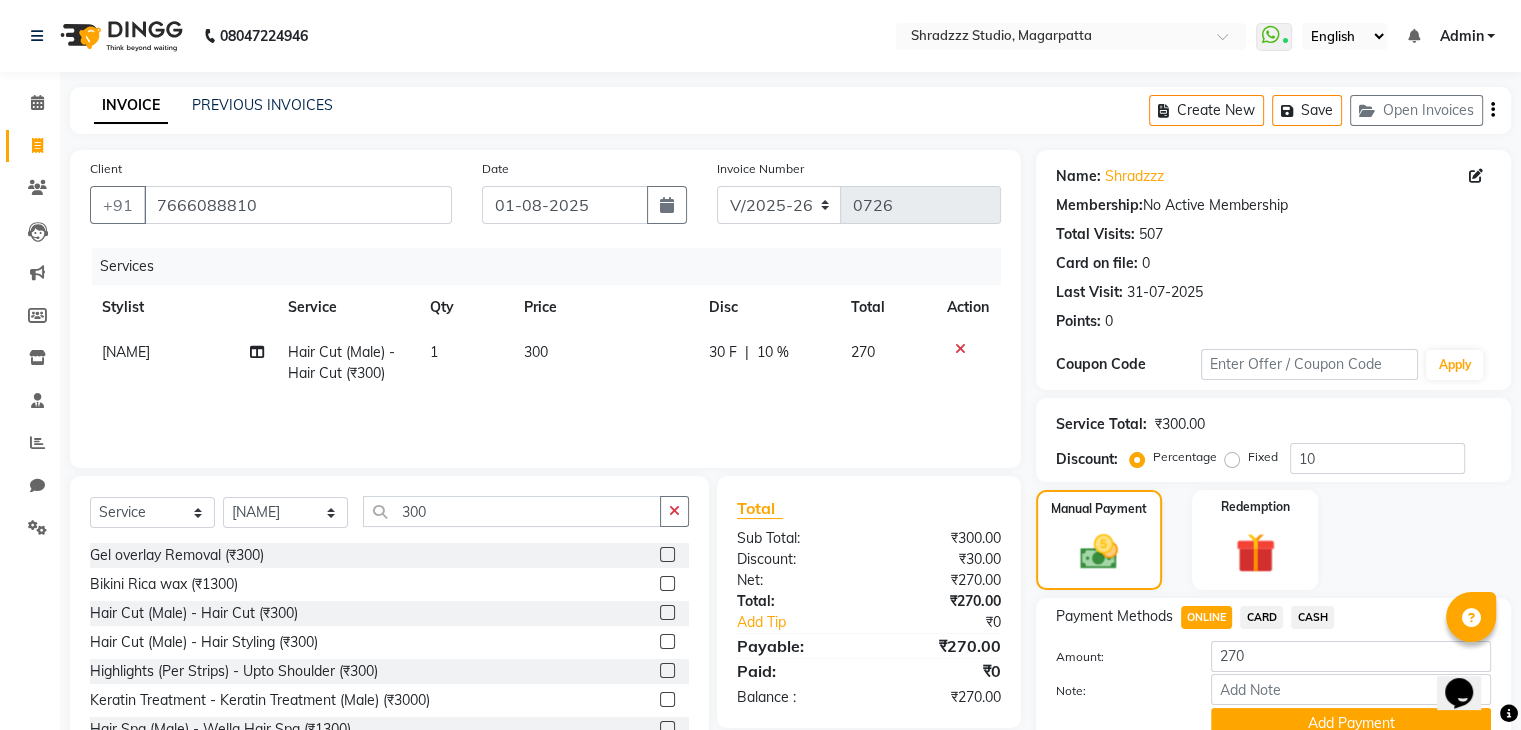 click on "300" 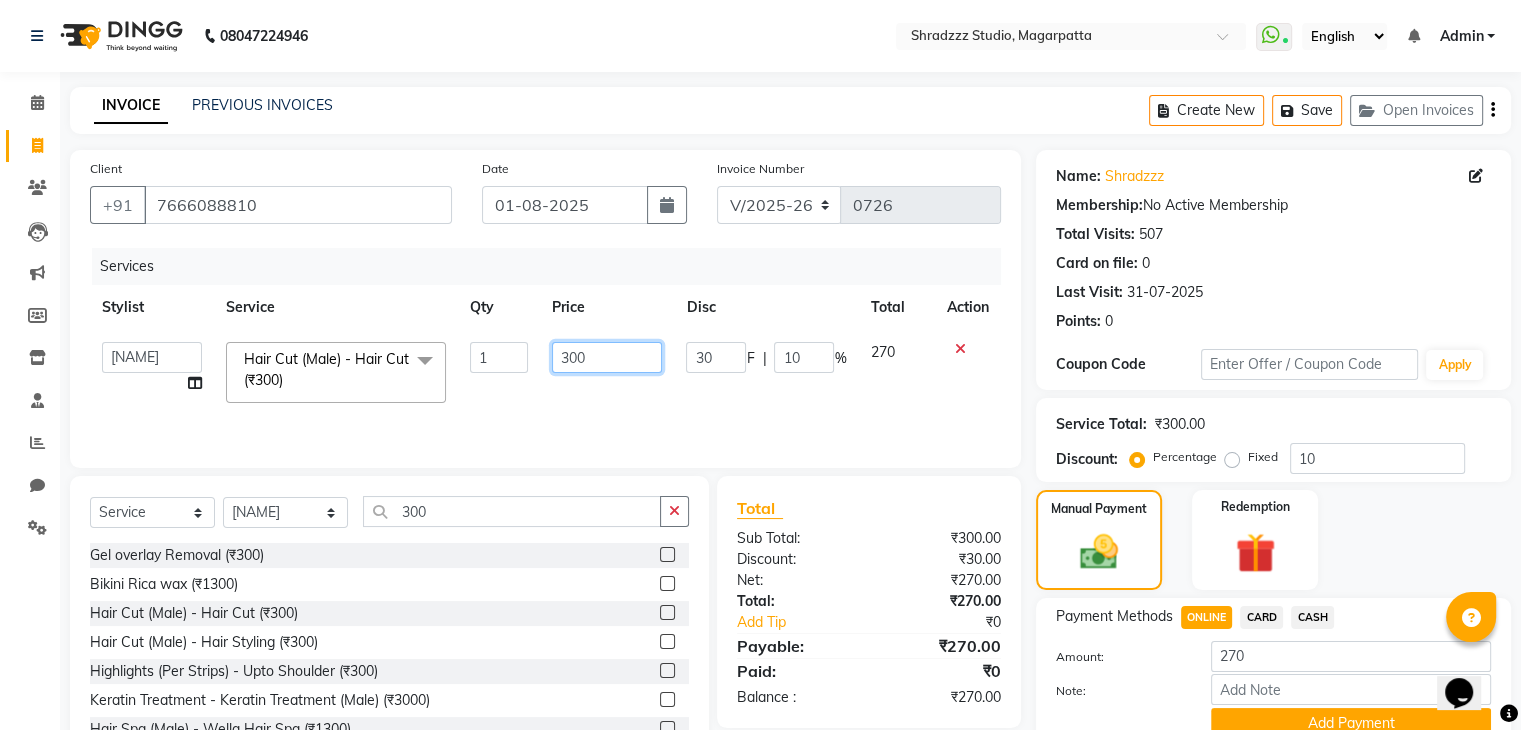 click on "300" 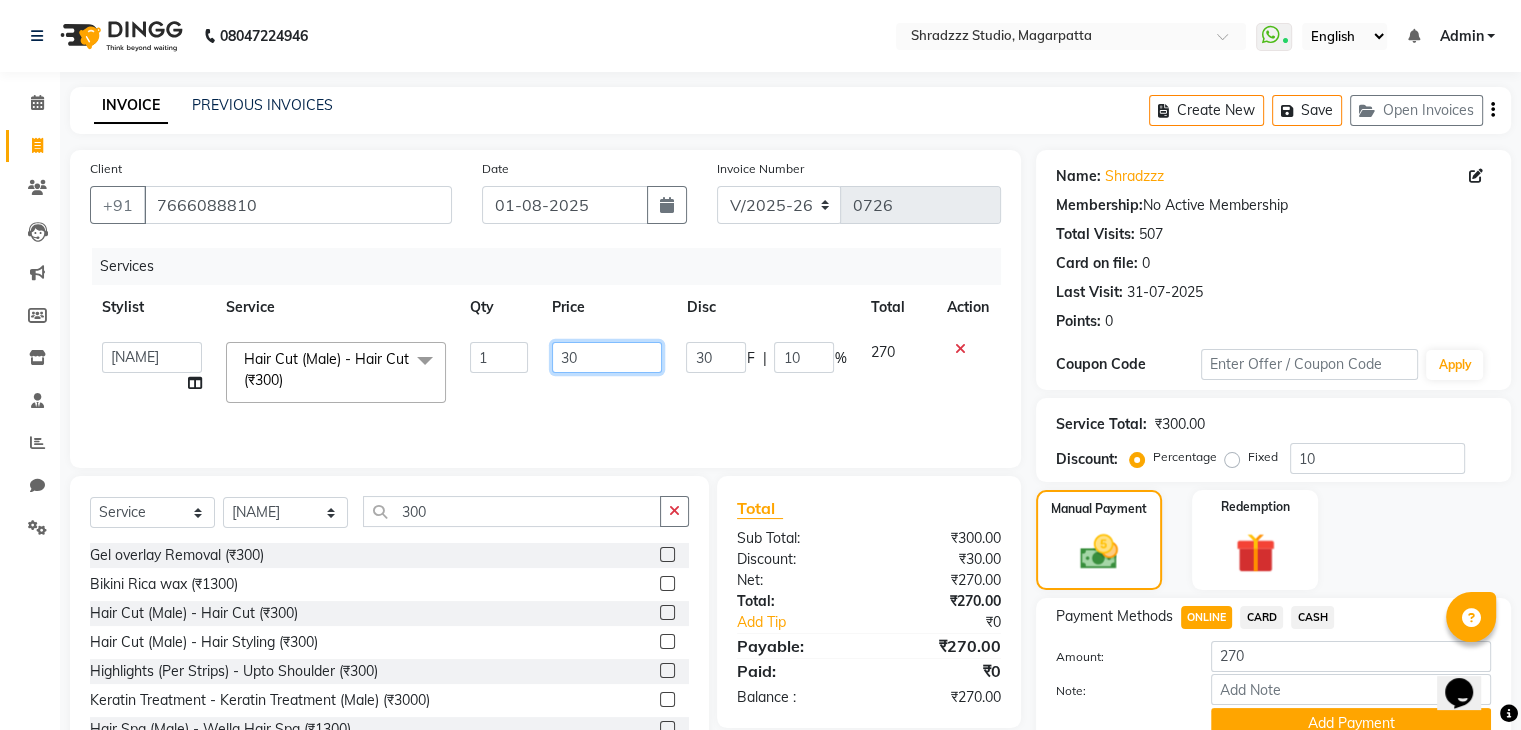 type on "3" 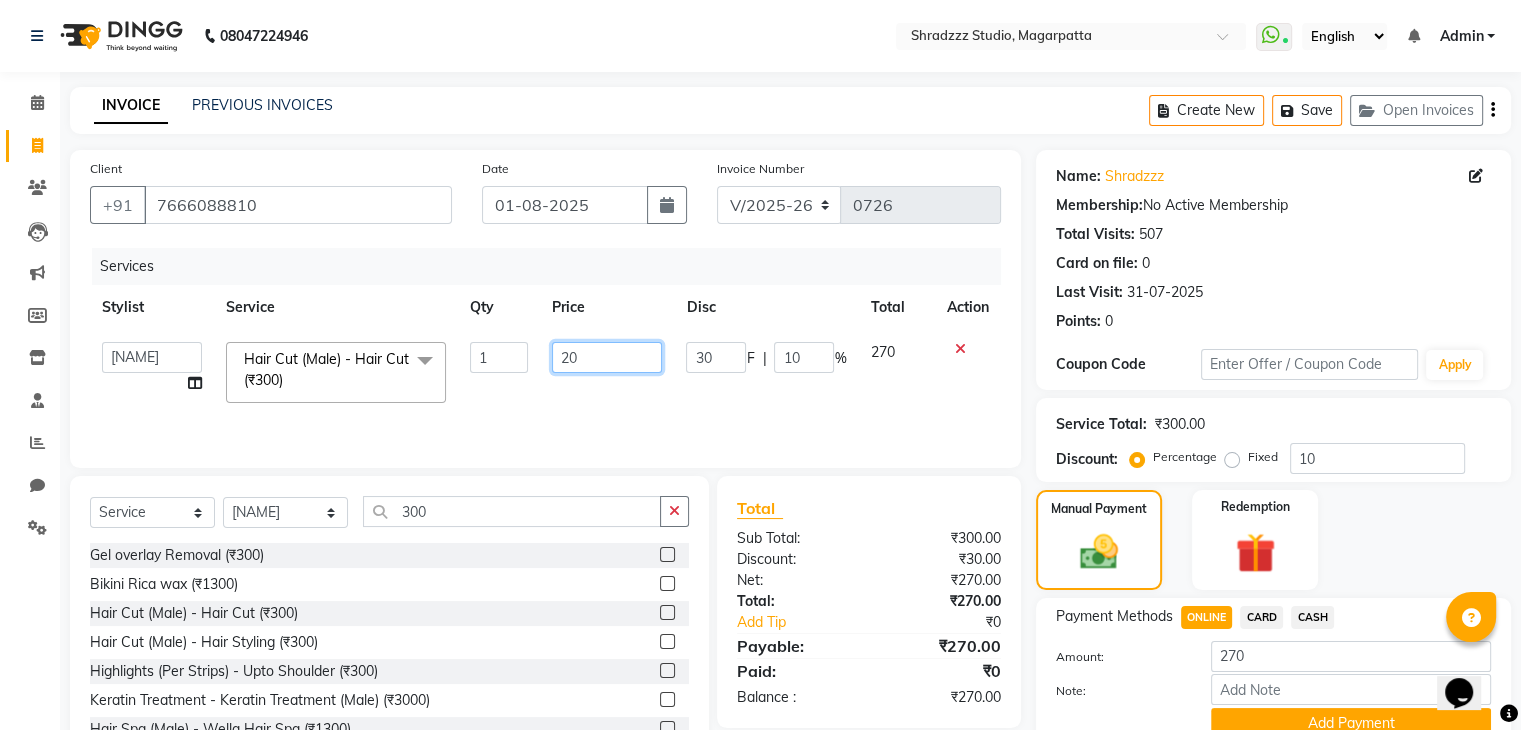 type on "200" 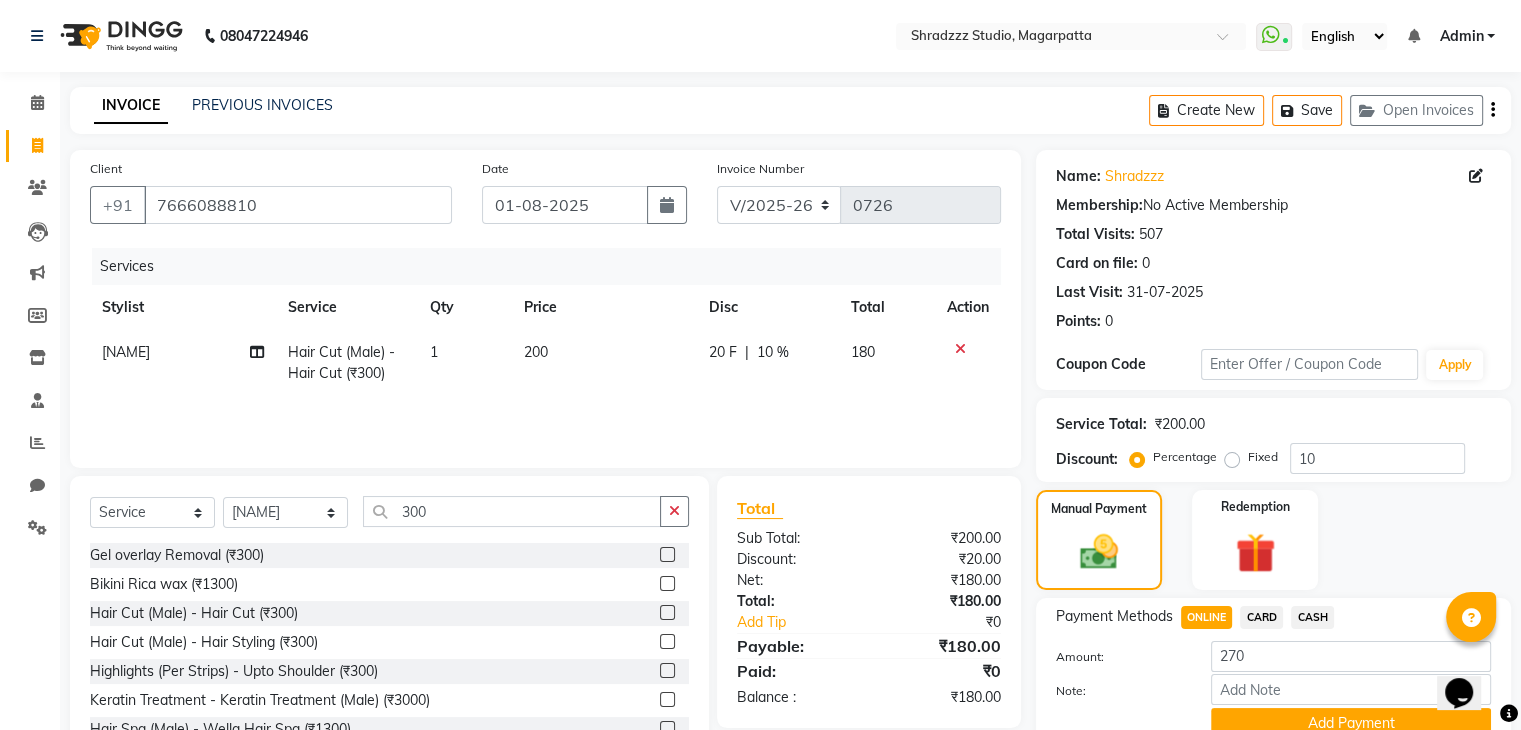 click on "10 %" 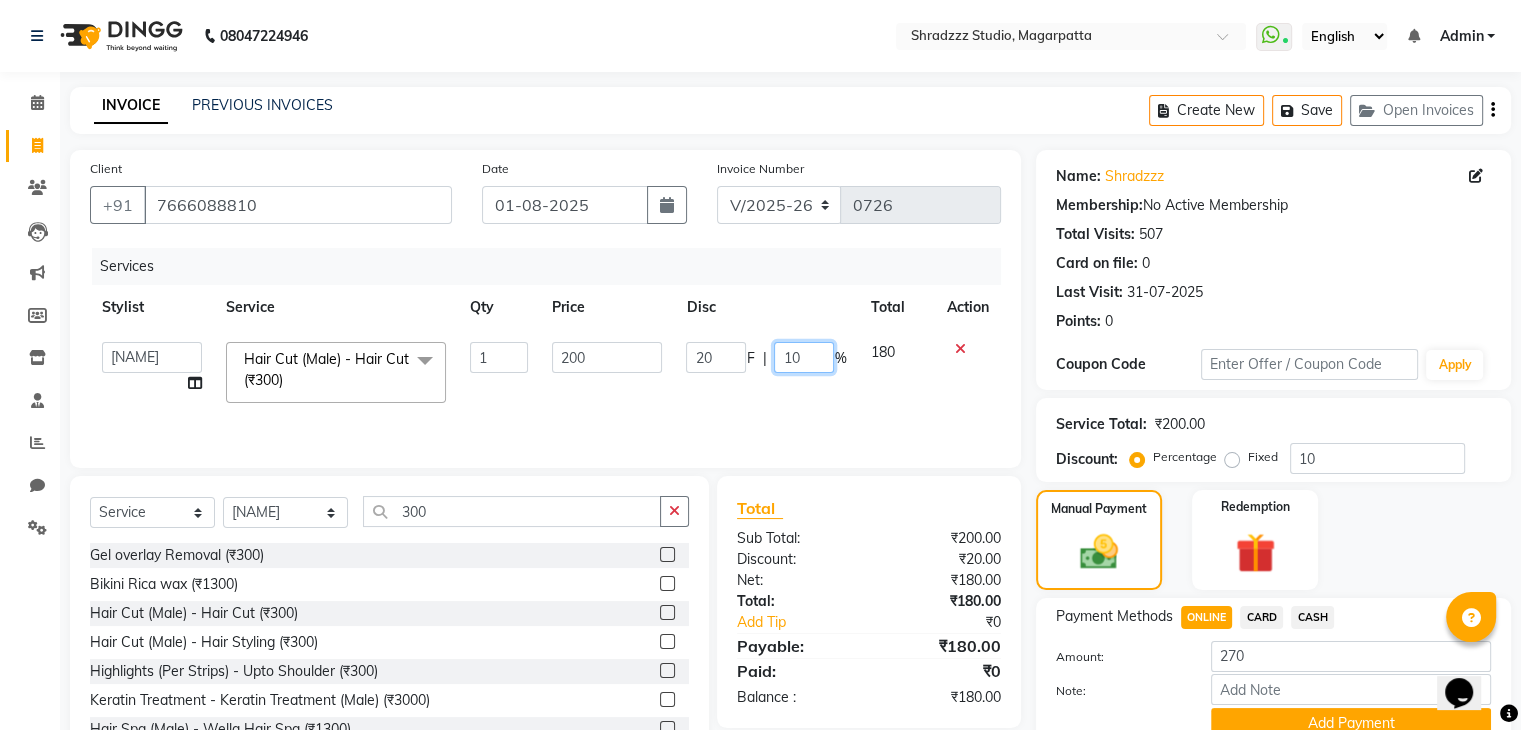click on "10" 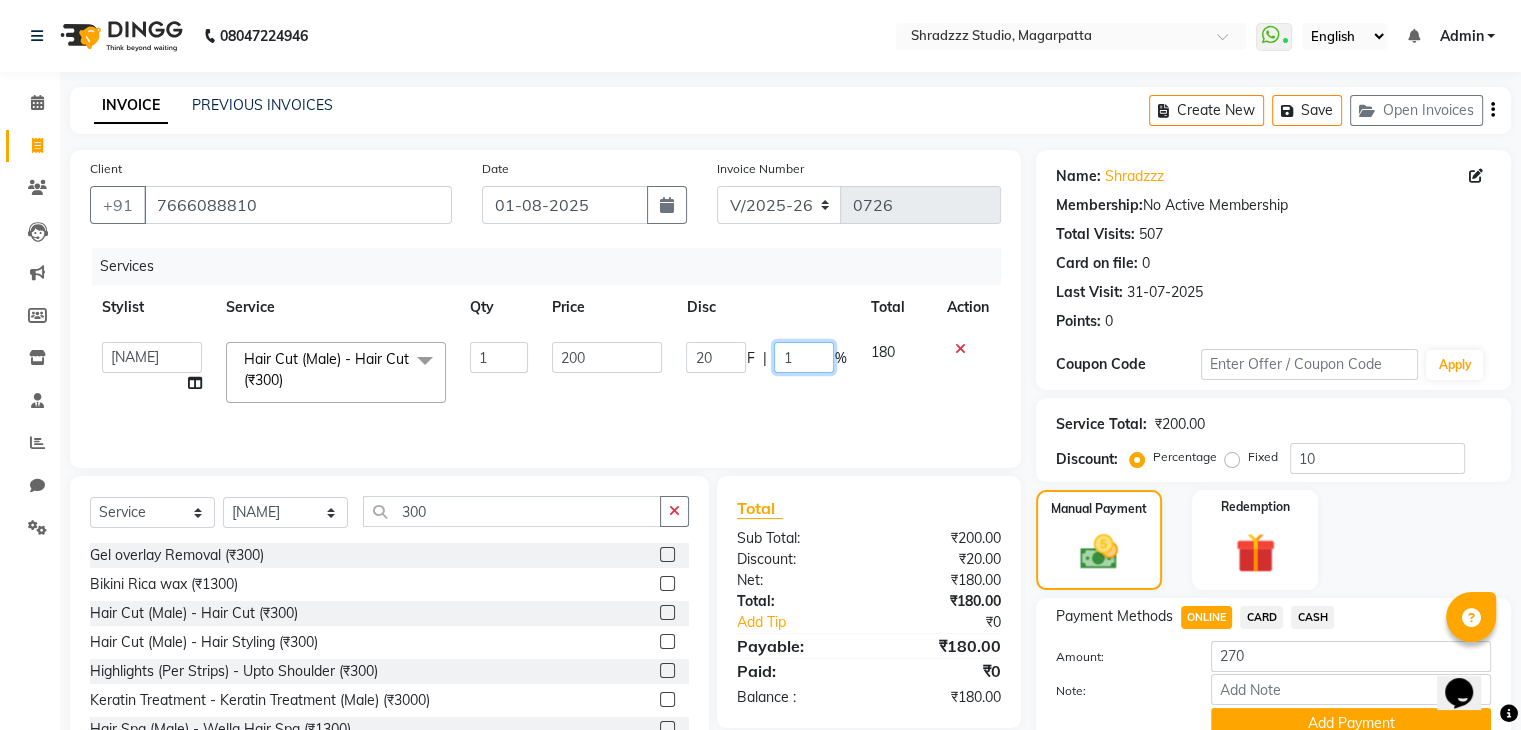 type 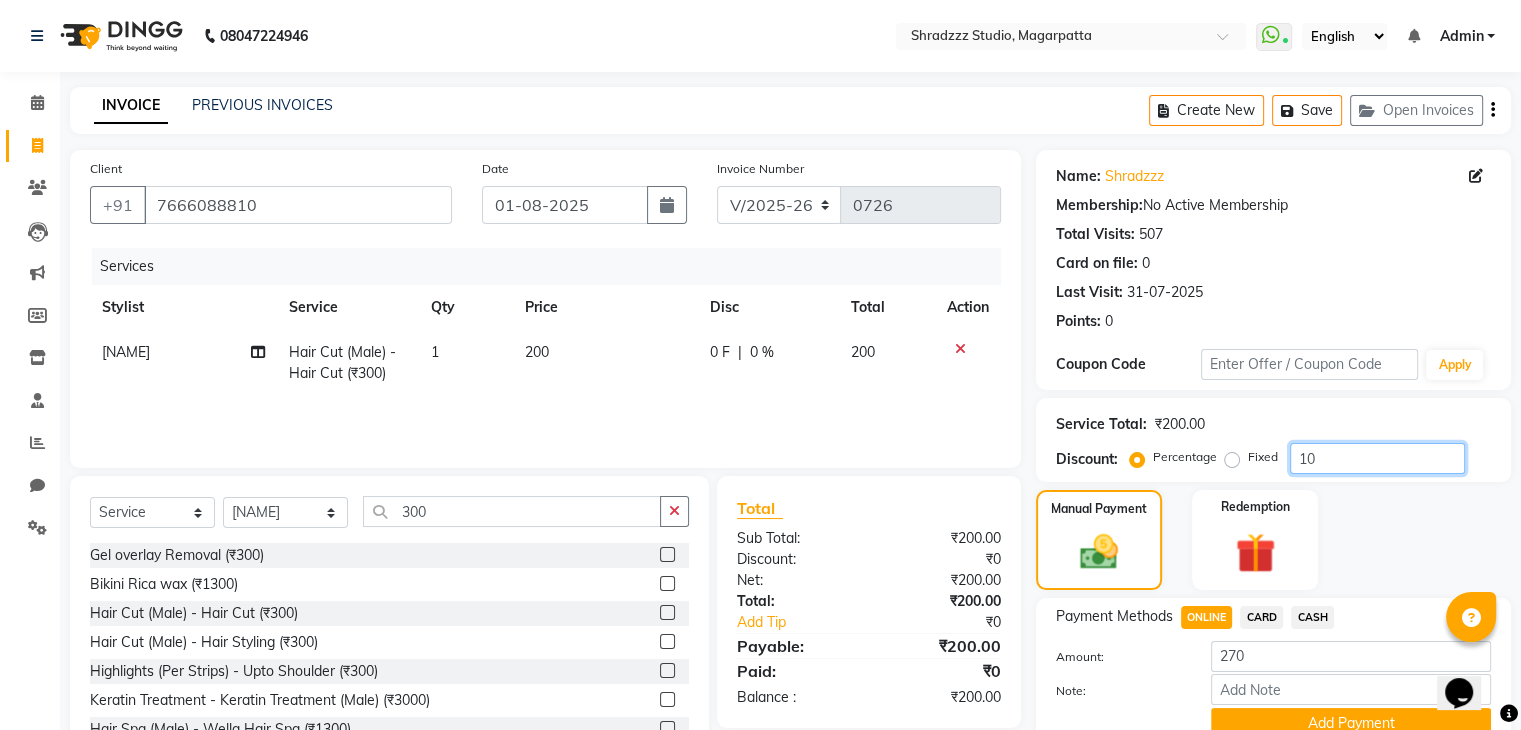 click on "10" 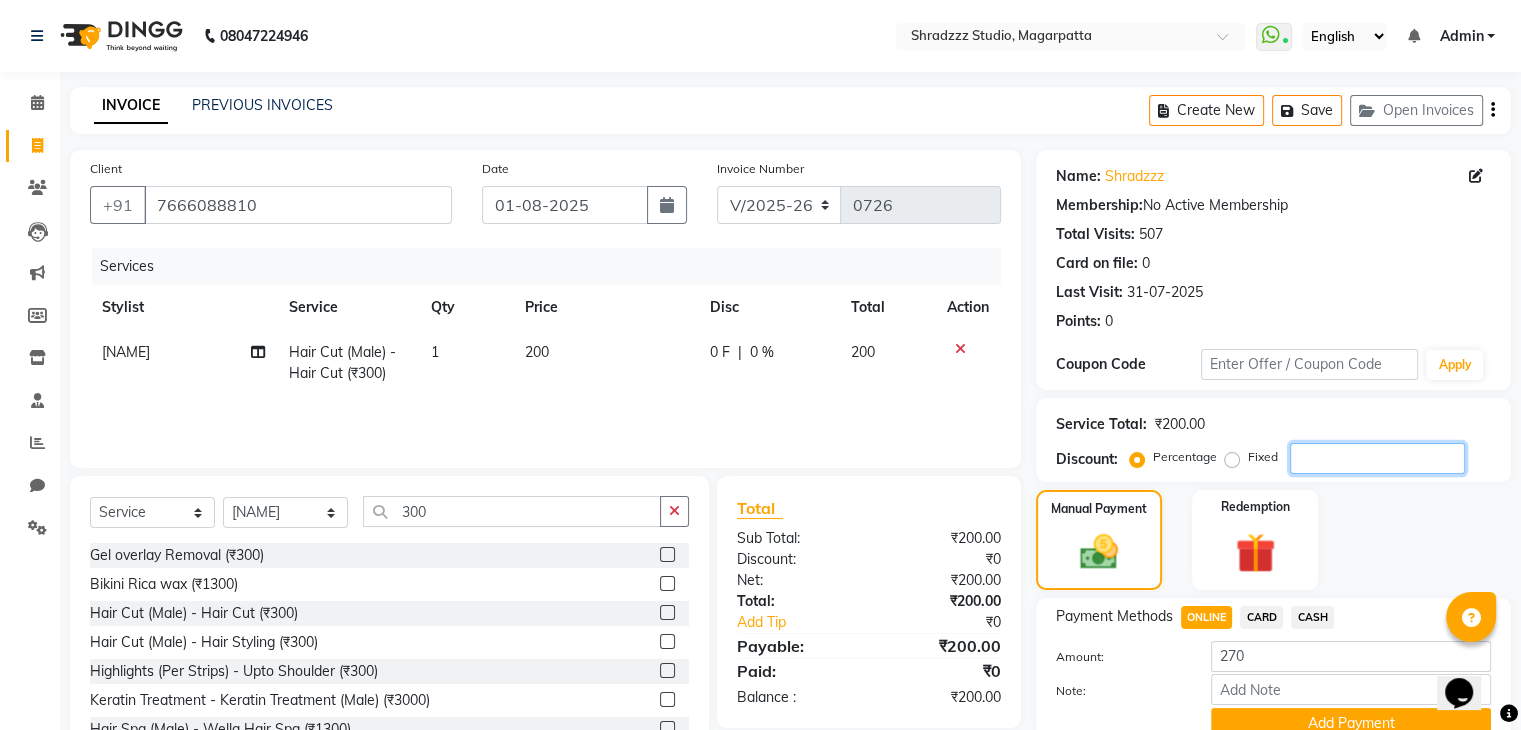 scroll, scrollTop: 89, scrollLeft: 0, axis: vertical 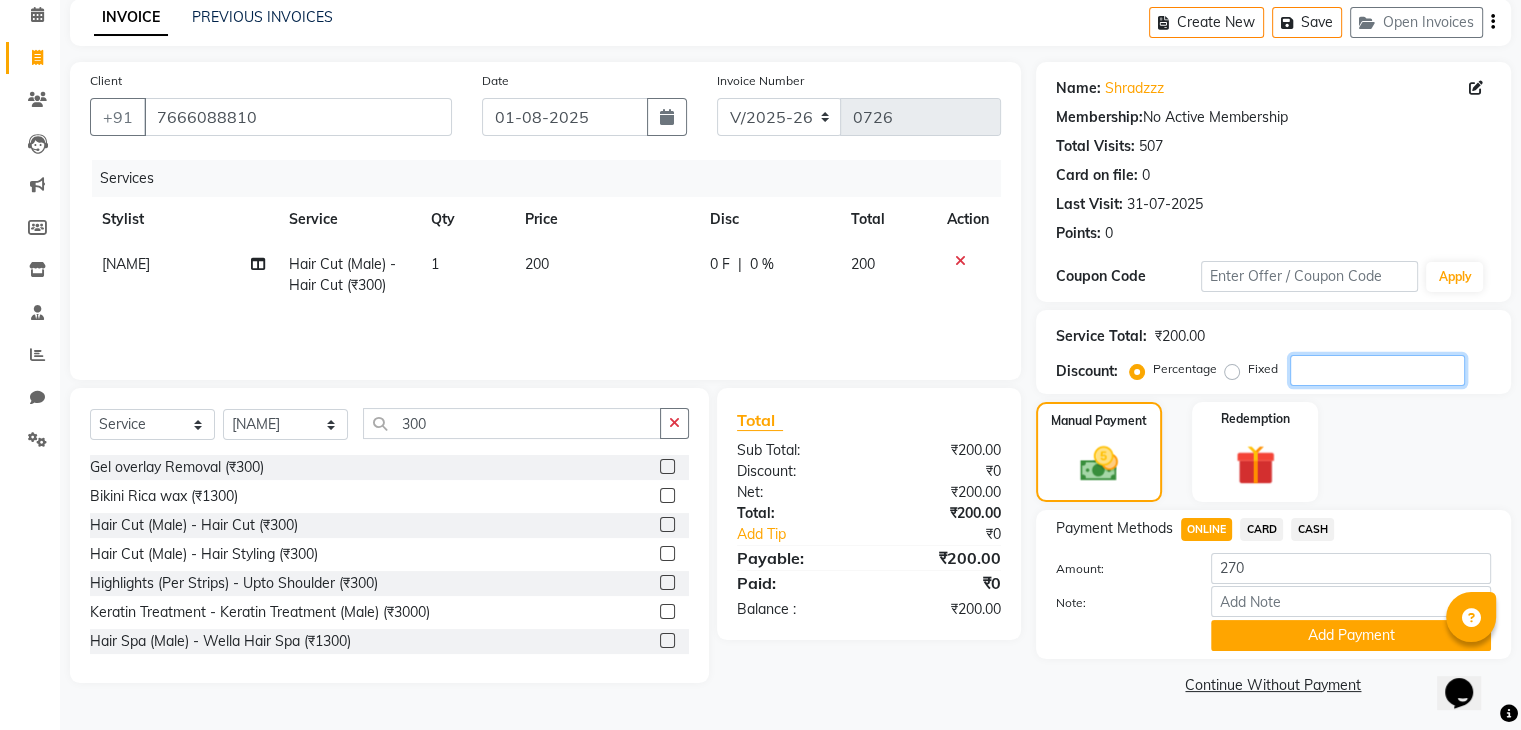type 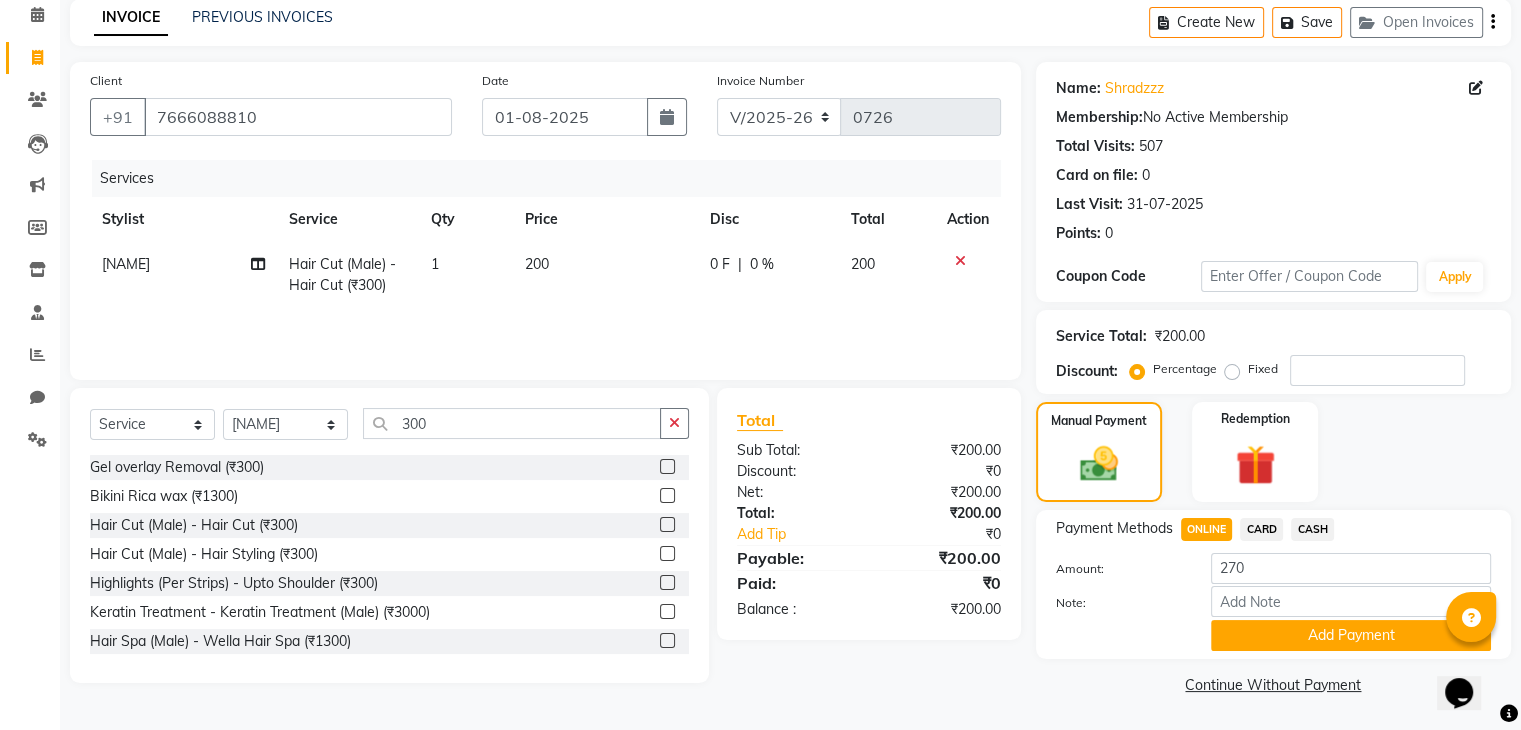 click on "Total Sub Total: ₹200.00 Discount: ₹0 Net: ₹200.00 Total: ₹200.00 Add Tip ₹0 Payable: ₹200.00 Paid: ₹0 Balance   : ₹200.00" 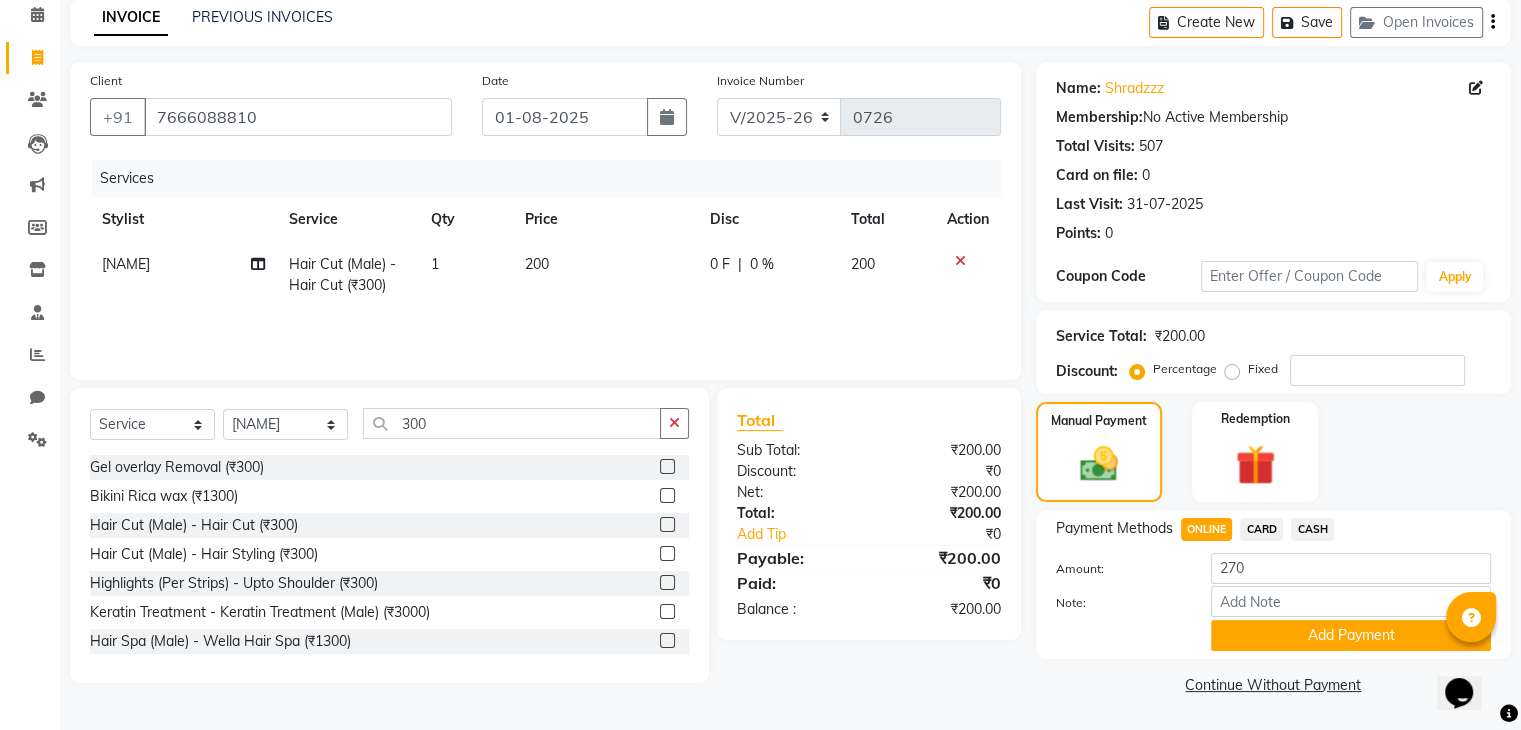 click on "Total Sub Total: ₹200.00 Discount: ₹0 Net: ₹200.00 Total: ₹200.00 Add Tip ₹0 Payable: ₹200.00 Paid: ₹0 Balance   : ₹200.00" 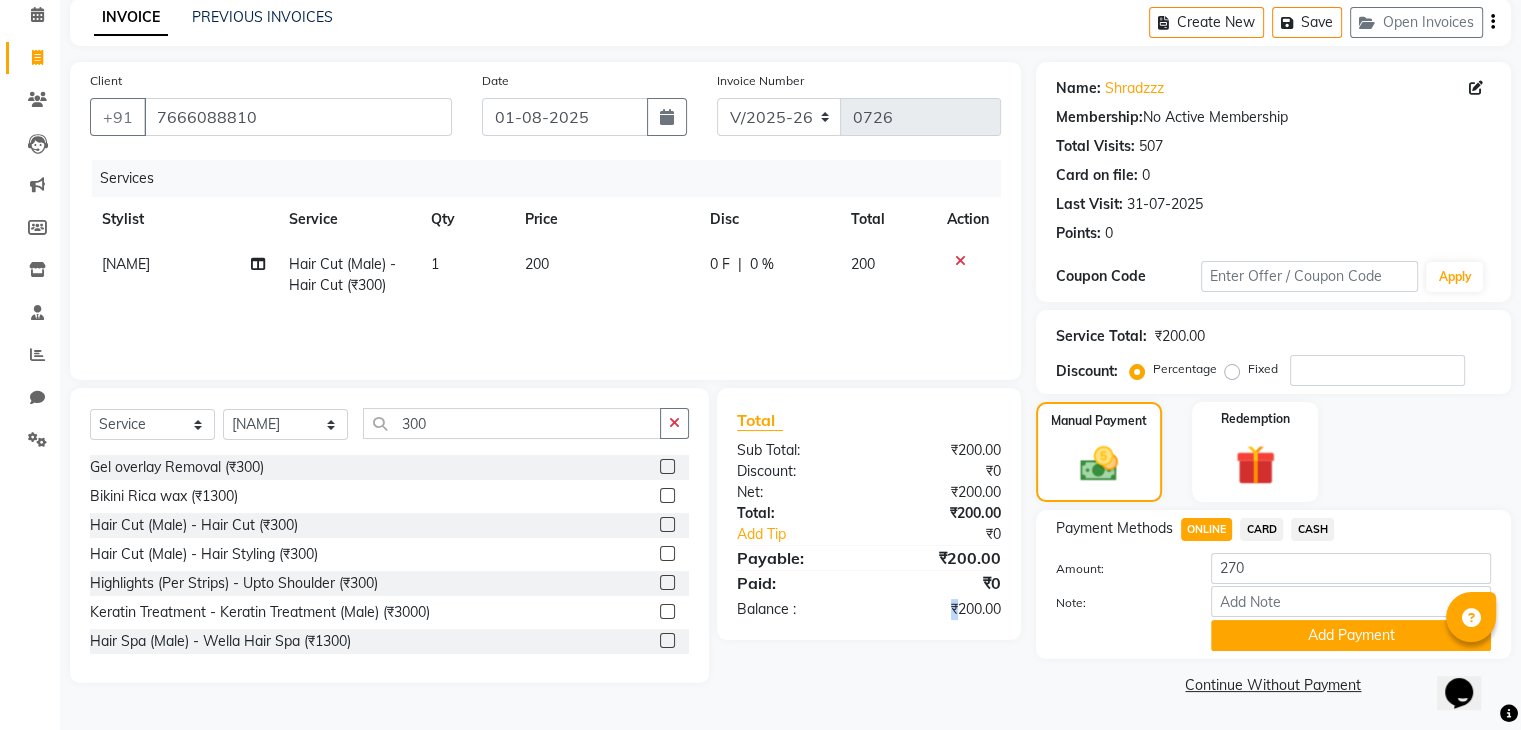 click on "Total Sub Total: ₹200.00 Discount: ₹0 Net: ₹200.00 Total: ₹200.00 Add Tip ₹0 Payable: ₹200.00 Paid: ₹0 Balance   : ₹200.00" 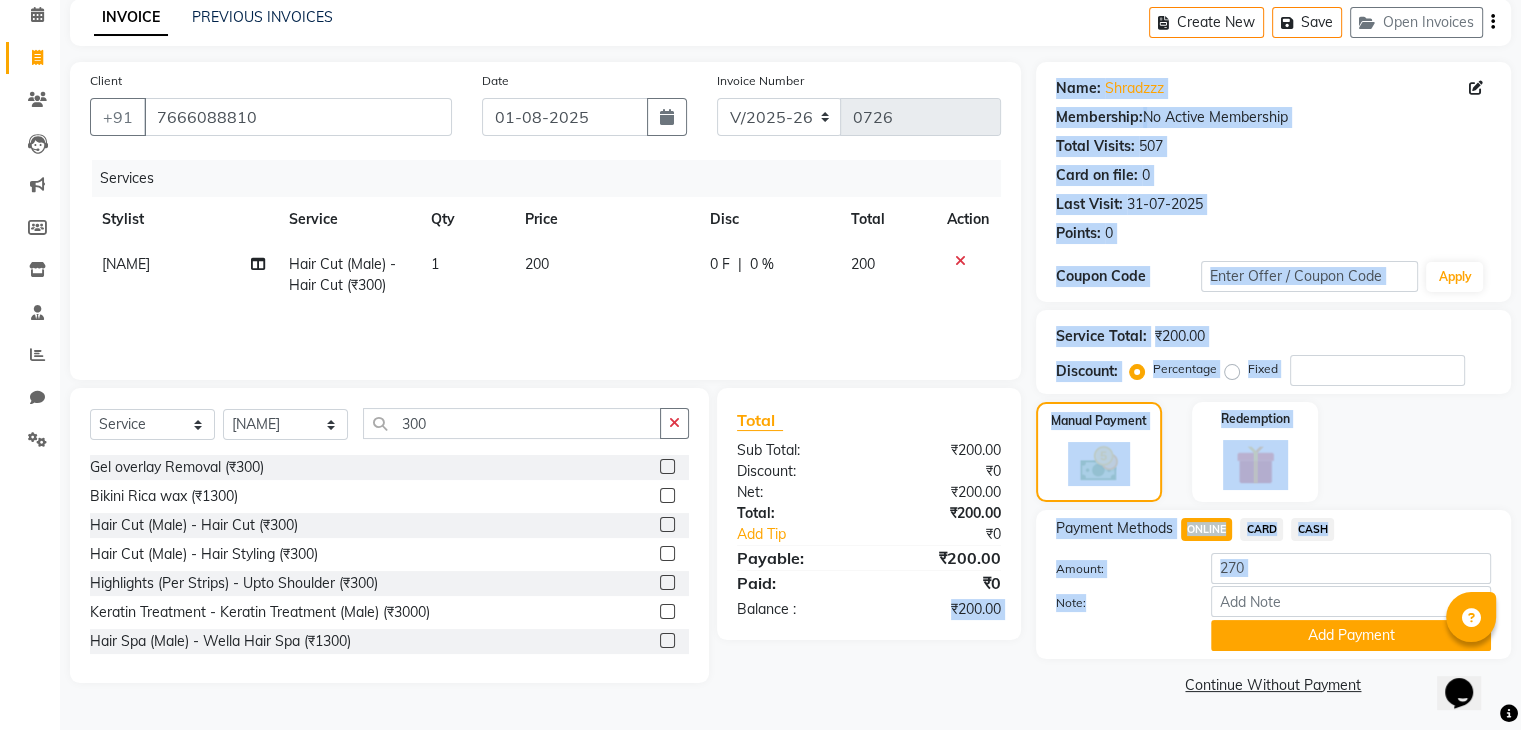 drag, startPoint x: 911, startPoint y: 674, endPoint x: 1198, endPoint y: 613, distance: 293.41098 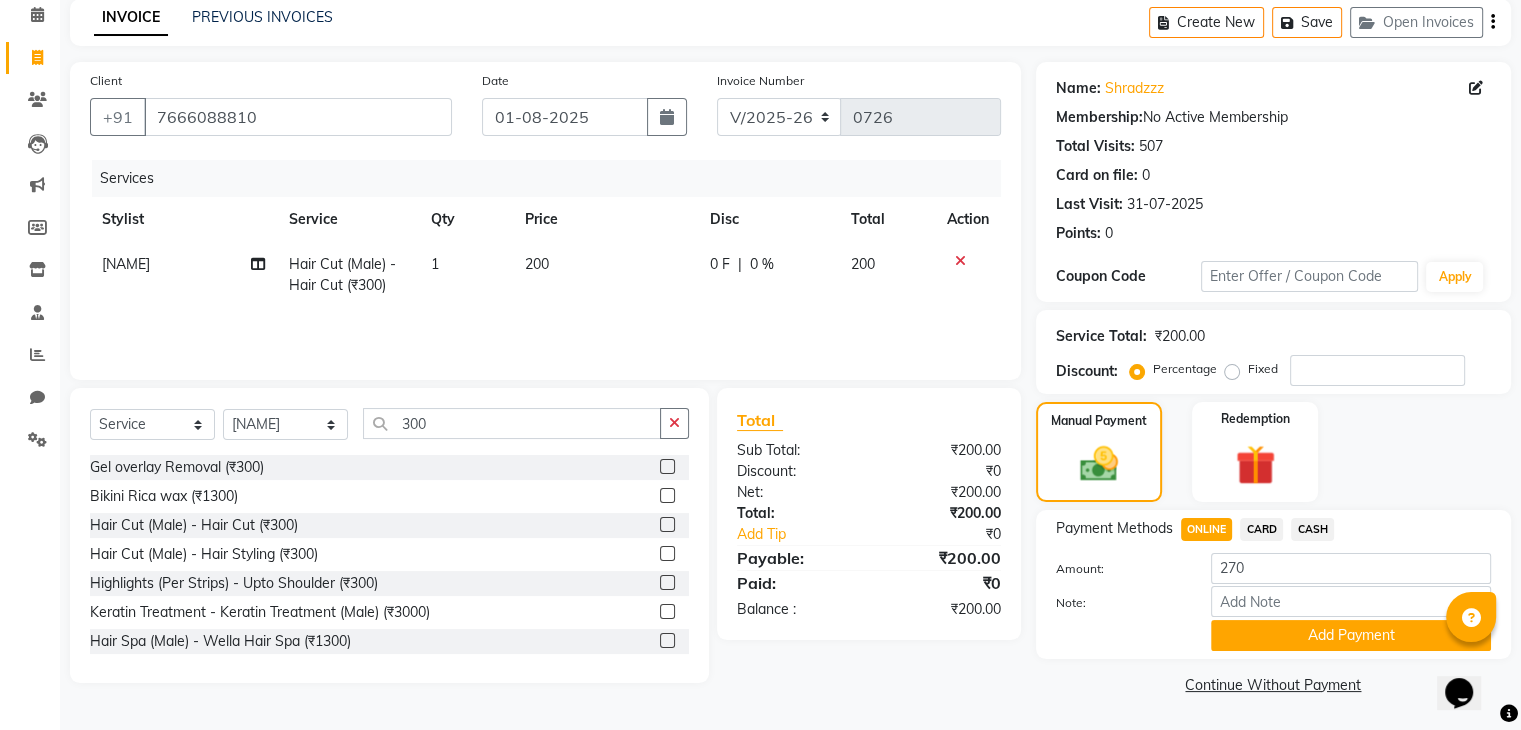 click on "CARD" 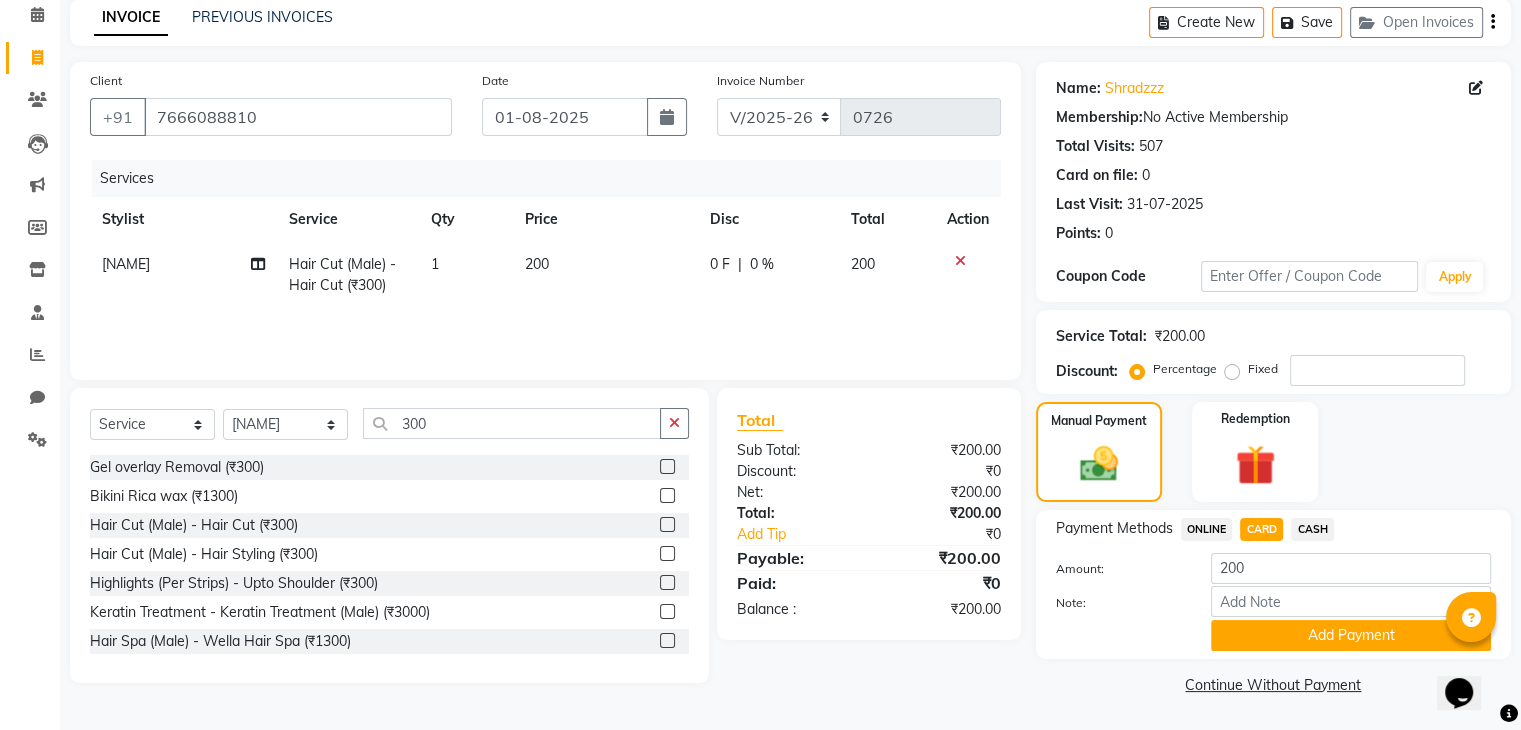 click on "ONLINE" 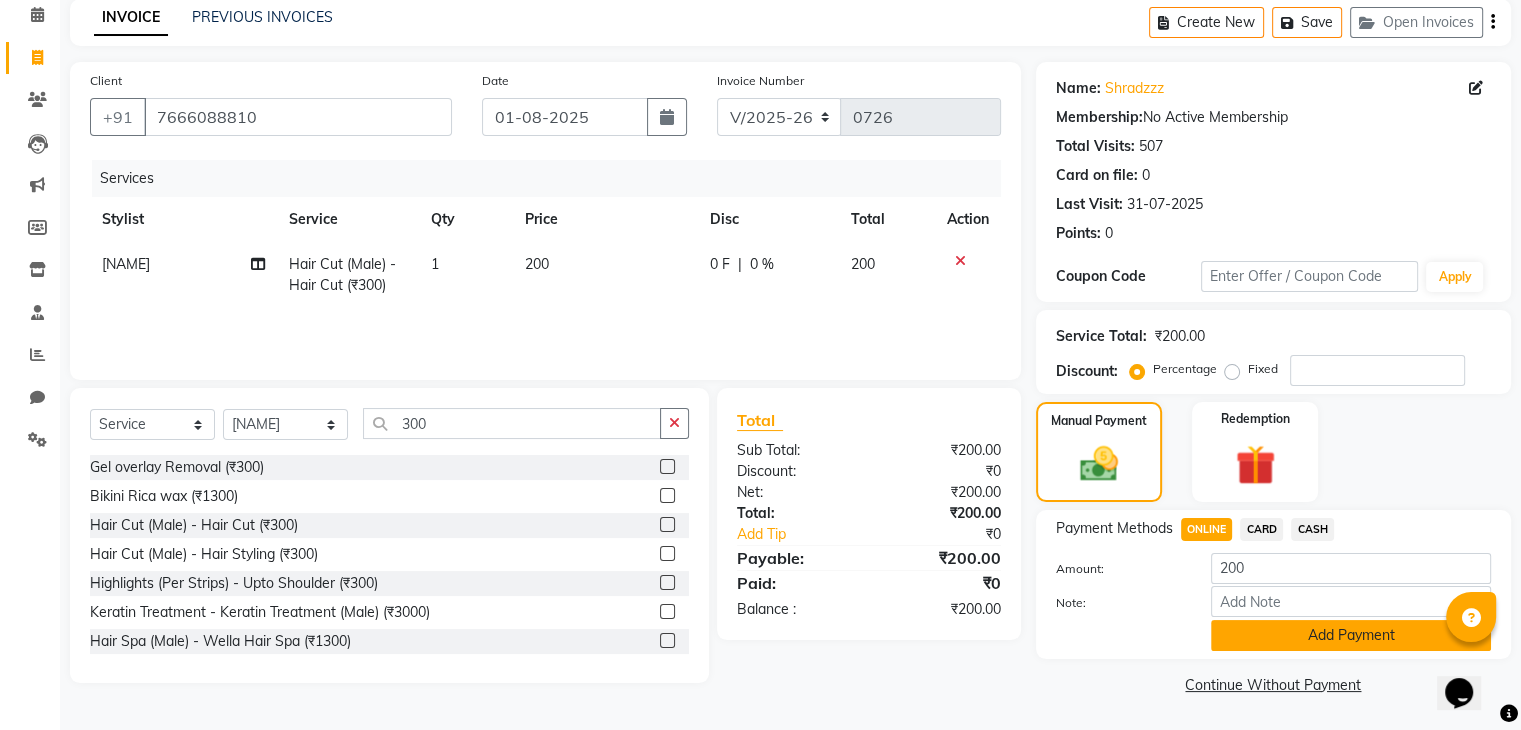 click on "Add Payment" 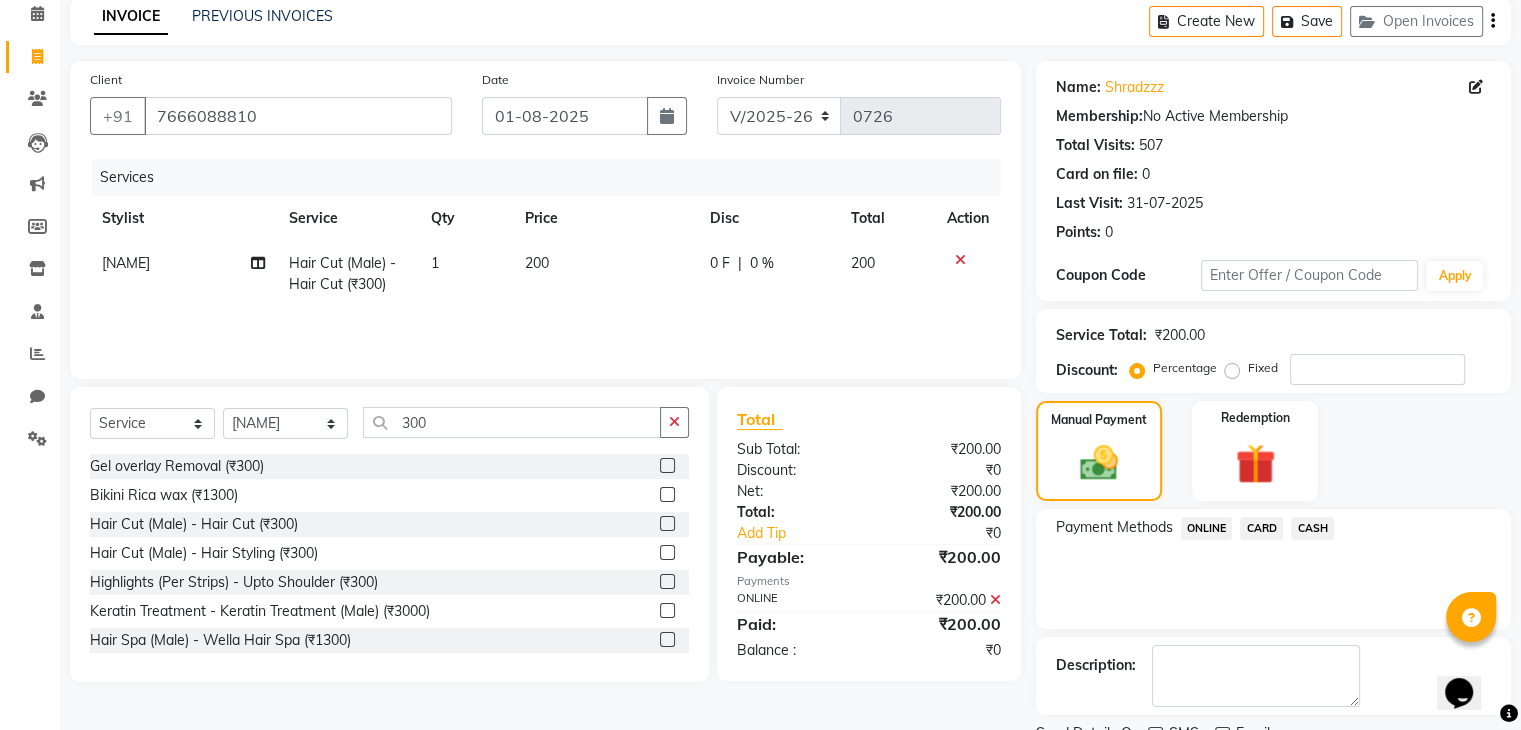 scroll, scrollTop: 171, scrollLeft: 0, axis: vertical 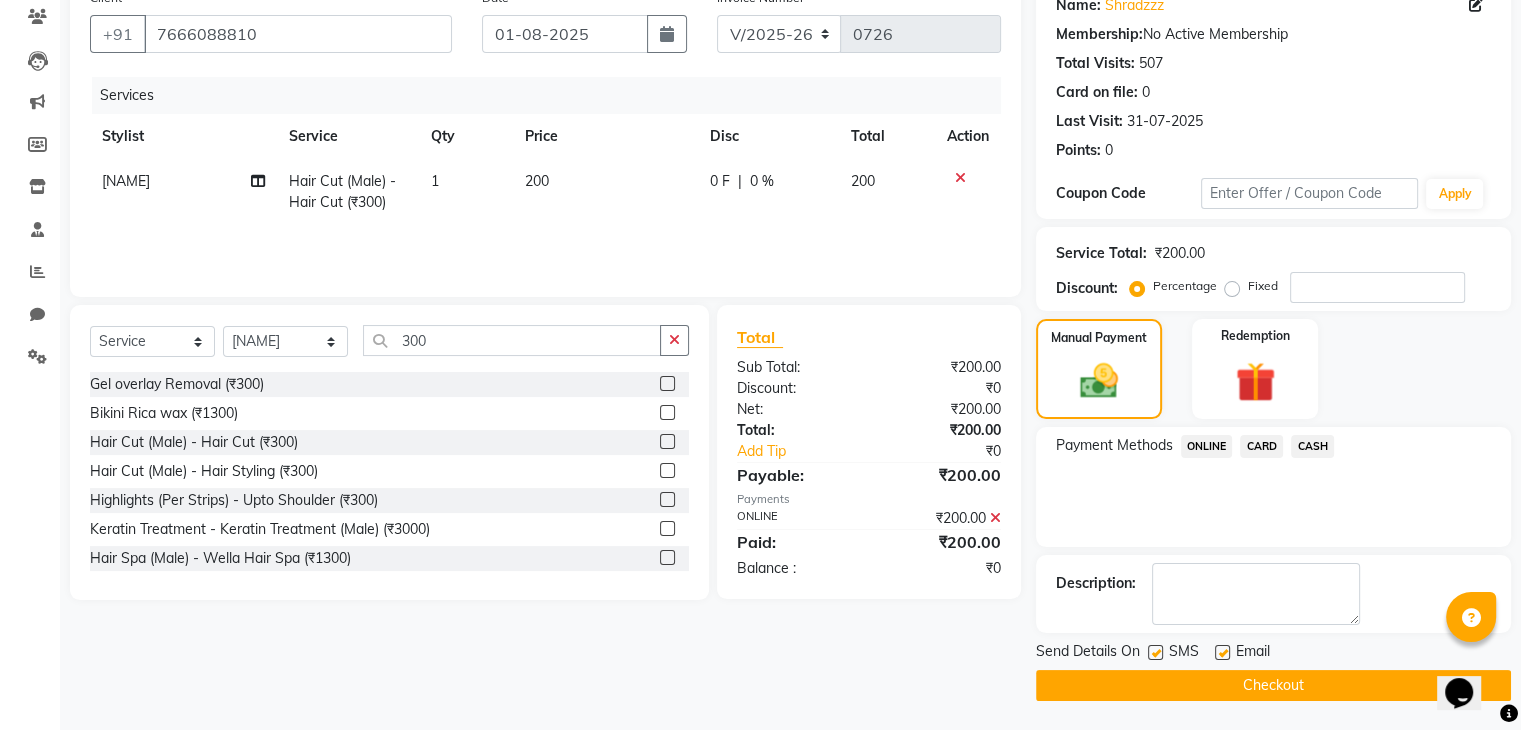click on "Checkout" 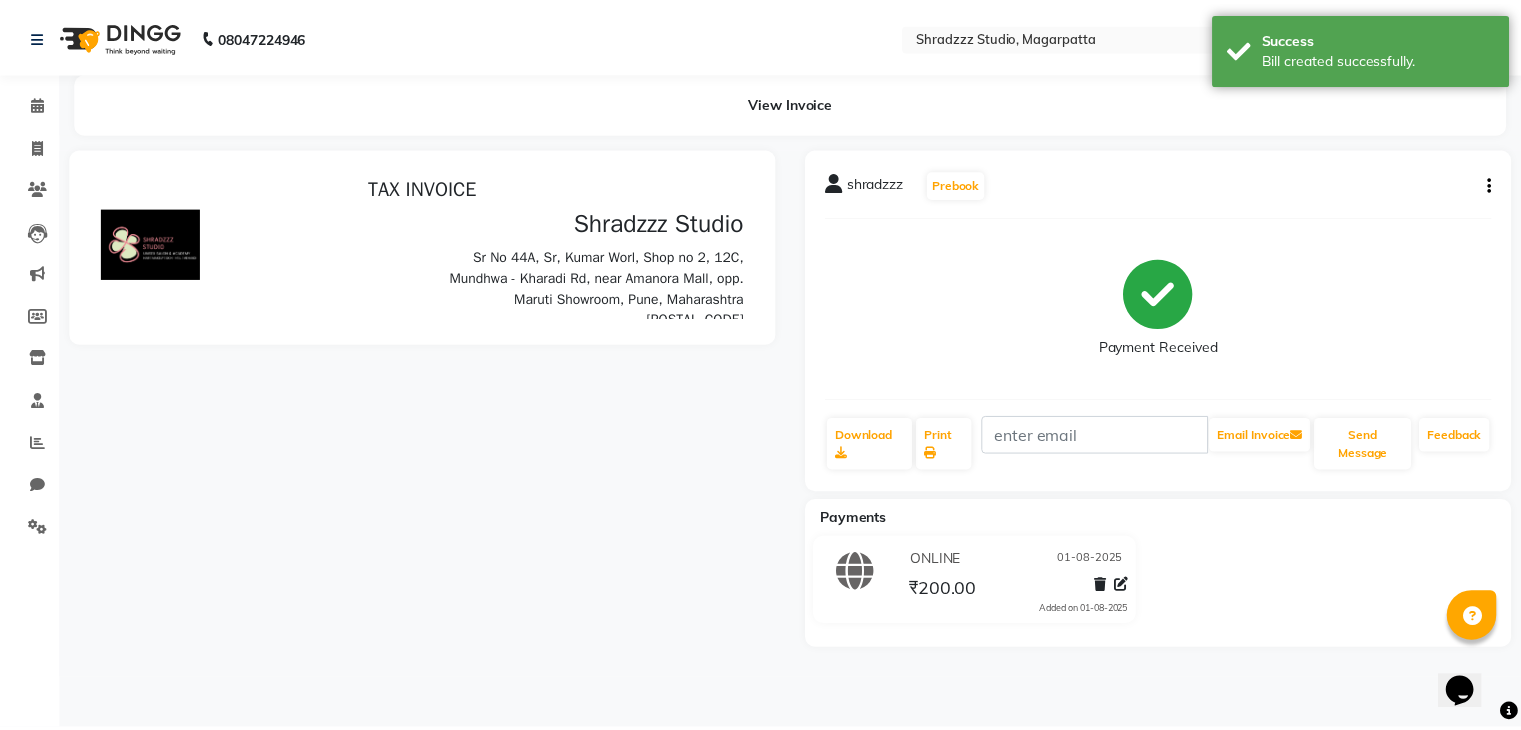 scroll, scrollTop: 0, scrollLeft: 0, axis: both 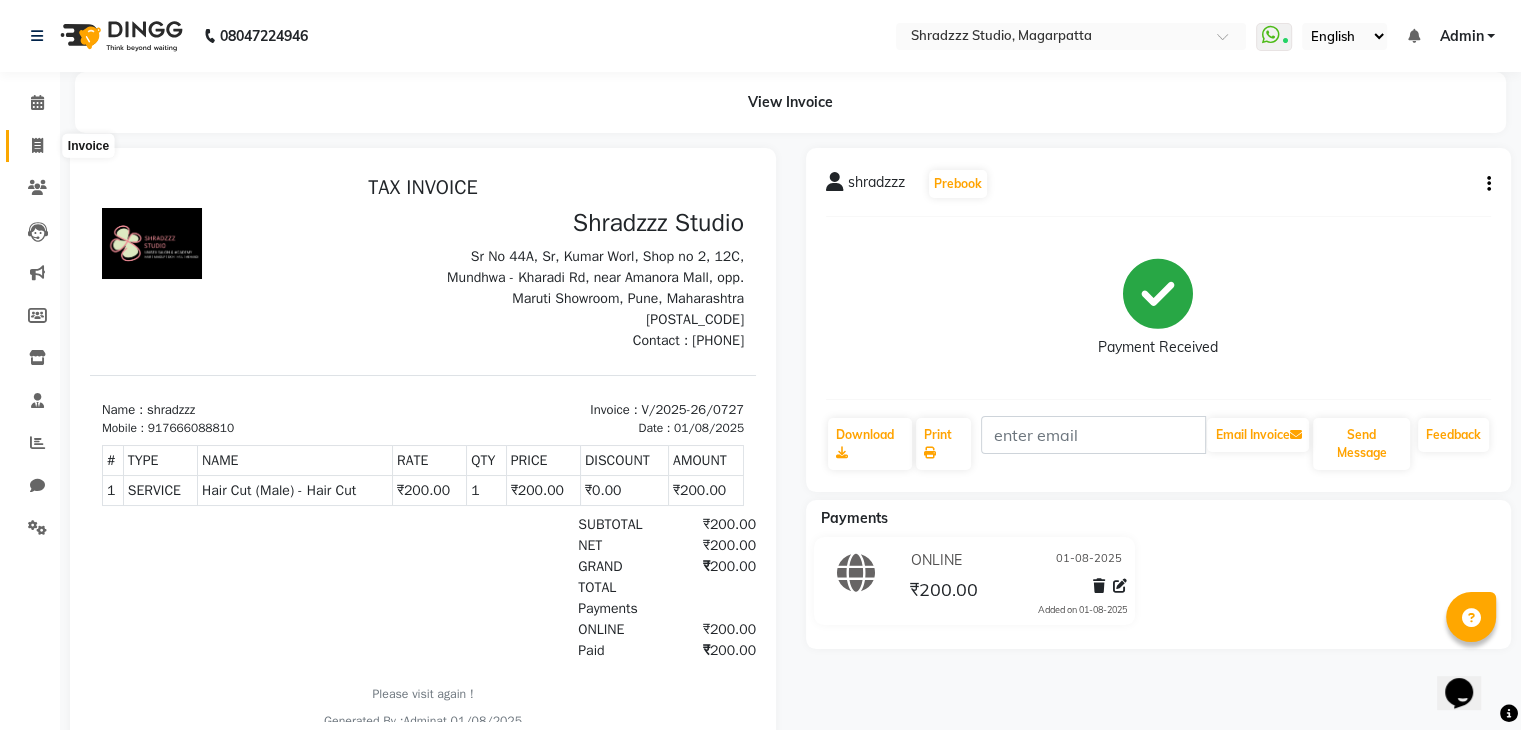 click 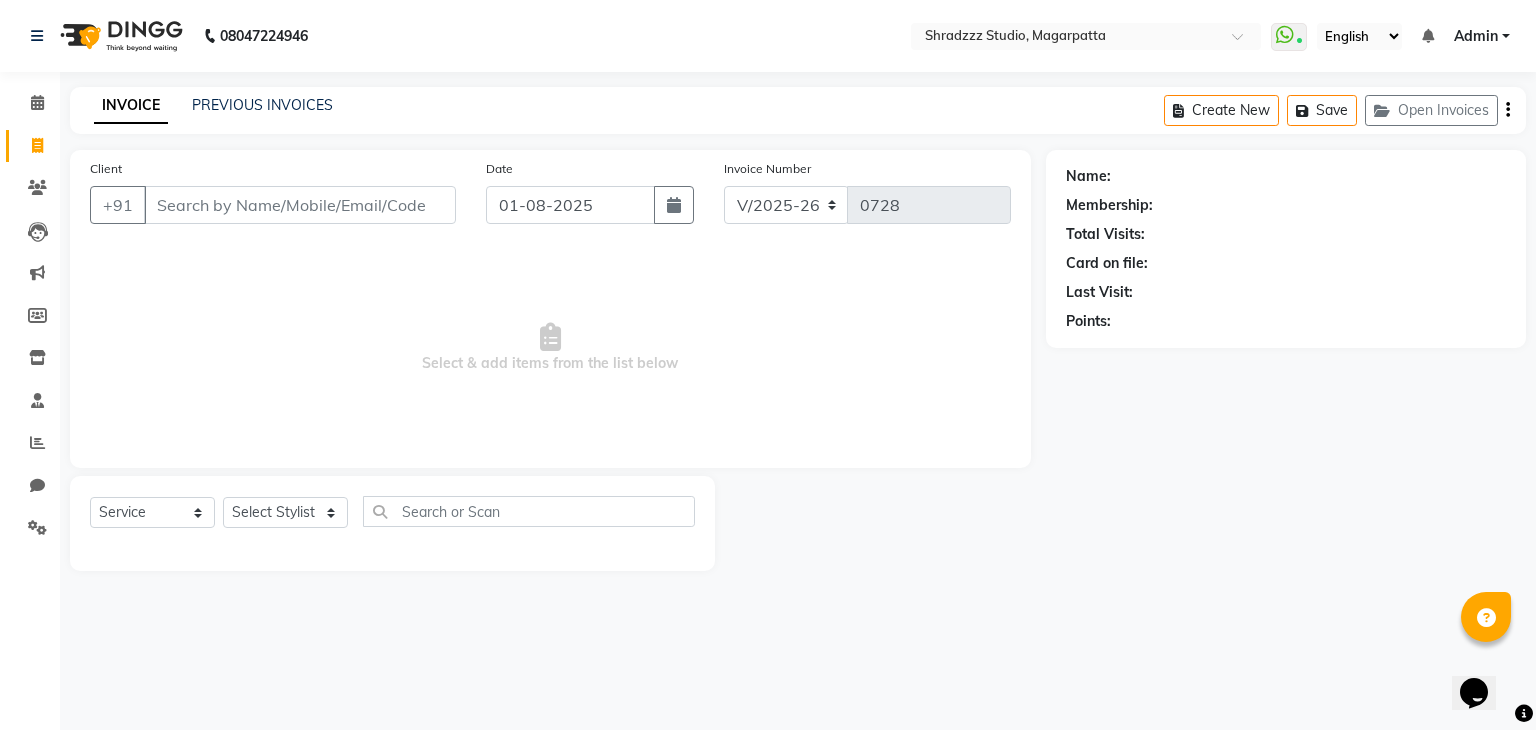 click on "PREVIOUS INVOICES" 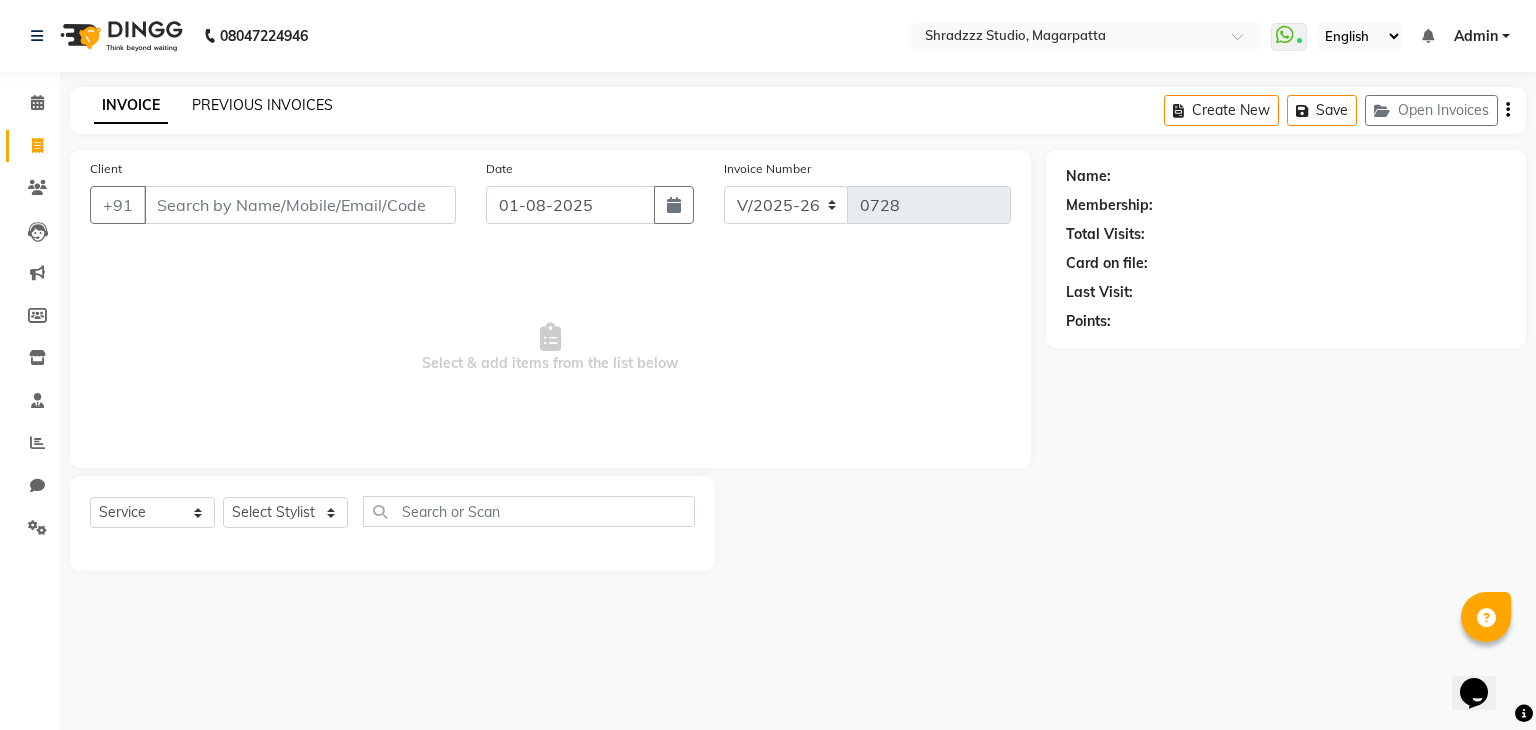click on "PREVIOUS INVOICES" 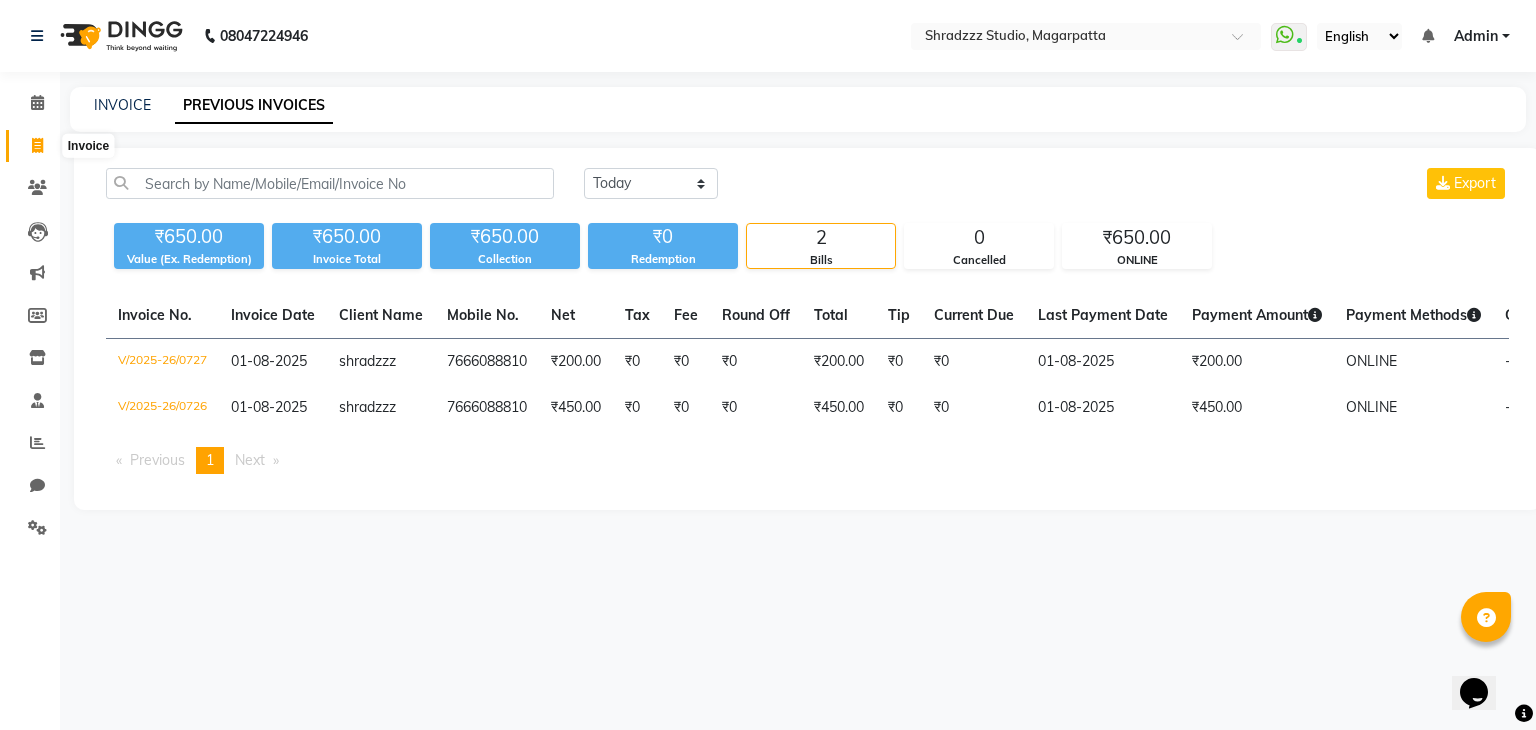 click 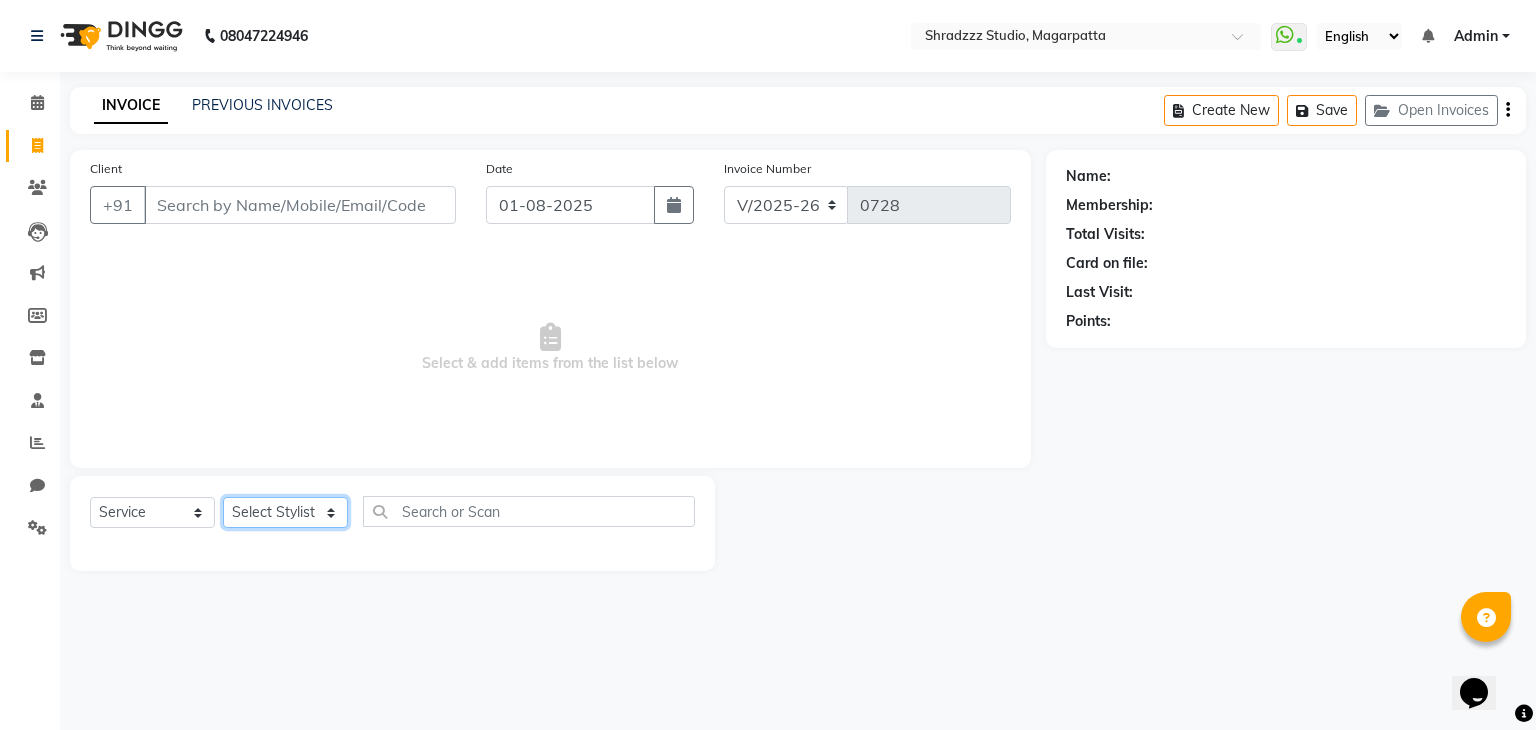 click on "Select Stylist Aruna   KALYANI  KRISHANA Manager nikita PRATIKSHA   Sameer shaikh Sarojini swami" 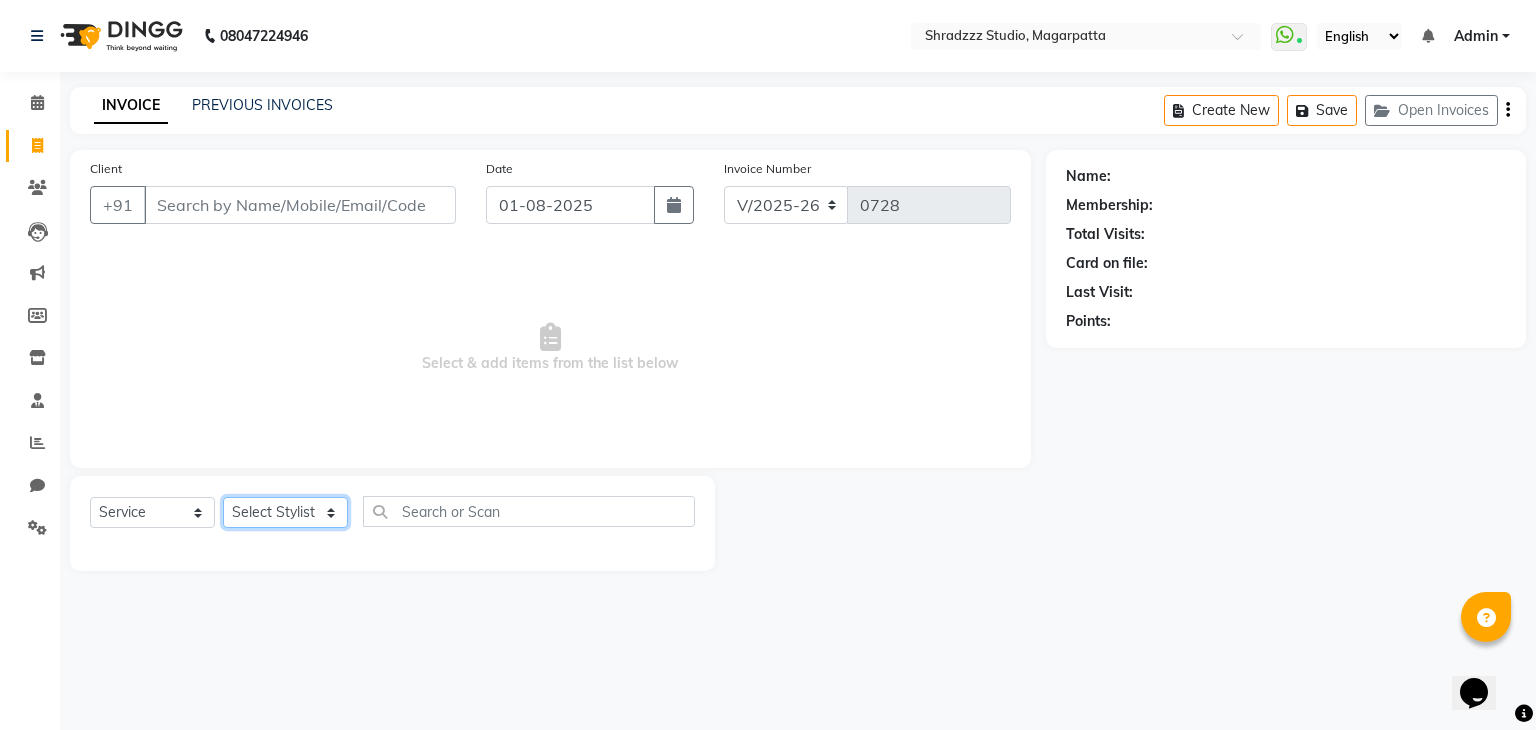 select on "64833" 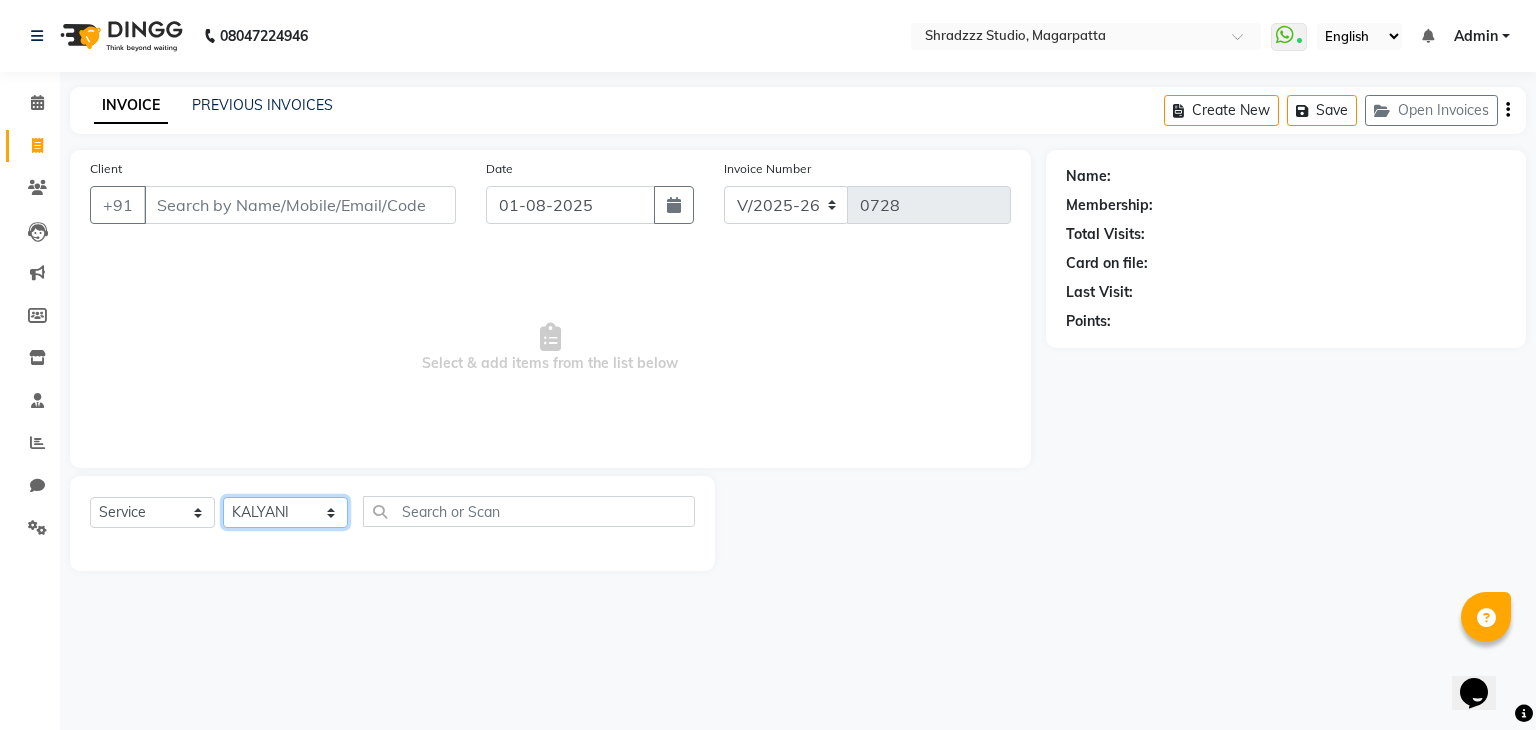 click on "Select Stylist Aruna   KALYANI  KRISHANA Manager nikita PRATIKSHA   Sameer shaikh Sarojini swami" 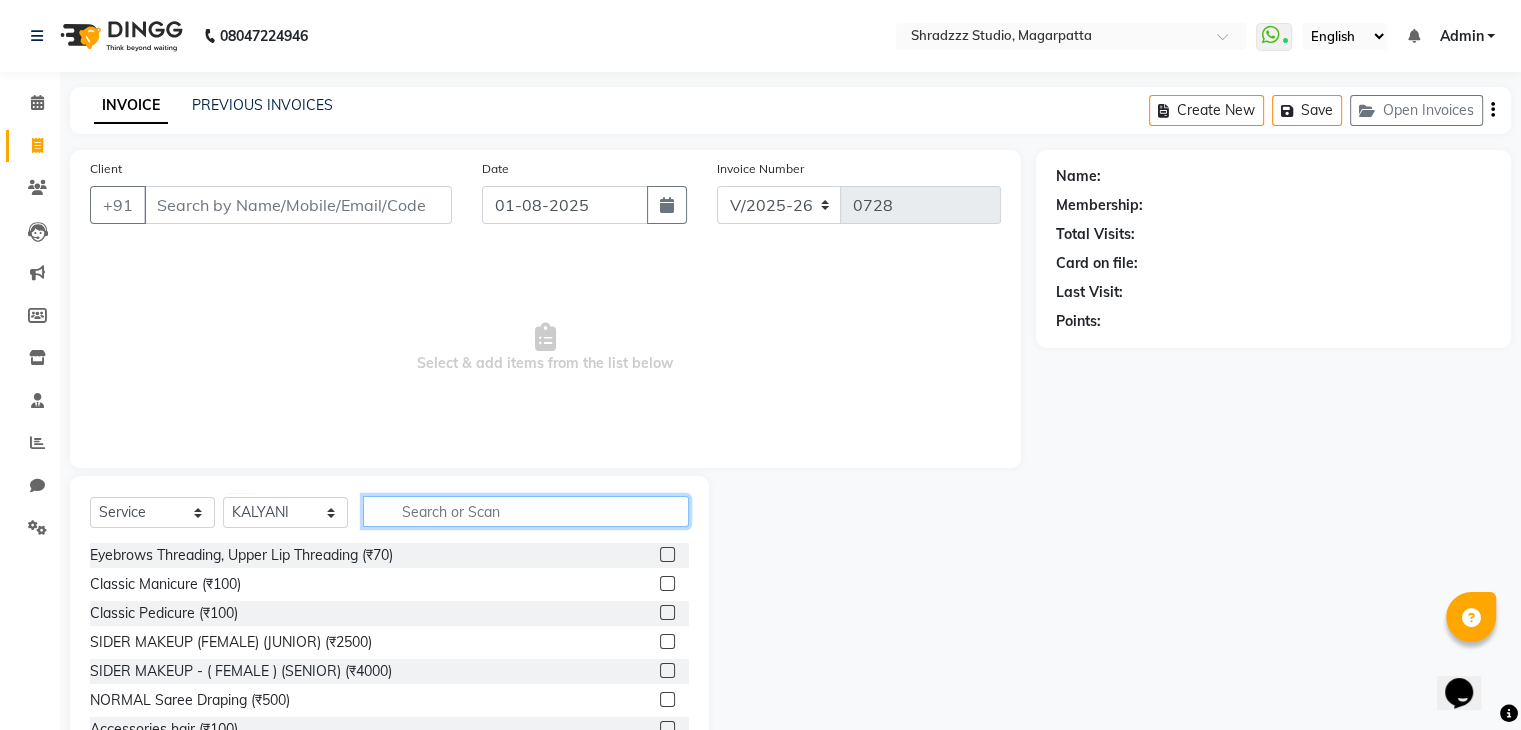 click 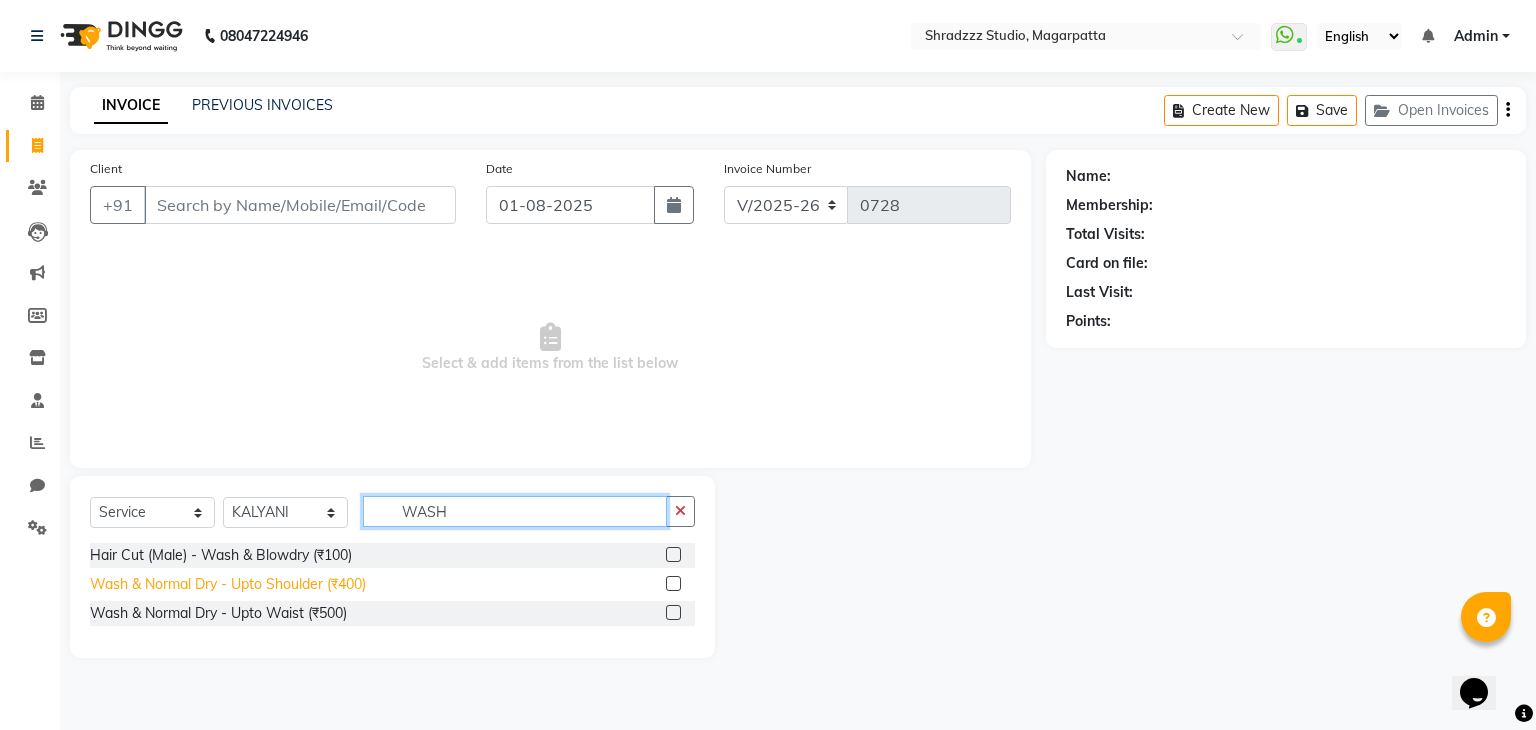 type on "WASH" 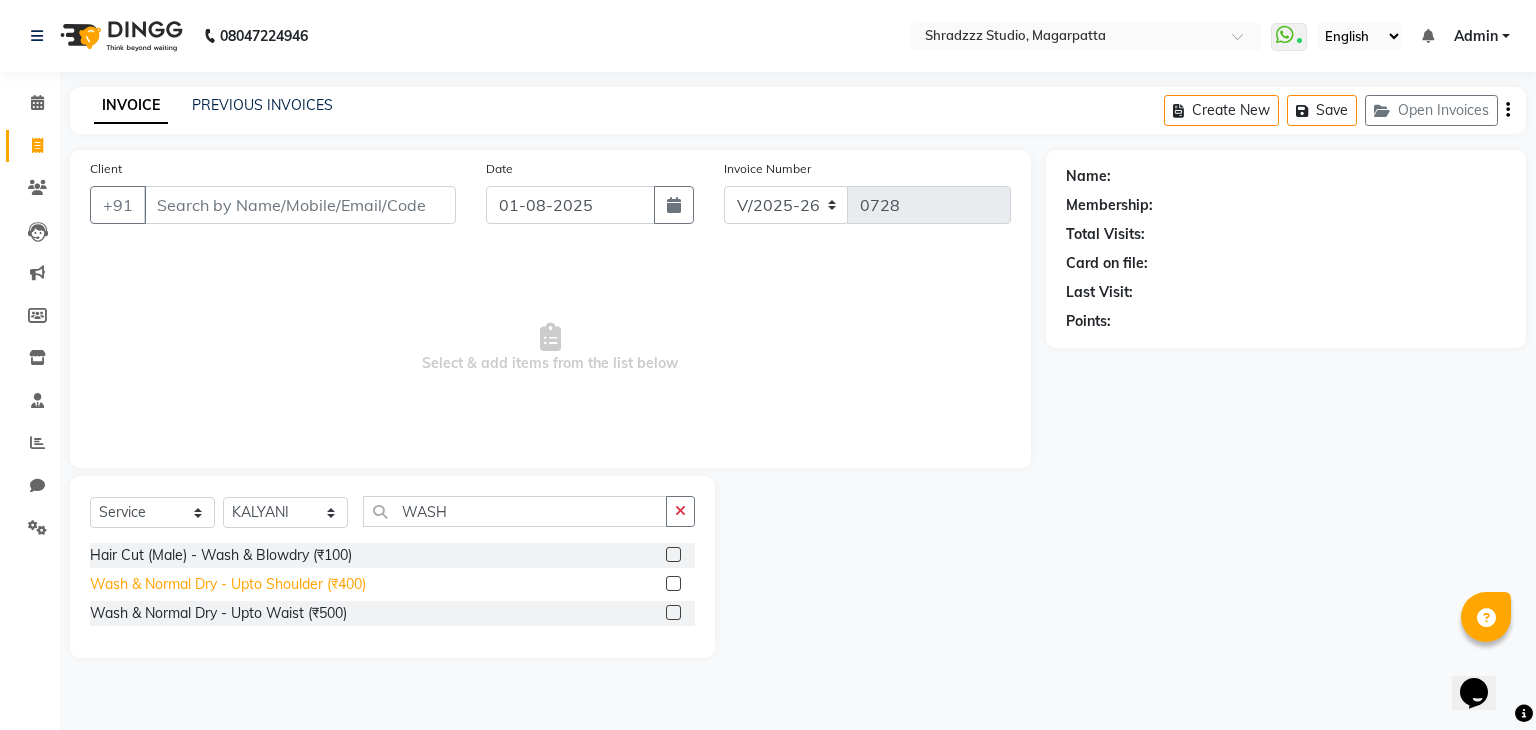 click on "Wash & Normal Dry - Upto Shoulder (₹400)" 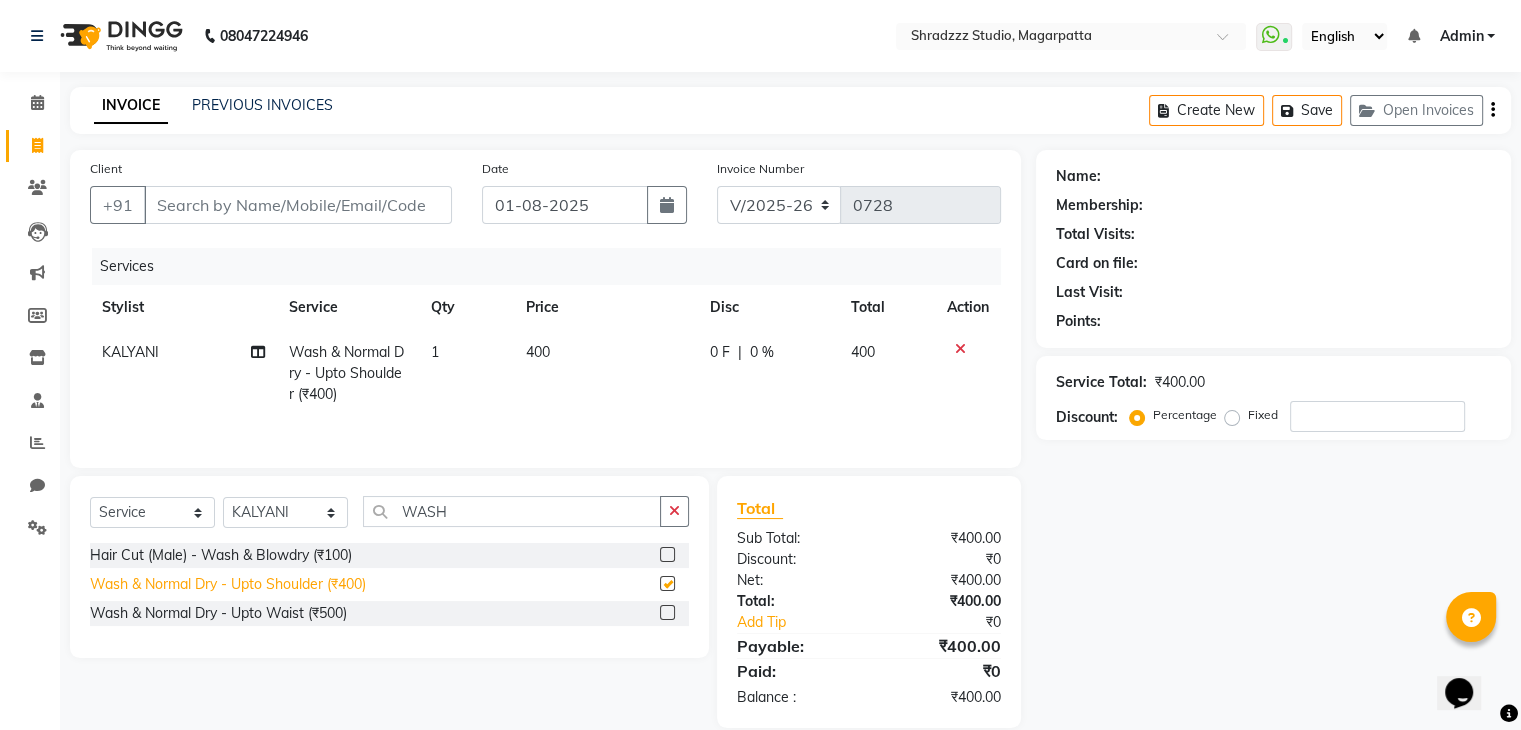 checkbox on "false" 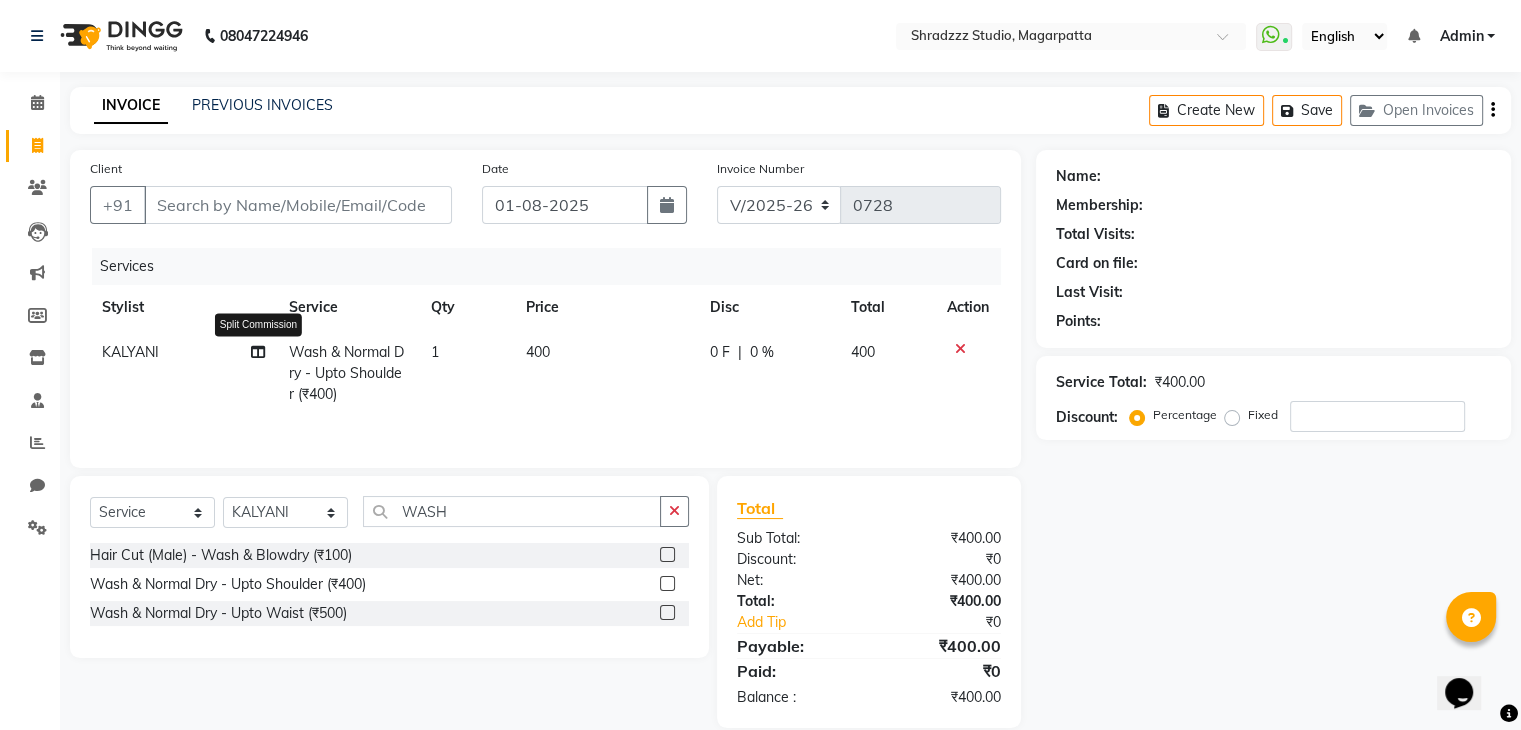 click 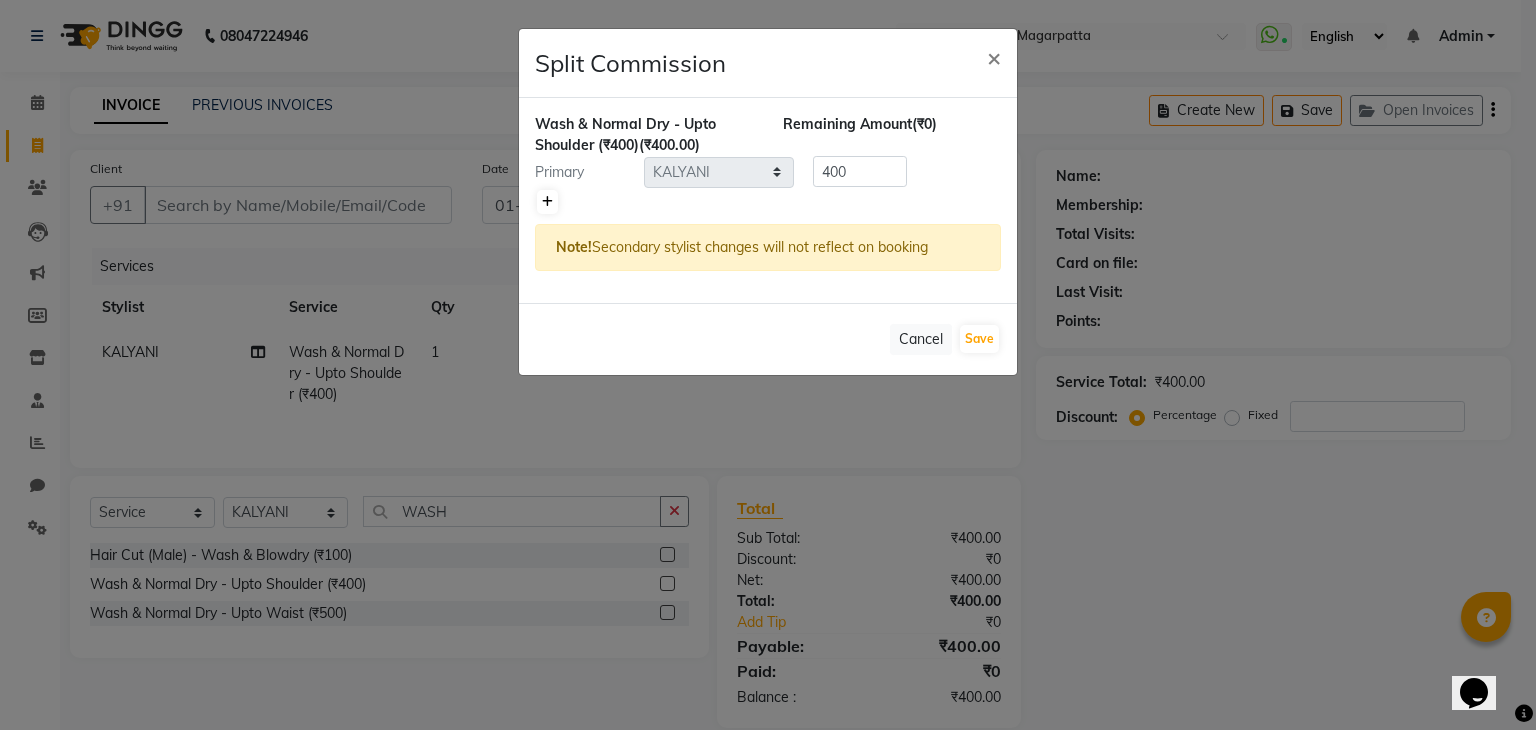 click 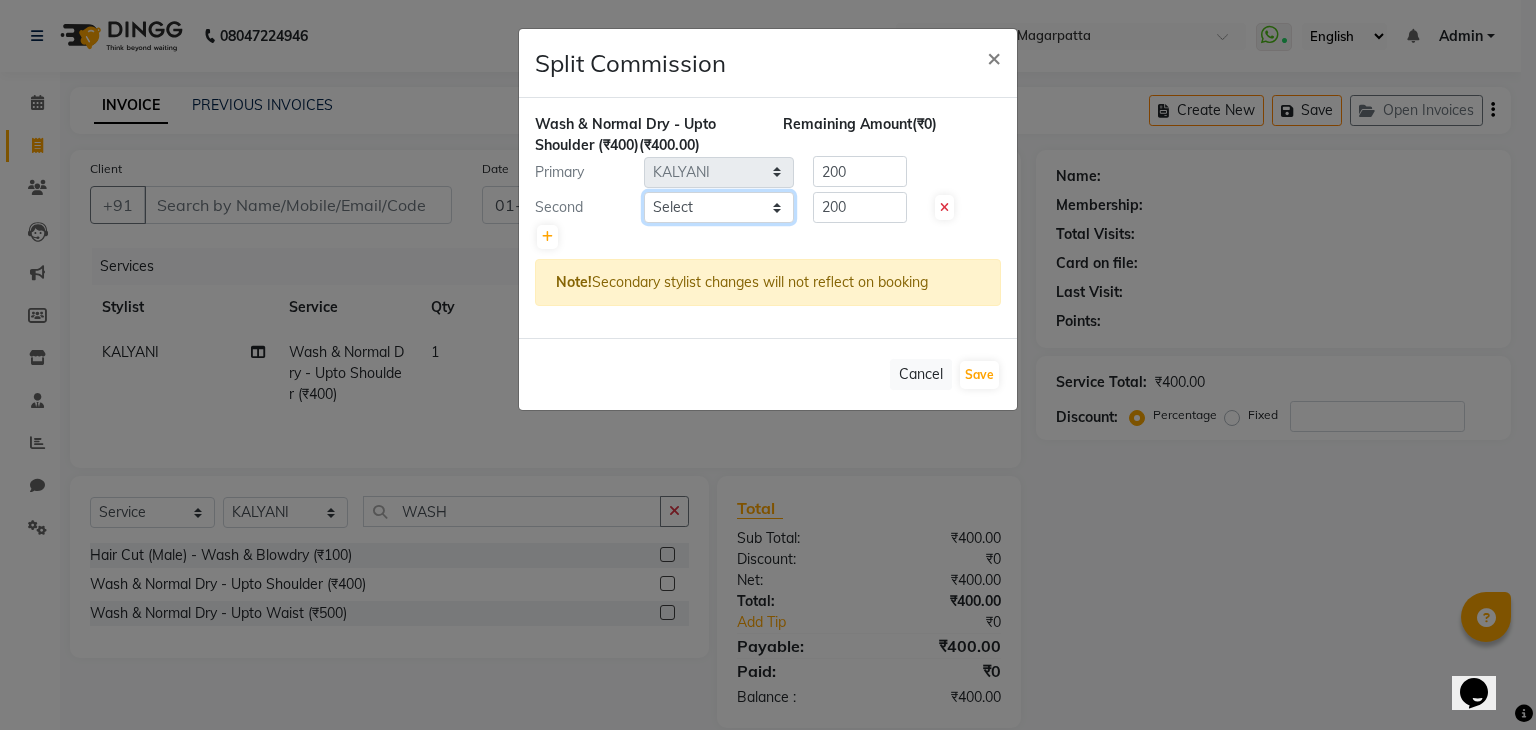 click on "Select  Aruna     KALYANI    KRISHANA   Manager   nikita   PRATIKSHA     Sameer shaikh   Sarojini swami" 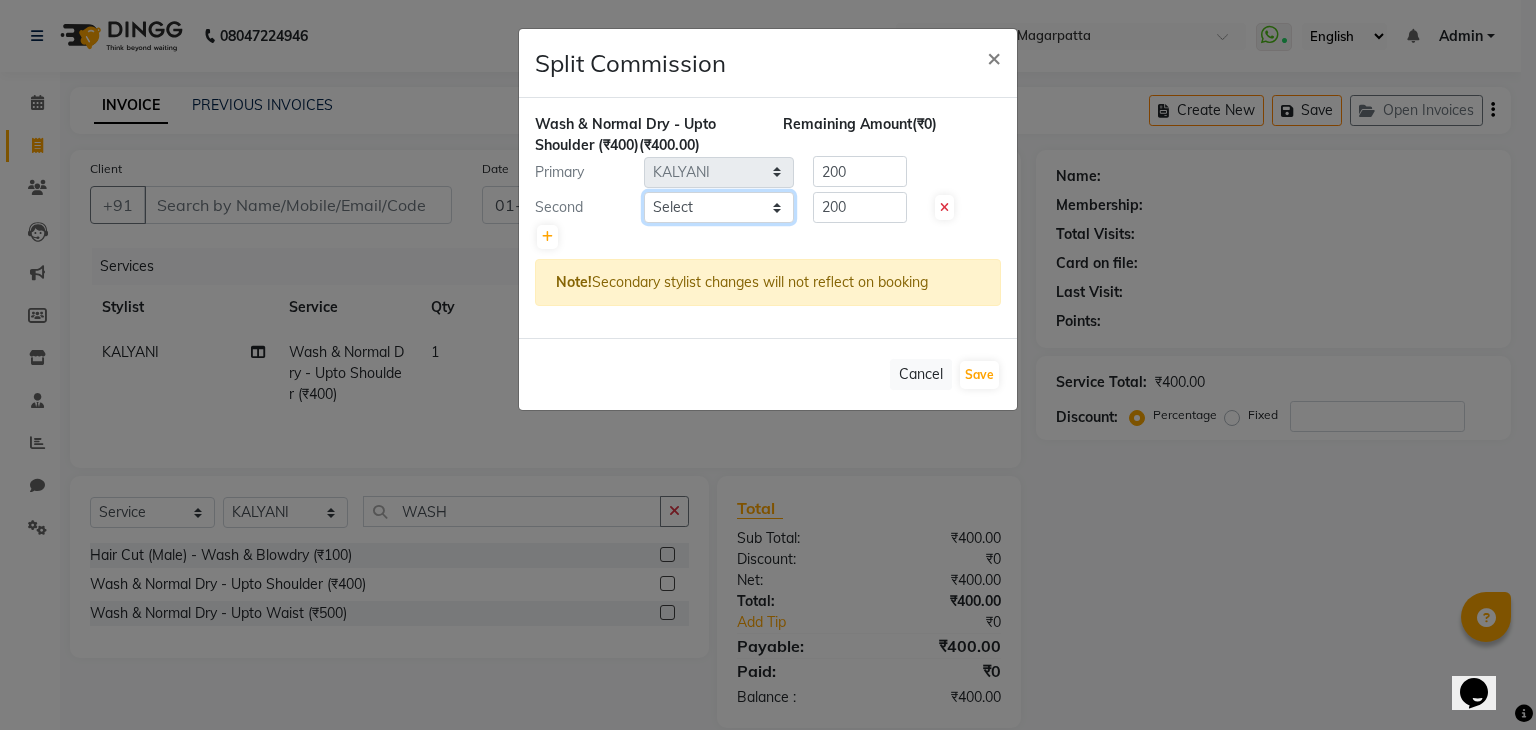 select on "26213" 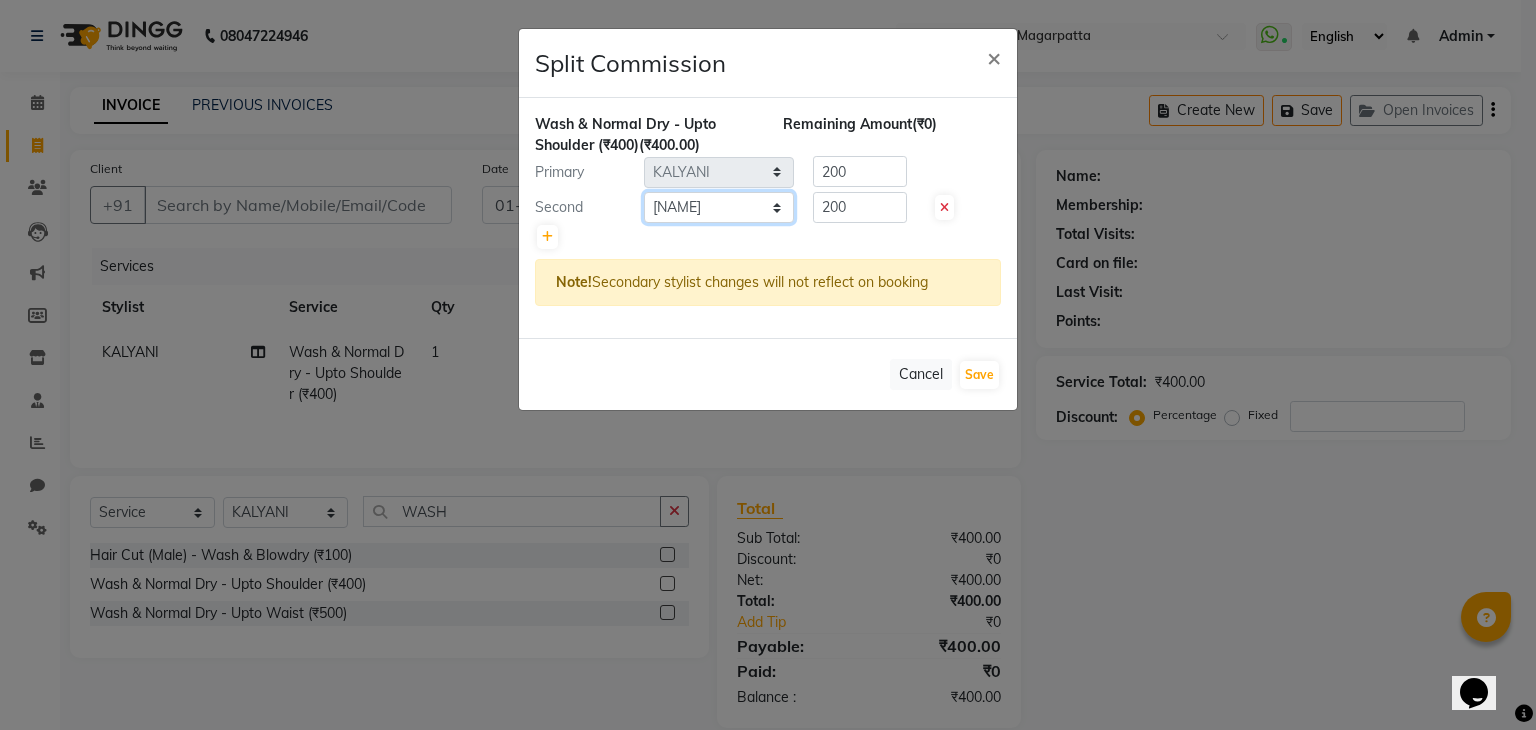 click on "Select  Aruna     KALYANI    KRISHANA   Manager   nikita   PRATIKSHA     Sameer shaikh   Sarojini swami" 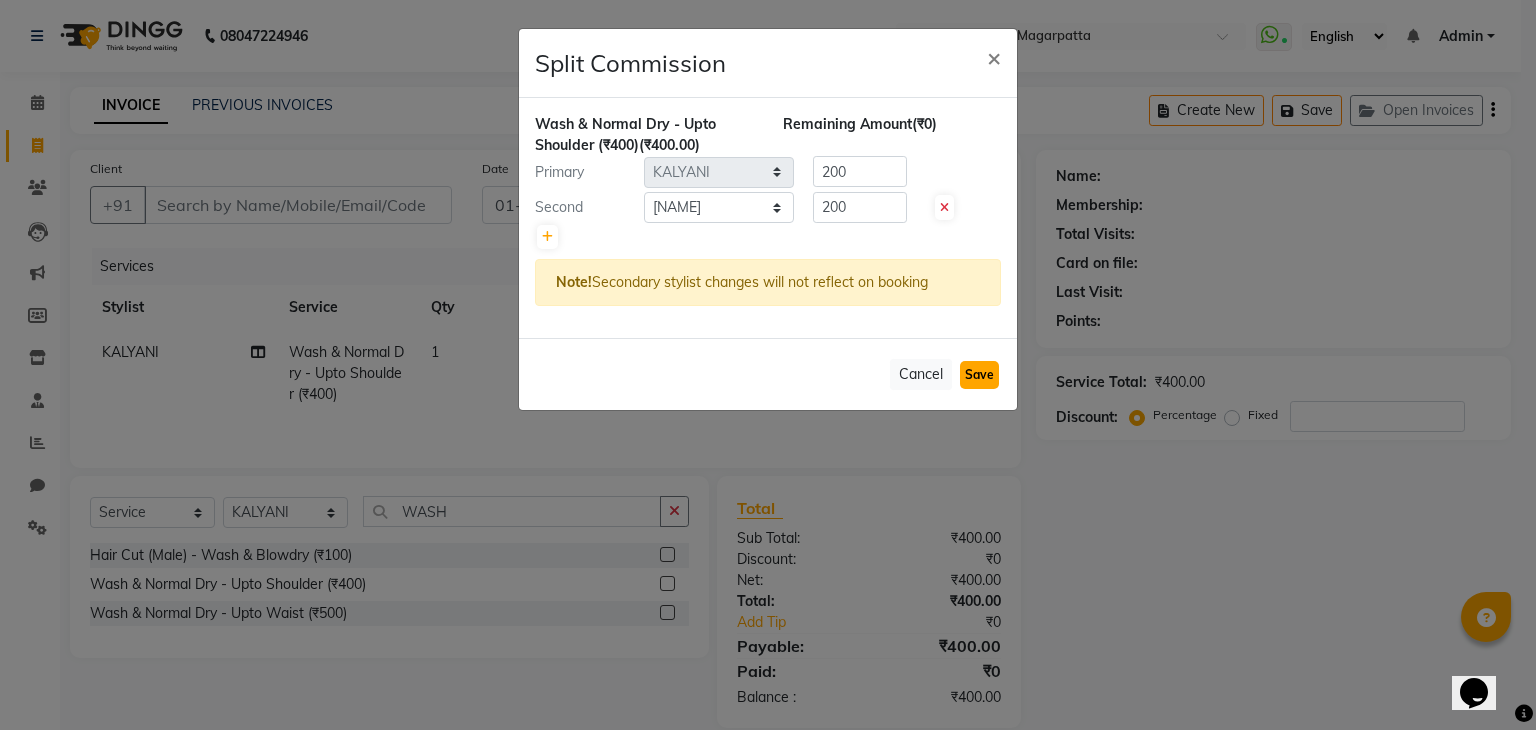 click on "Save" 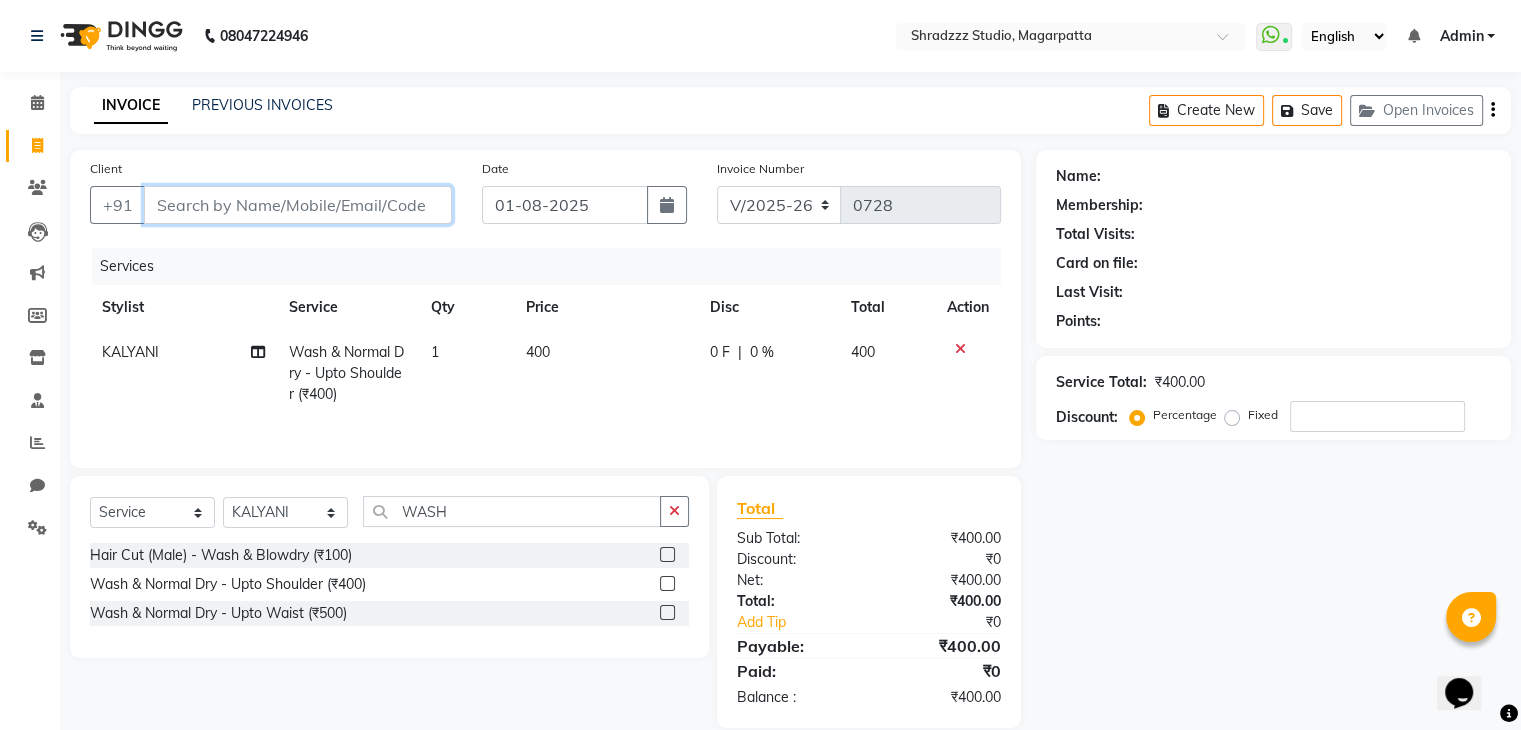 click on "Client" at bounding box center [298, 205] 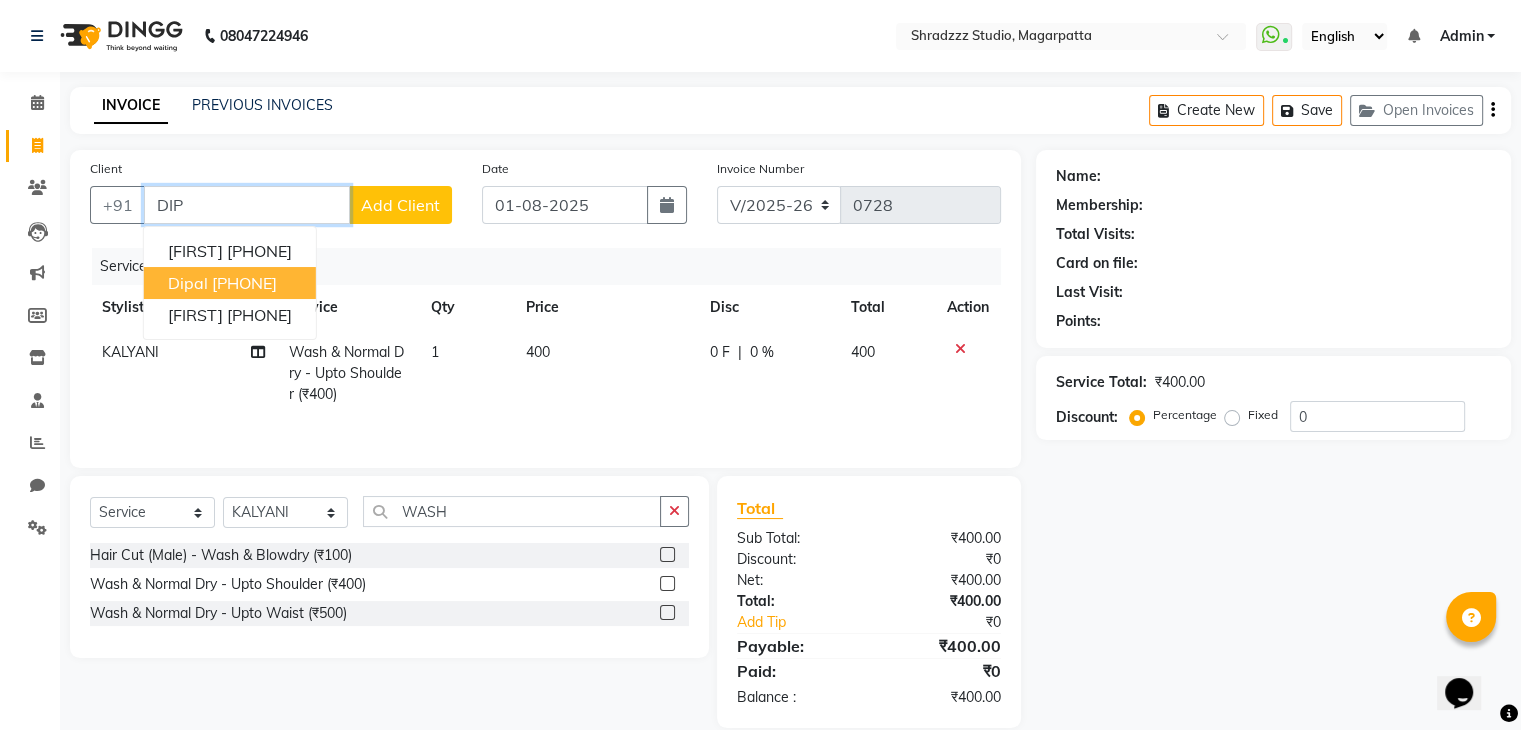 click on "[PHONE]" at bounding box center (244, 283) 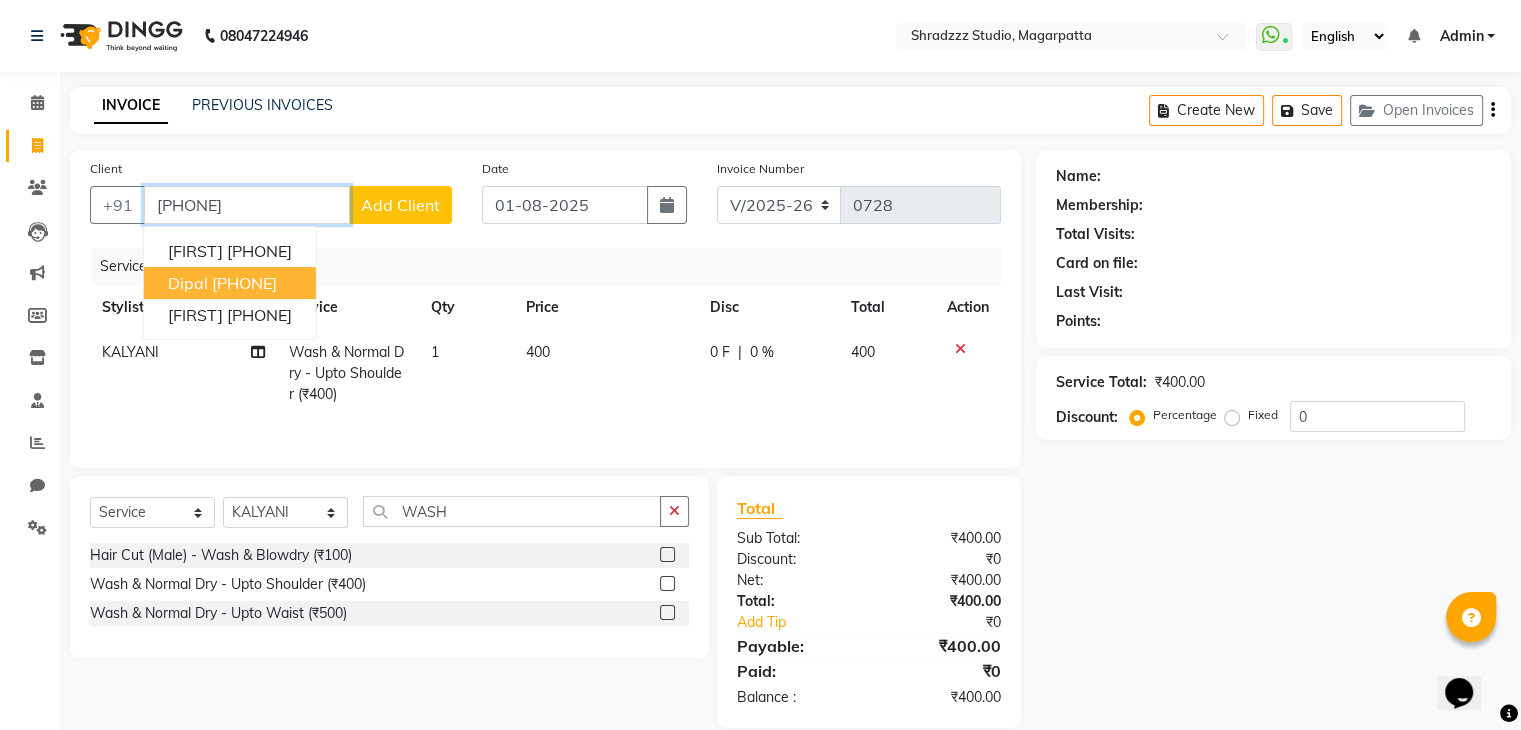 type on "[PHONE]" 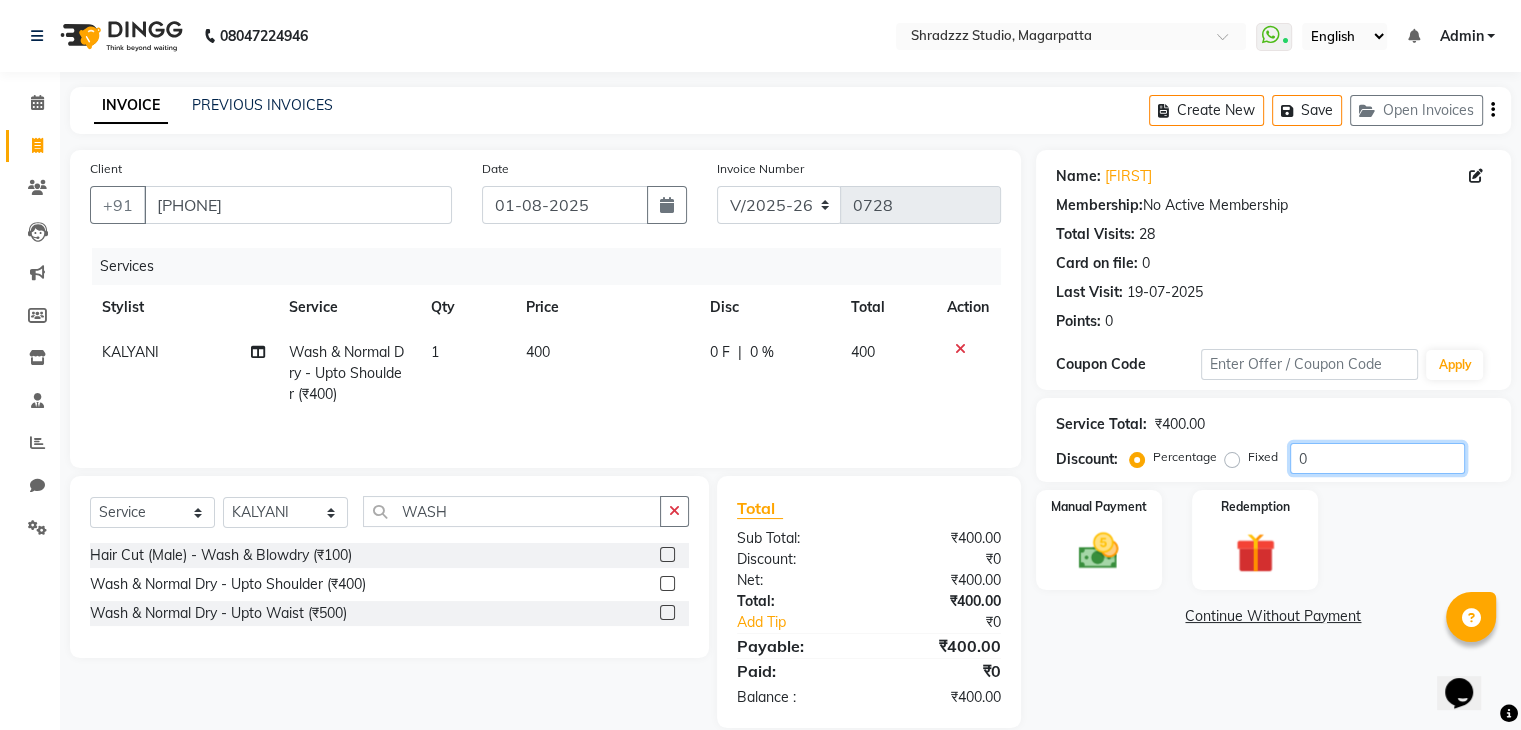 click on "0" 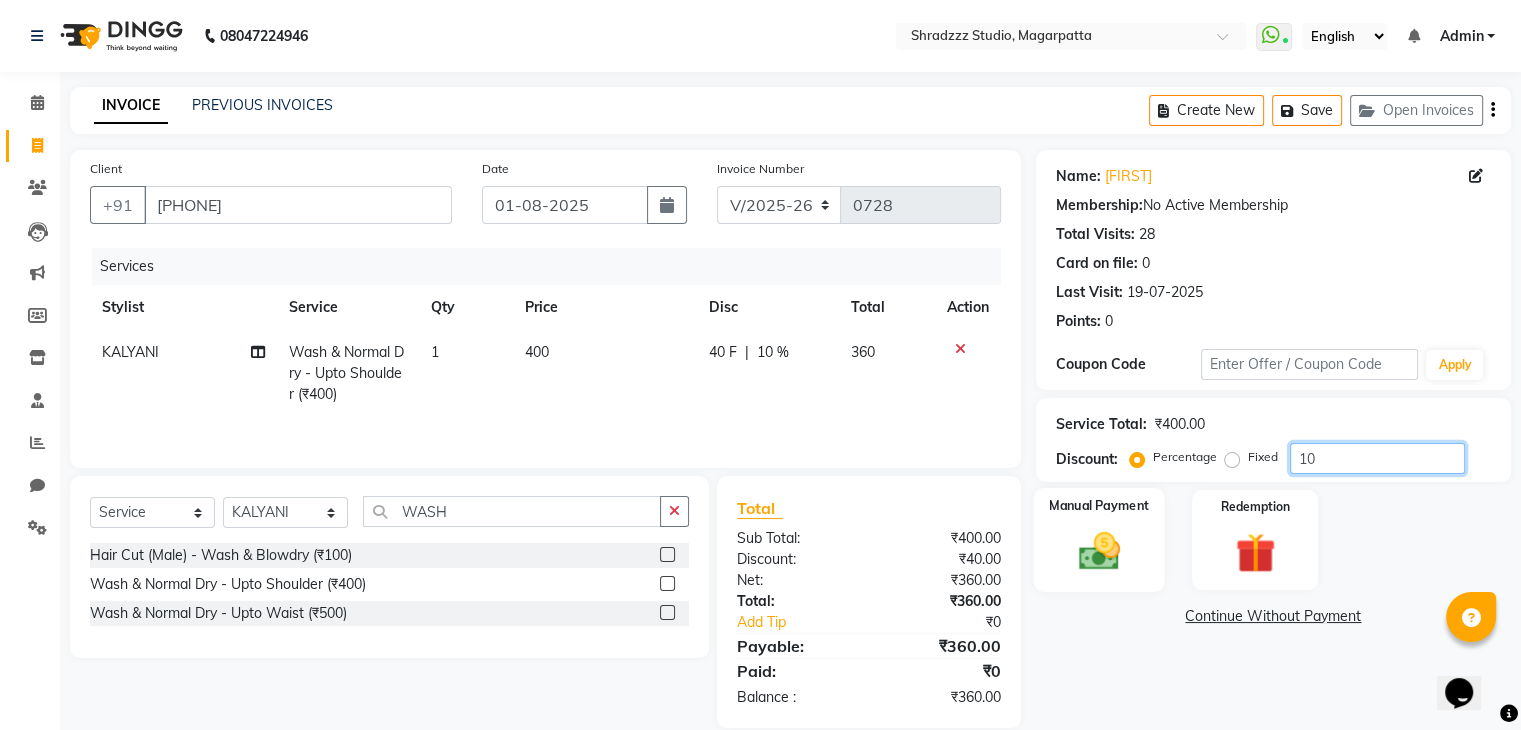 type on "10" 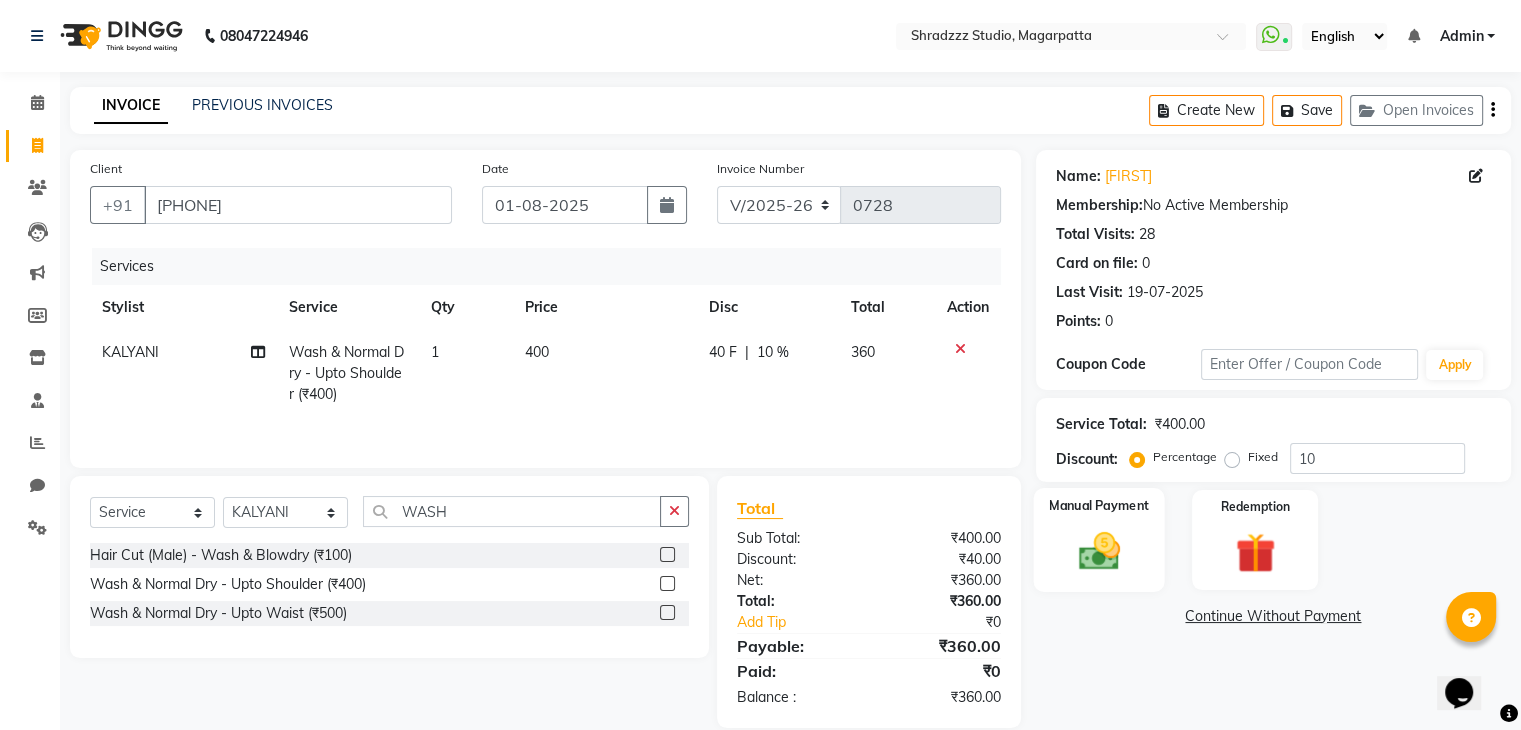 click 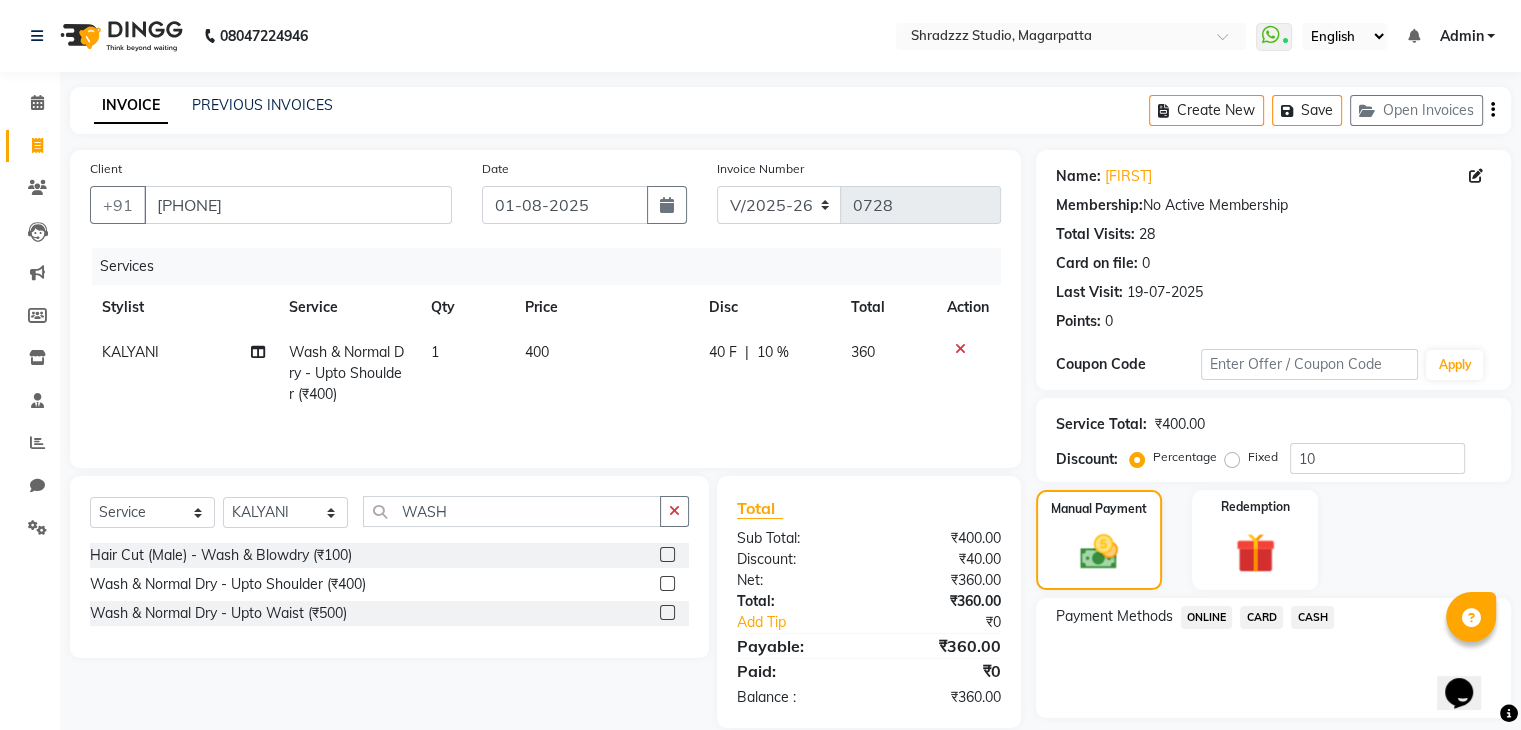 click on "ONLINE" 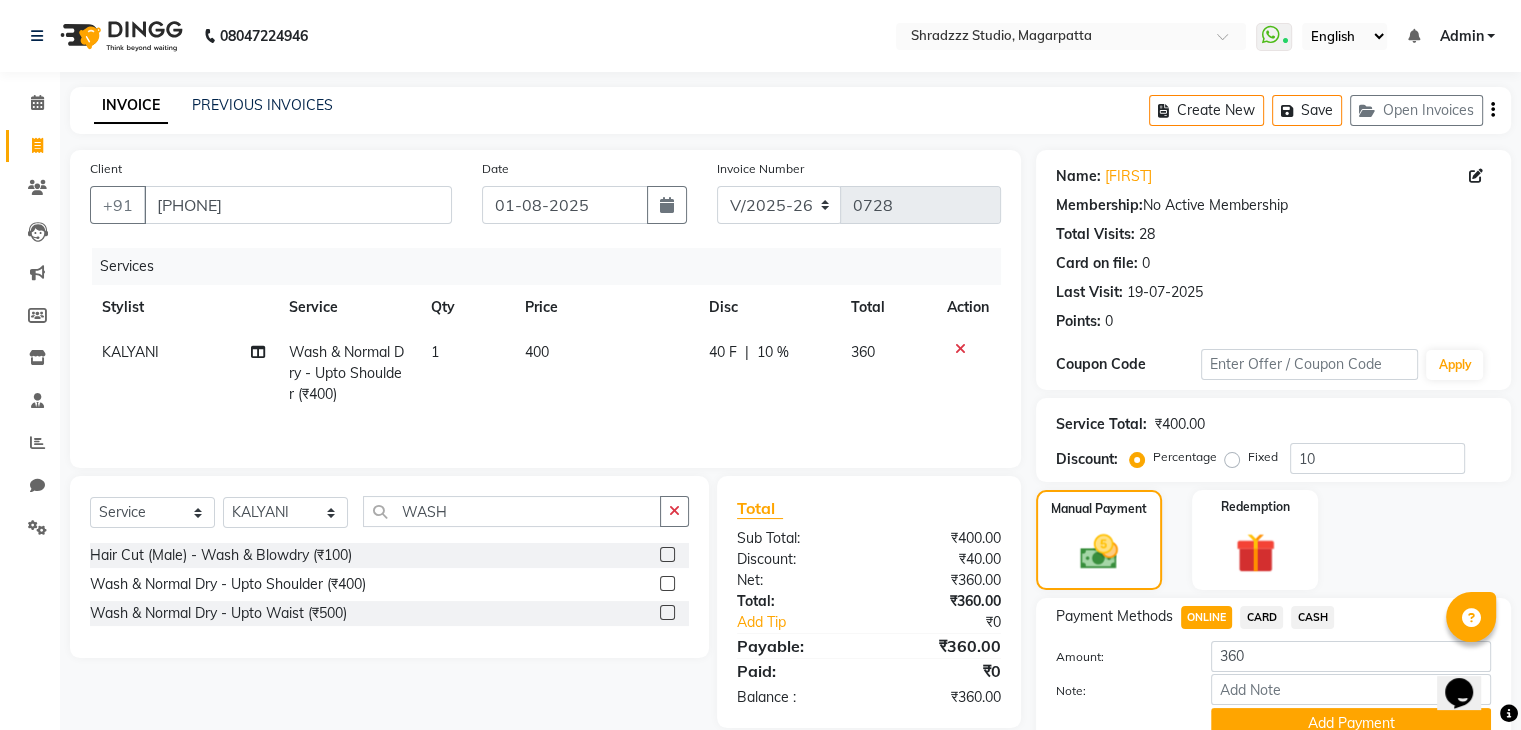 scroll, scrollTop: 89, scrollLeft: 0, axis: vertical 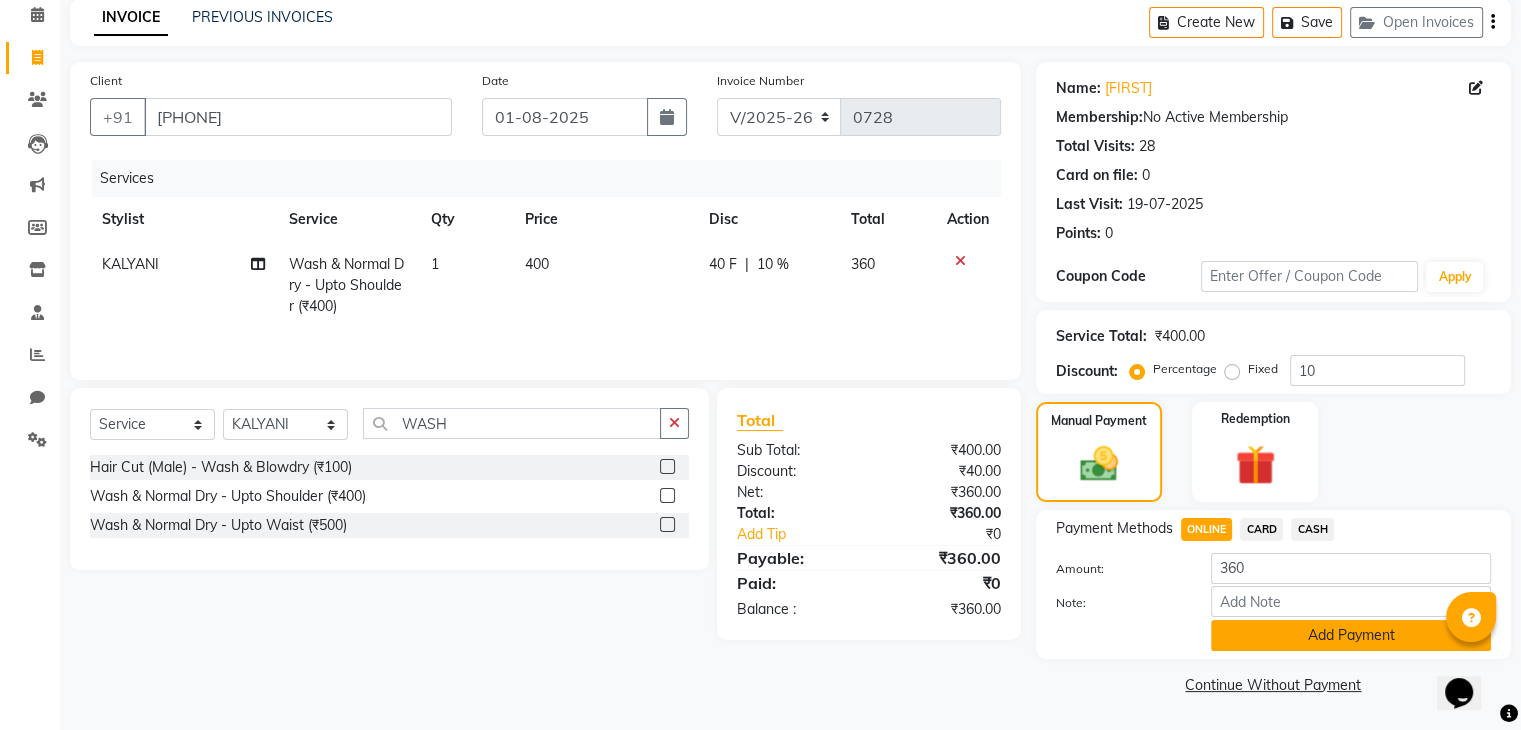 click on "Add Payment" 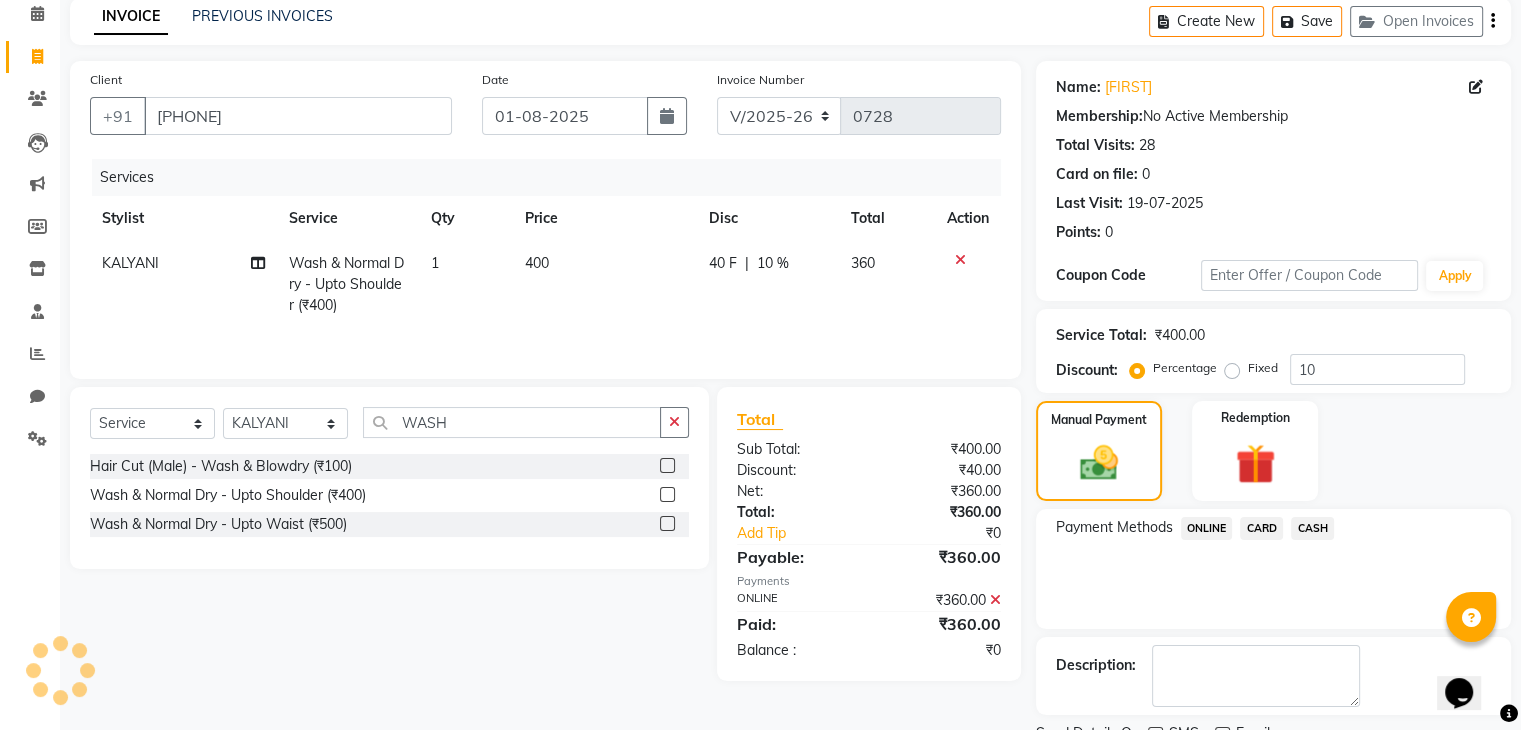 scroll, scrollTop: 171, scrollLeft: 0, axis: vertical 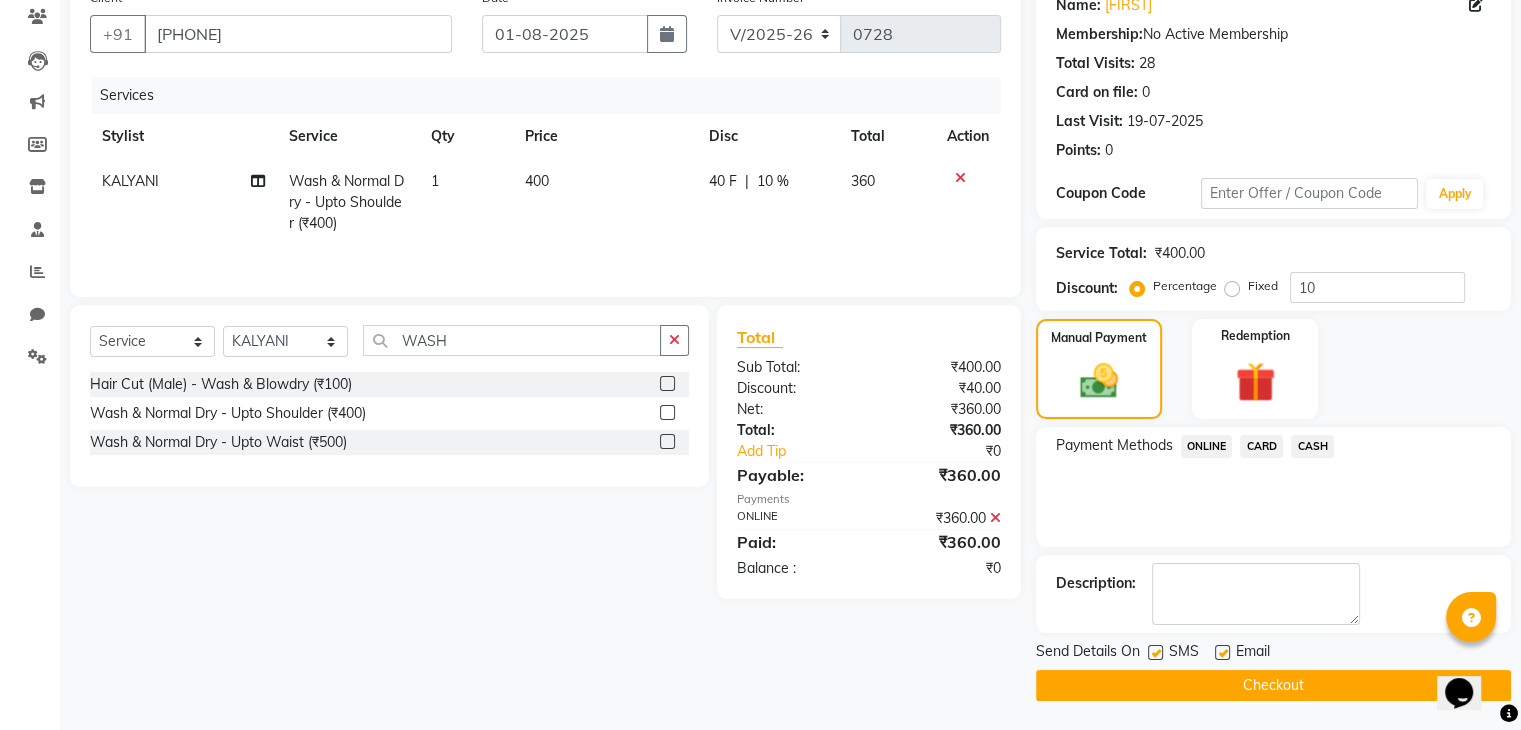 click on "Checkout" 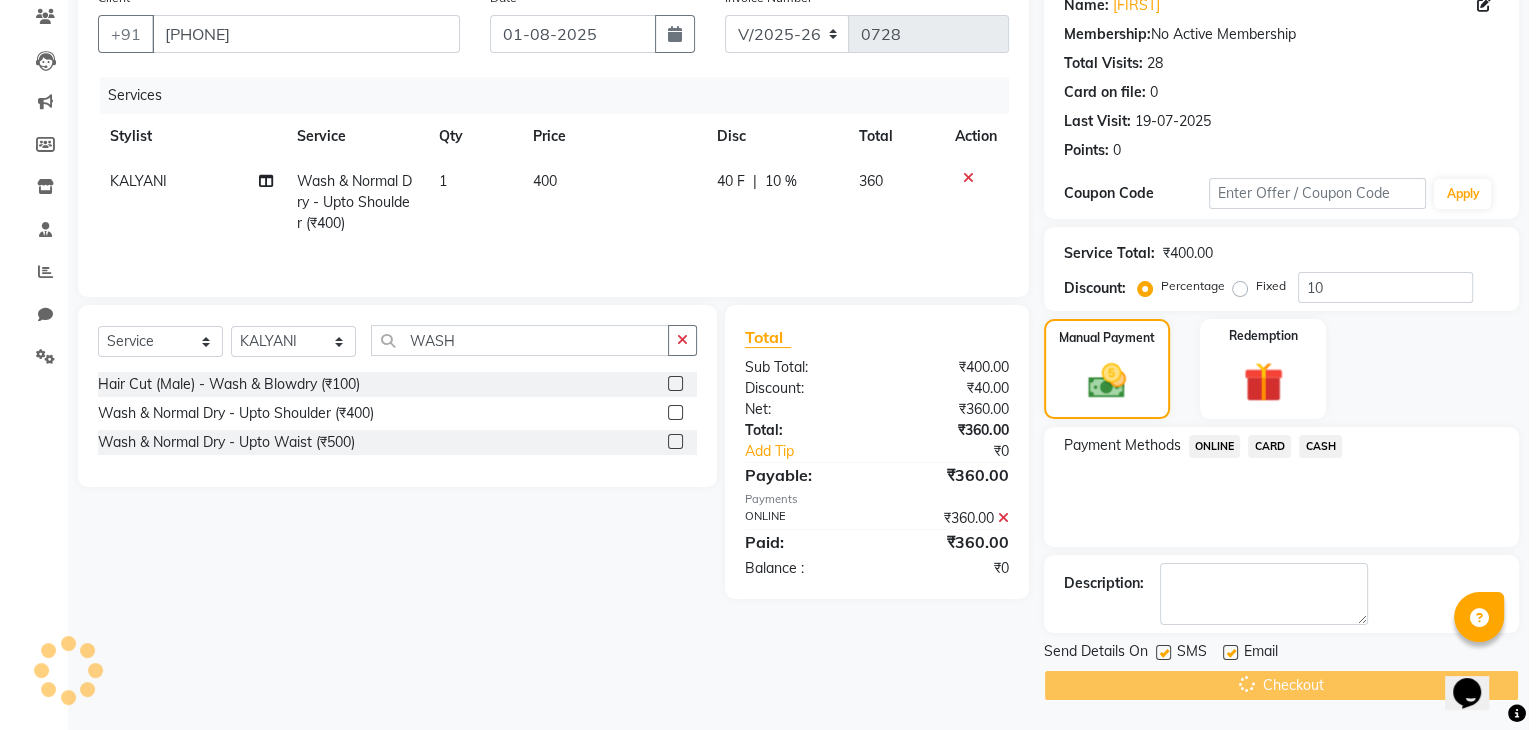 scroll, scrollTop: 0, scrollLeft: 0, axis: both 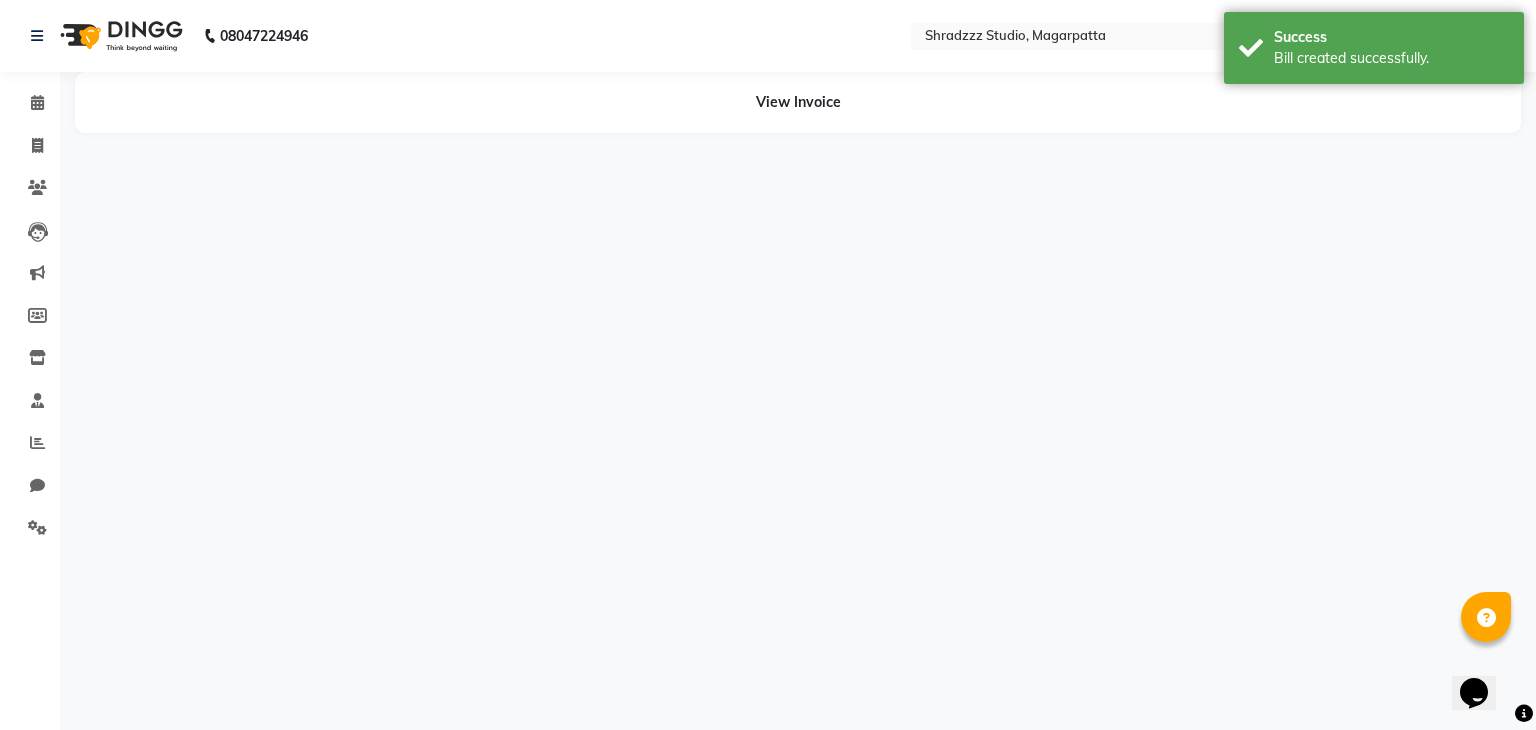 select on "64833" 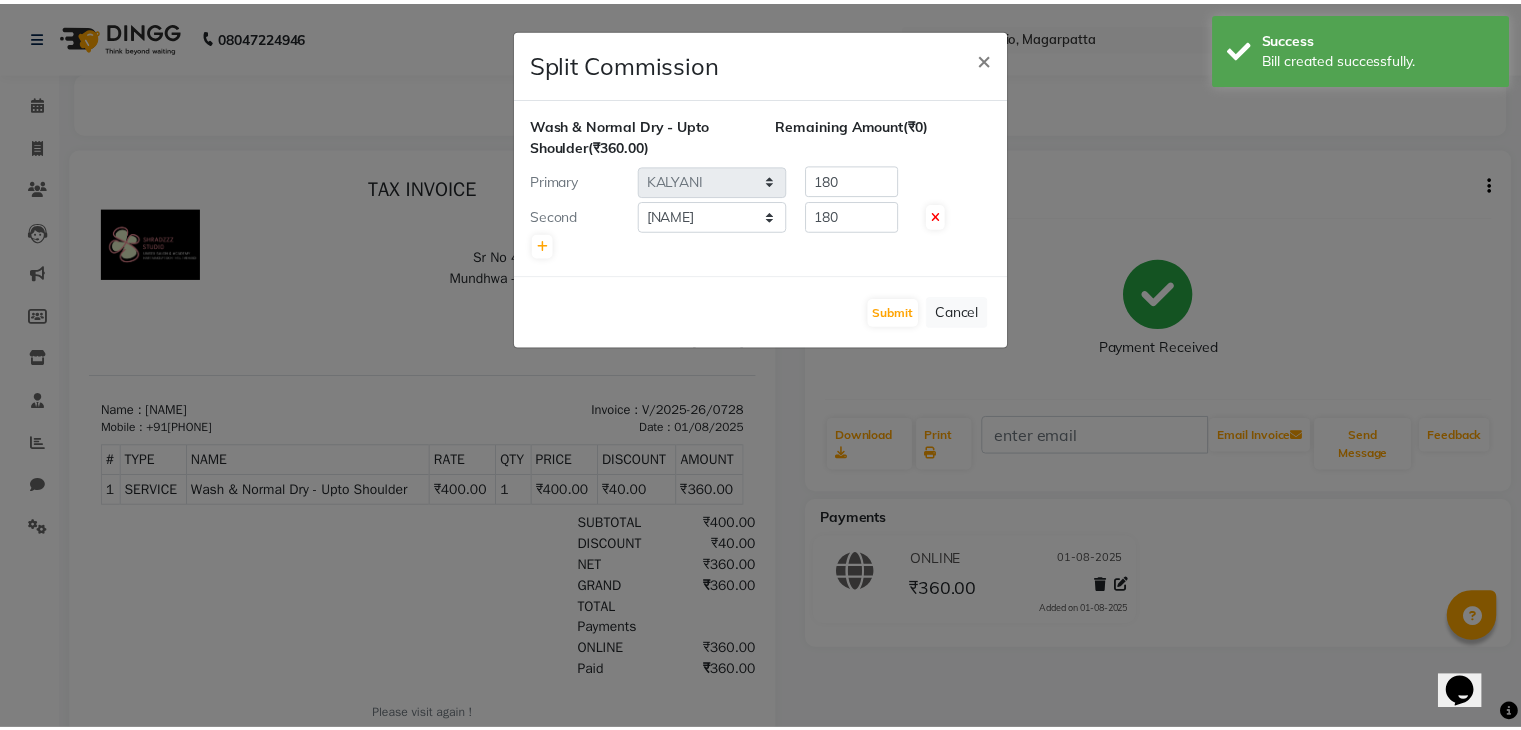 scroll, scrollTop: 0, scrollLeft: 0, axis: both 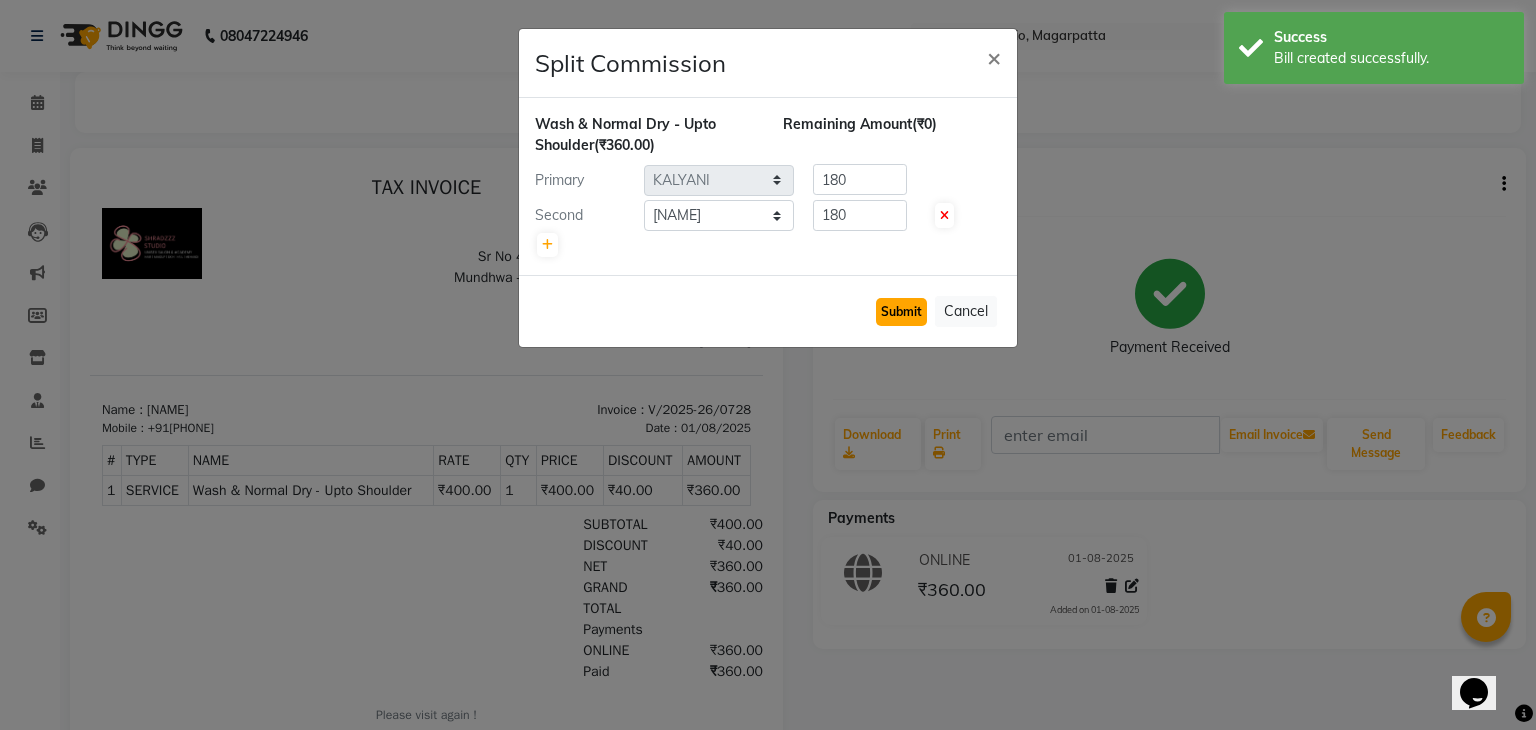 click on "Submit" 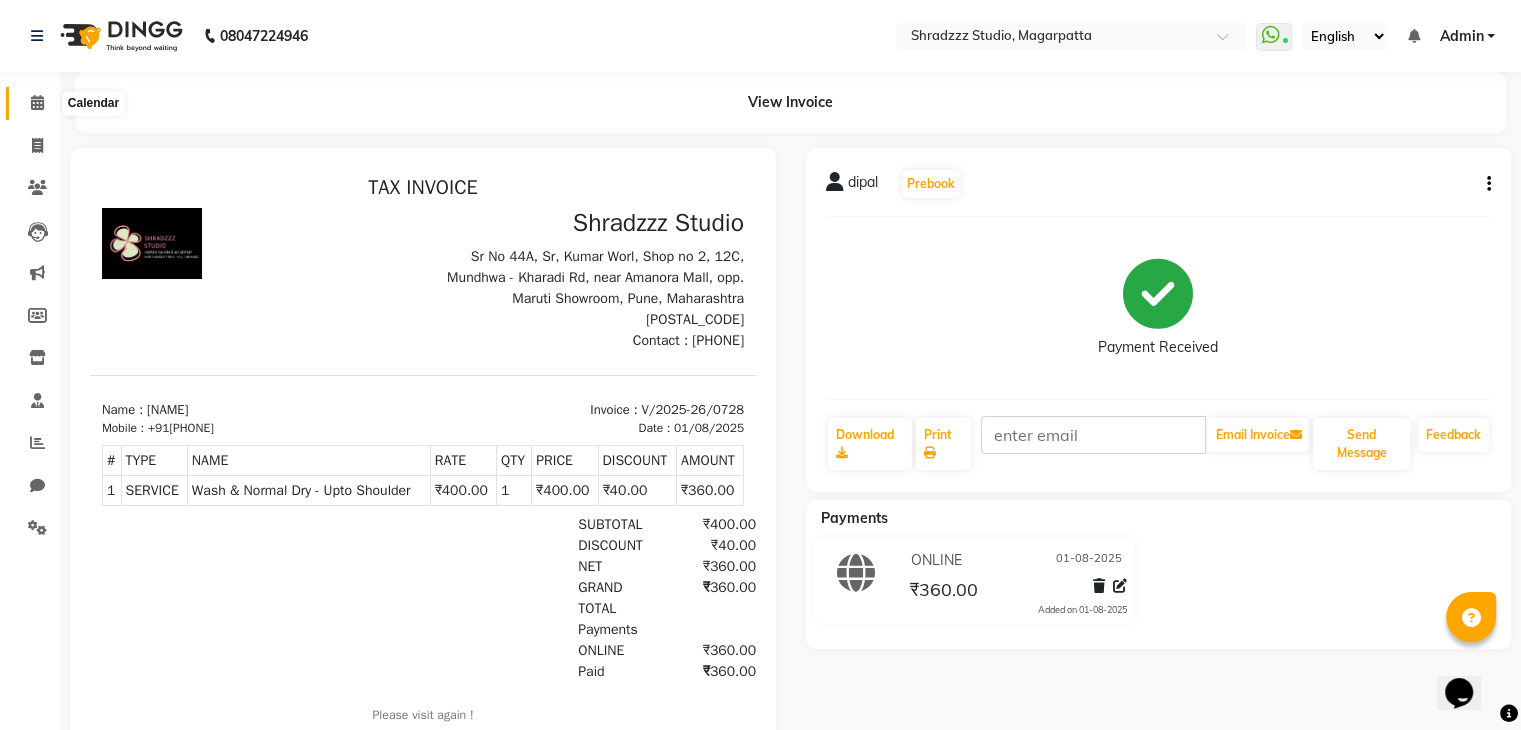 click 